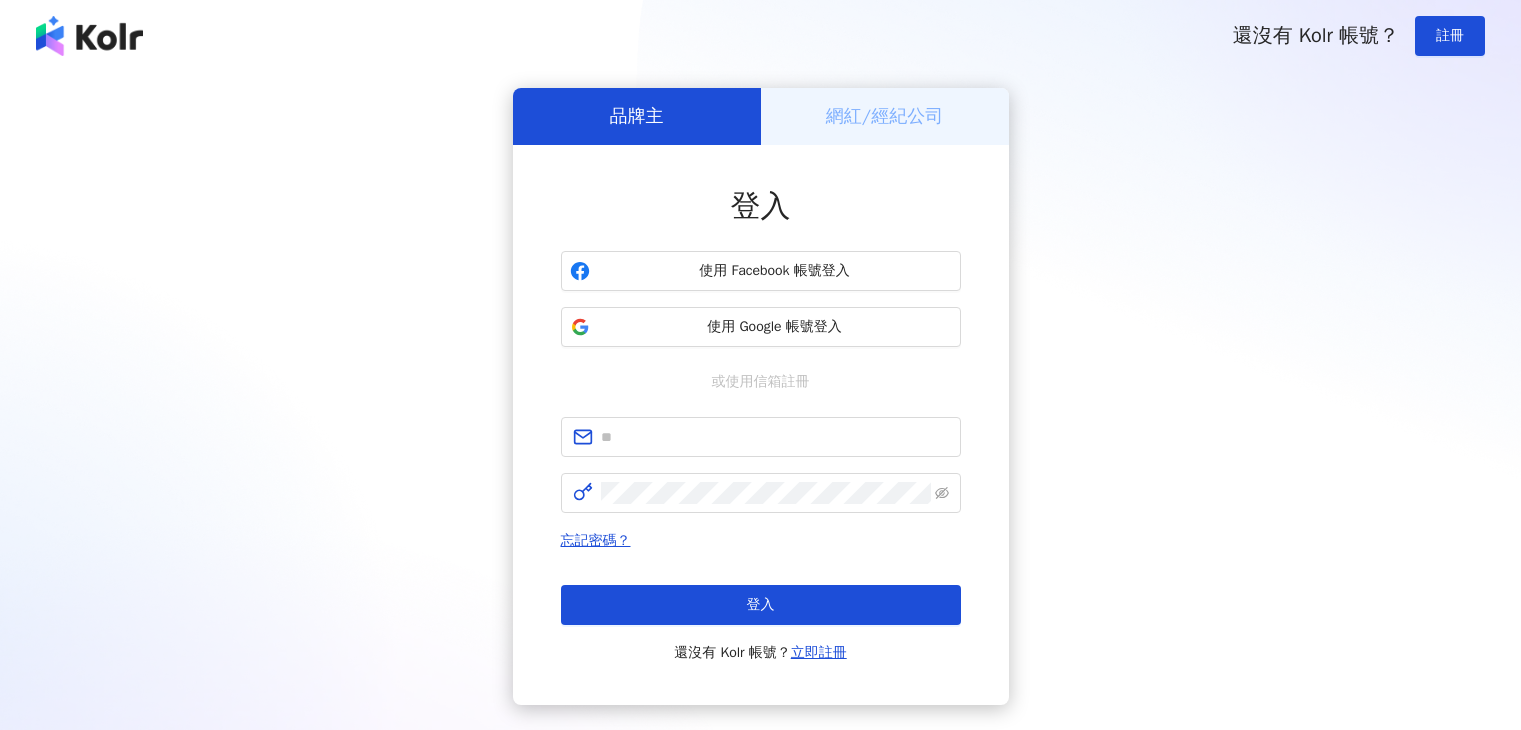 scroll, scrollTop: 0, scrollLeft: 0, axis: both 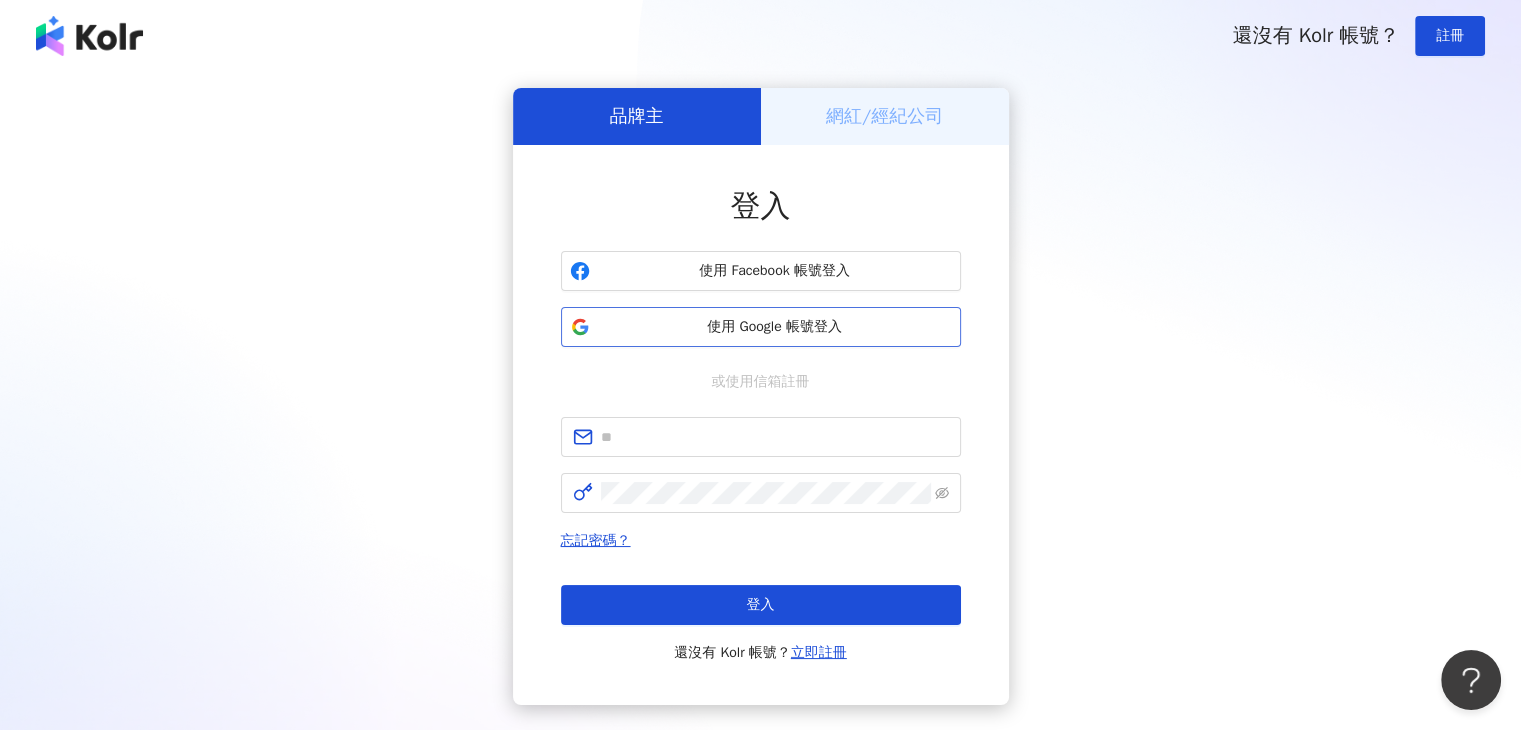 click on "使用 Google 帳號登入" at bounding box center (775, 327) 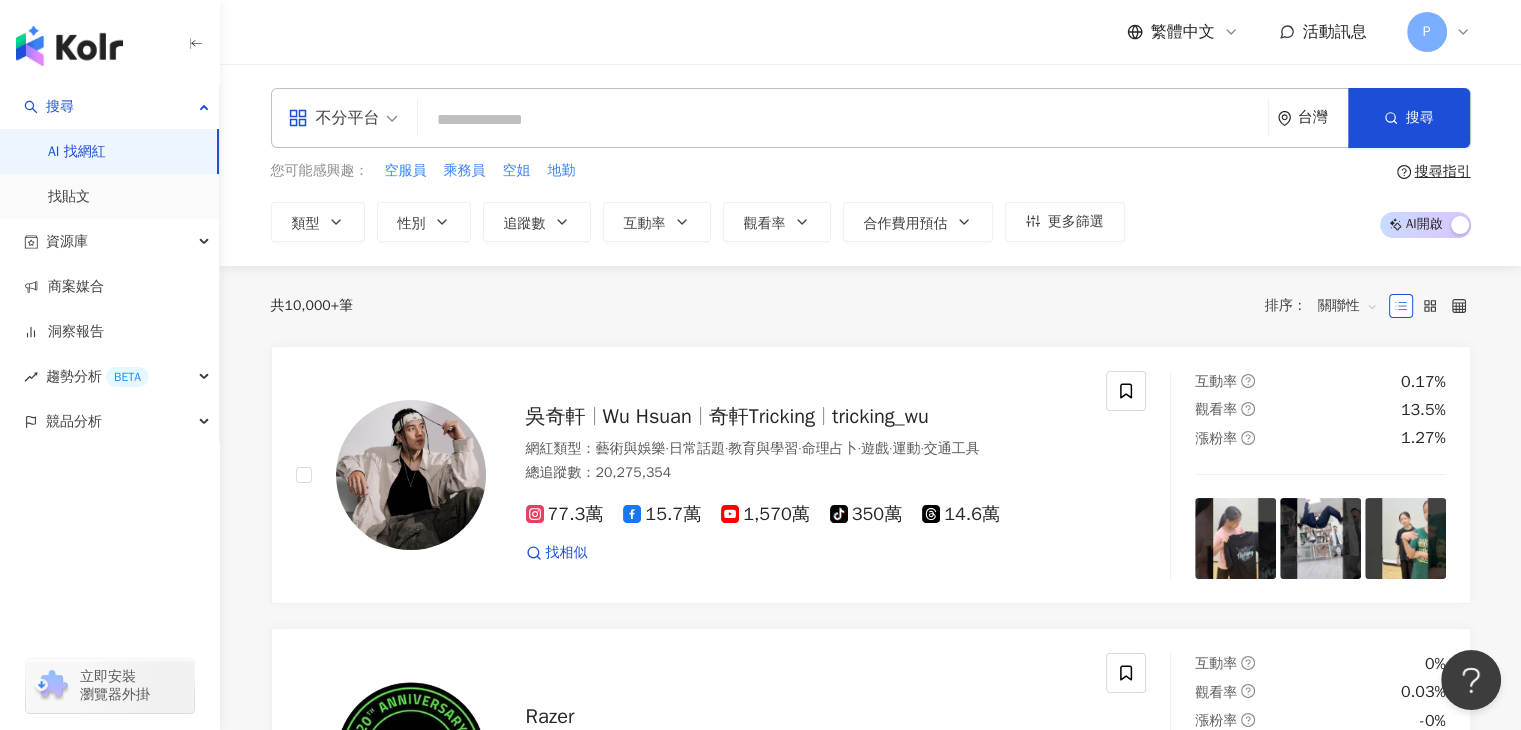 click at bounding box center [843, 120] 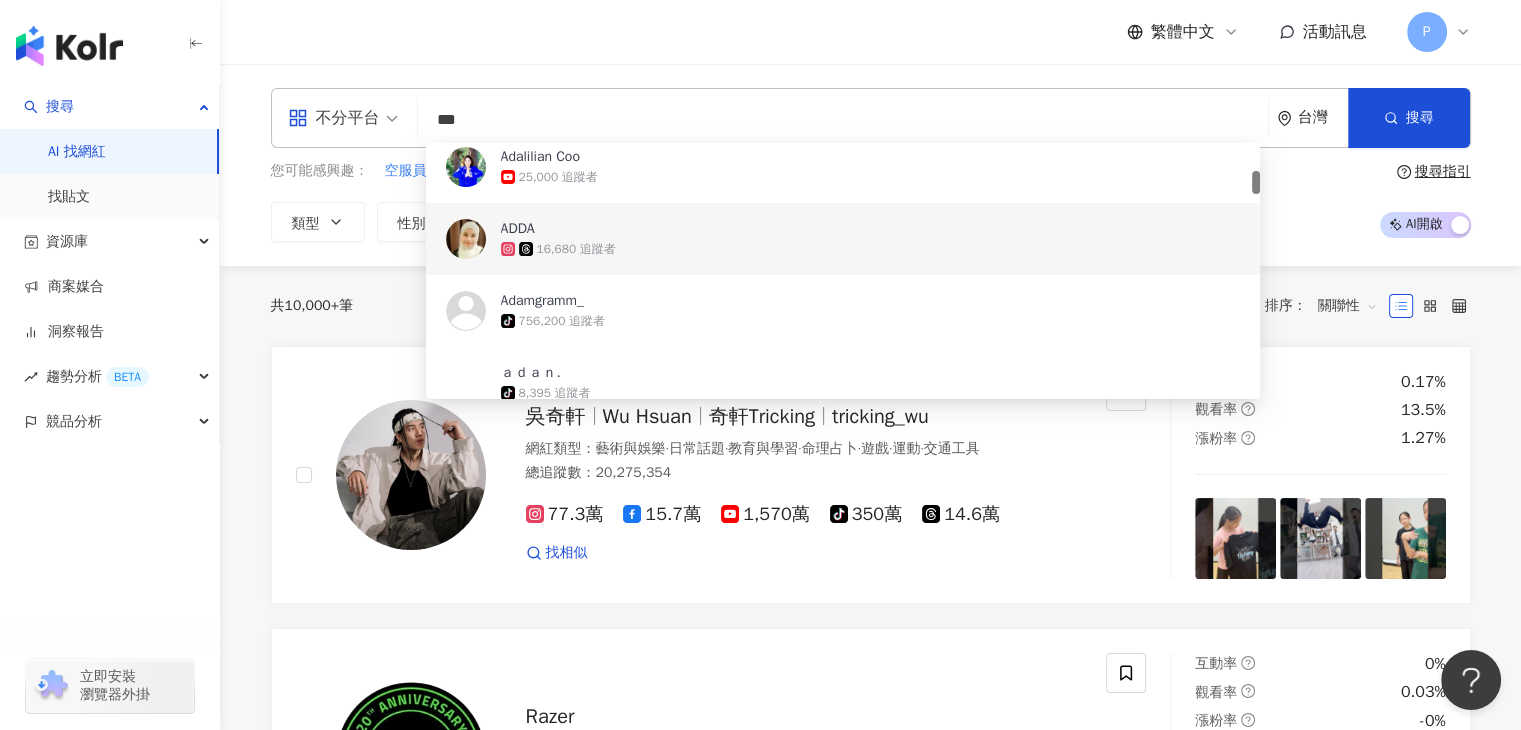scroll, scrollTop: 400, scrollLeft: 0, axis: vertical 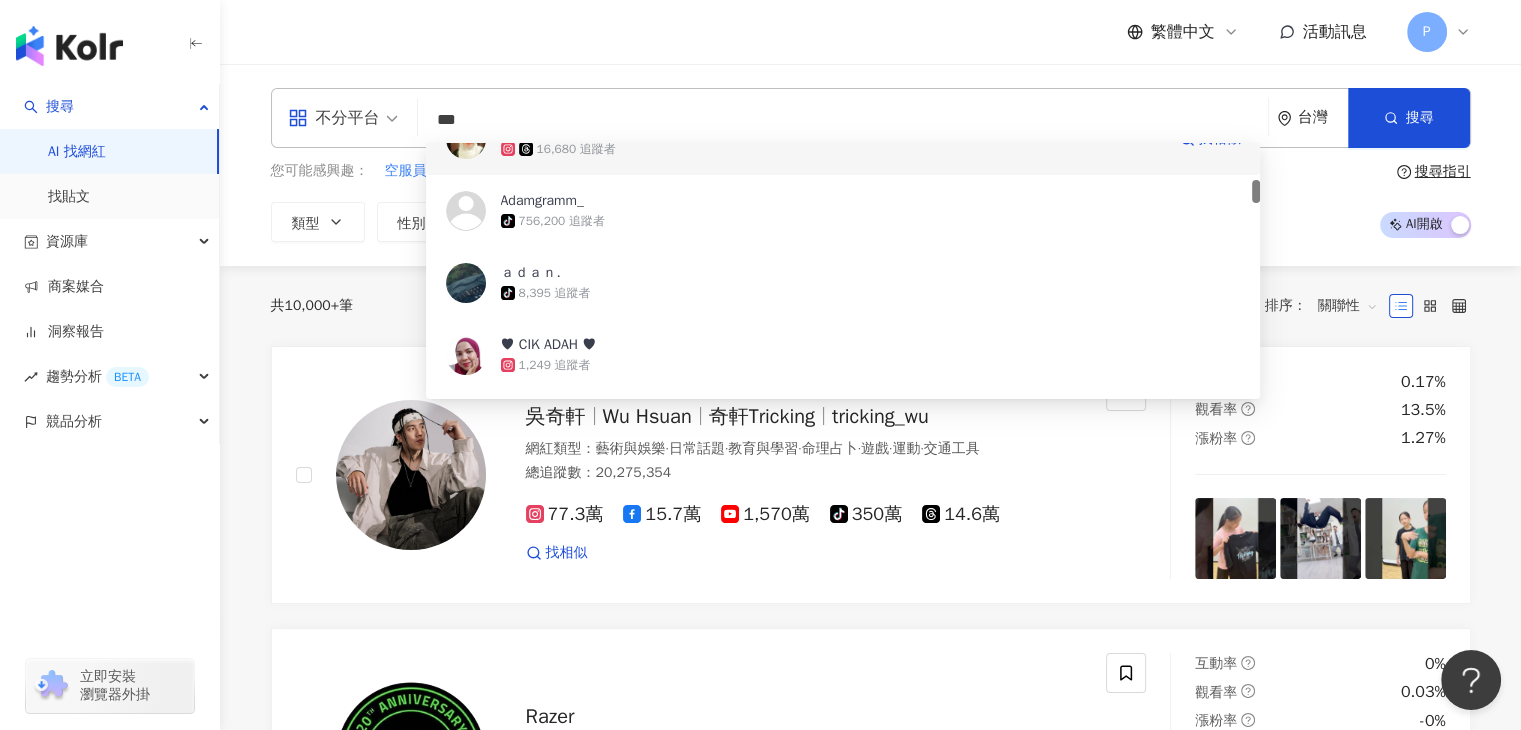 paste on "*******" 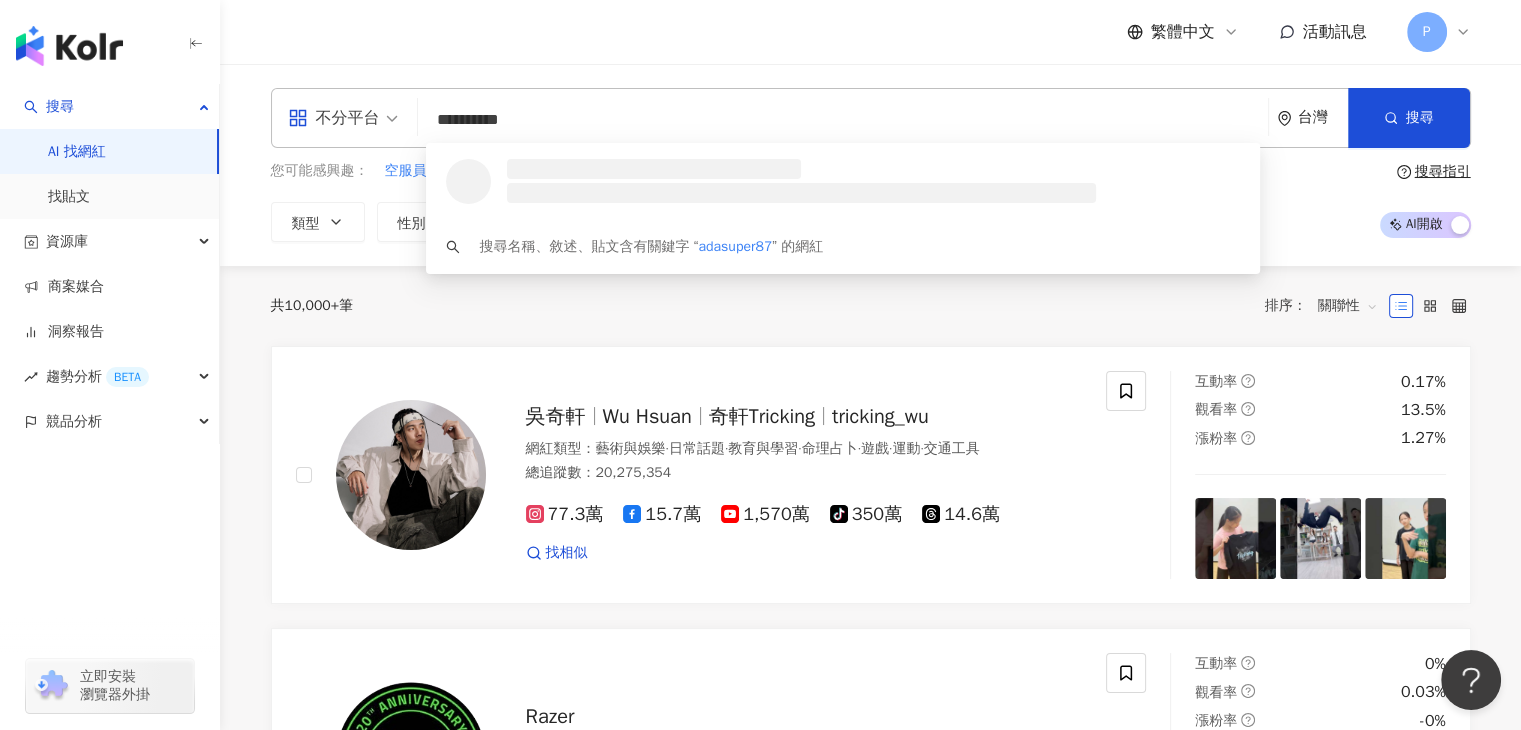 scroll, scrollTop: 0, scrollLeft: 0, axis: both 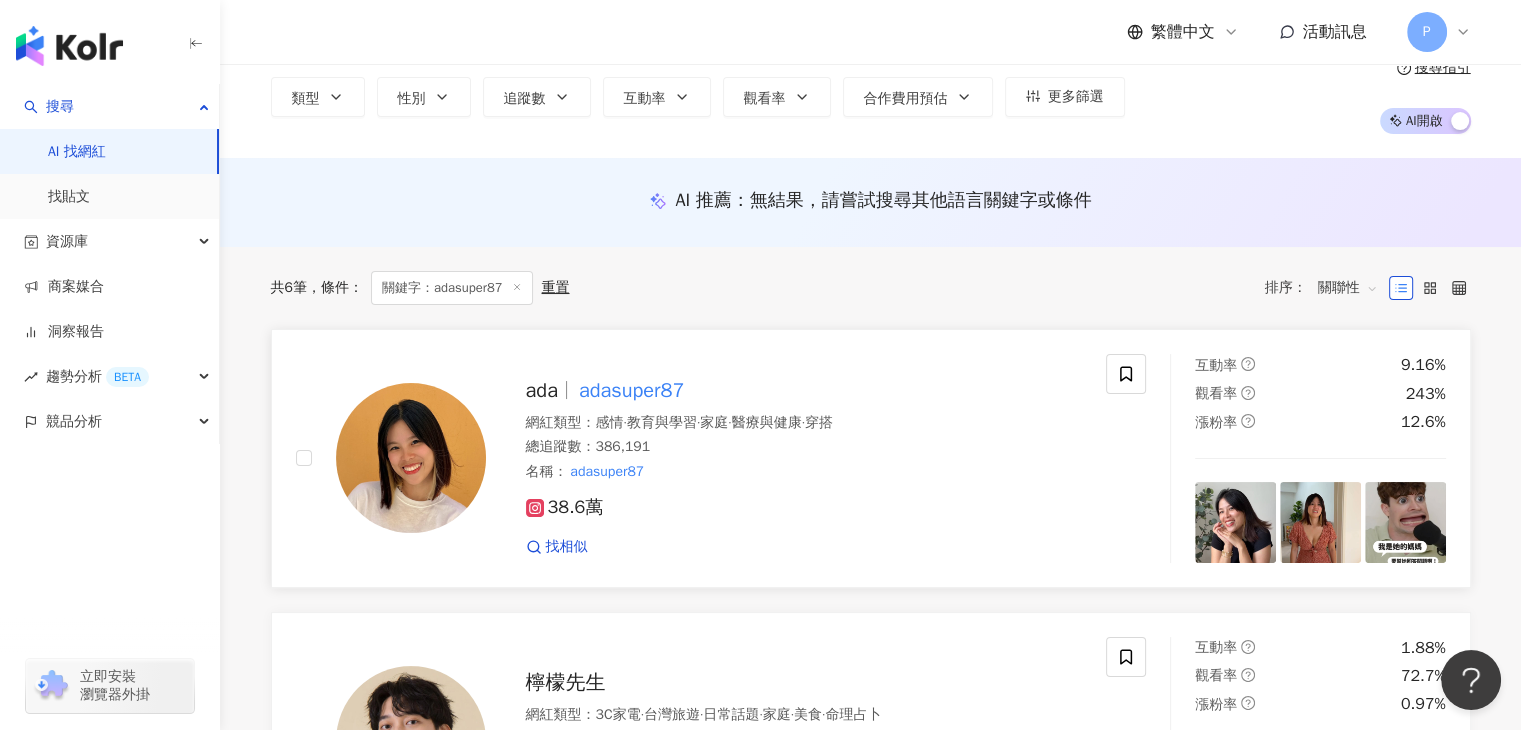 click on "adasuper87" at bounding box center [631, 390] 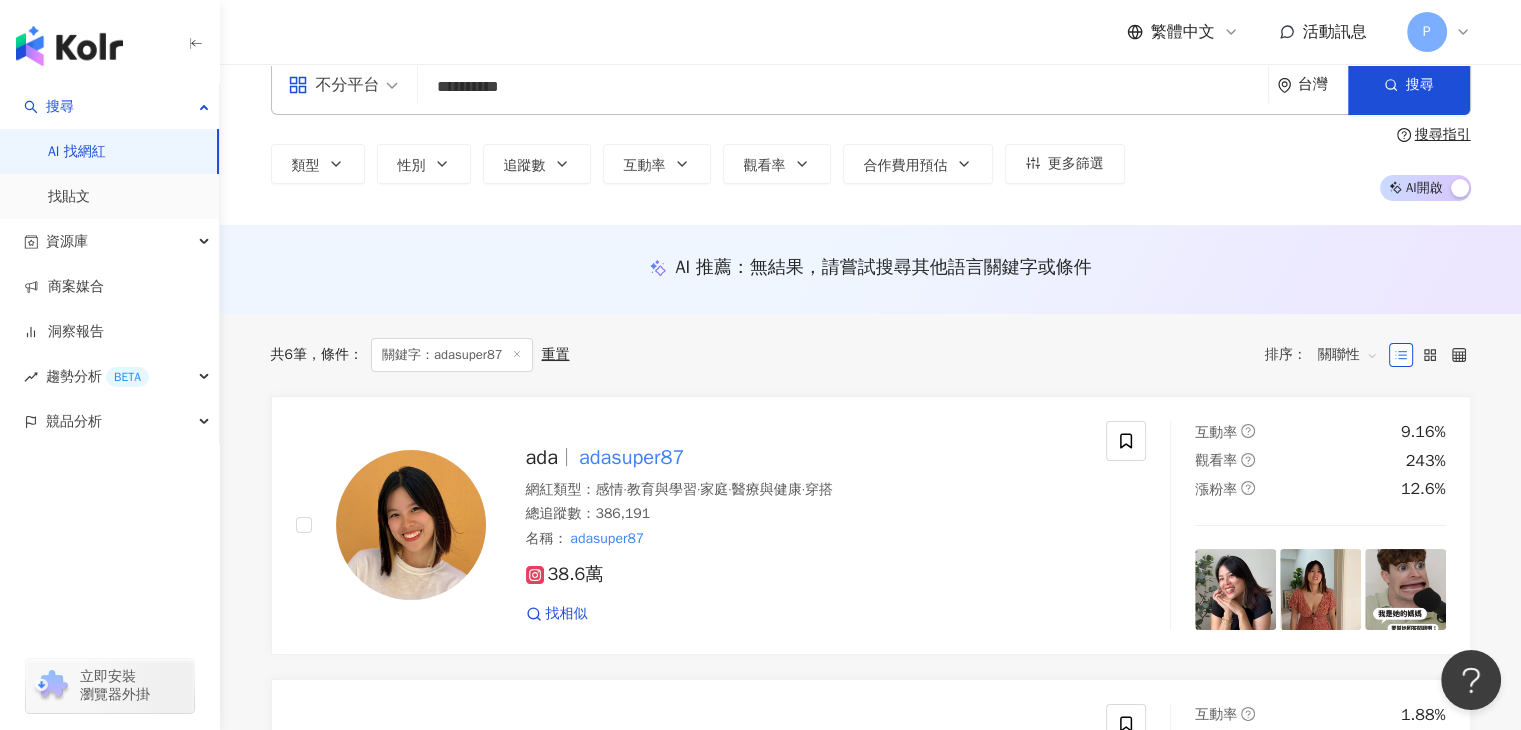scroll, scrollTop: 0, scrollLeft: 0, axis: both 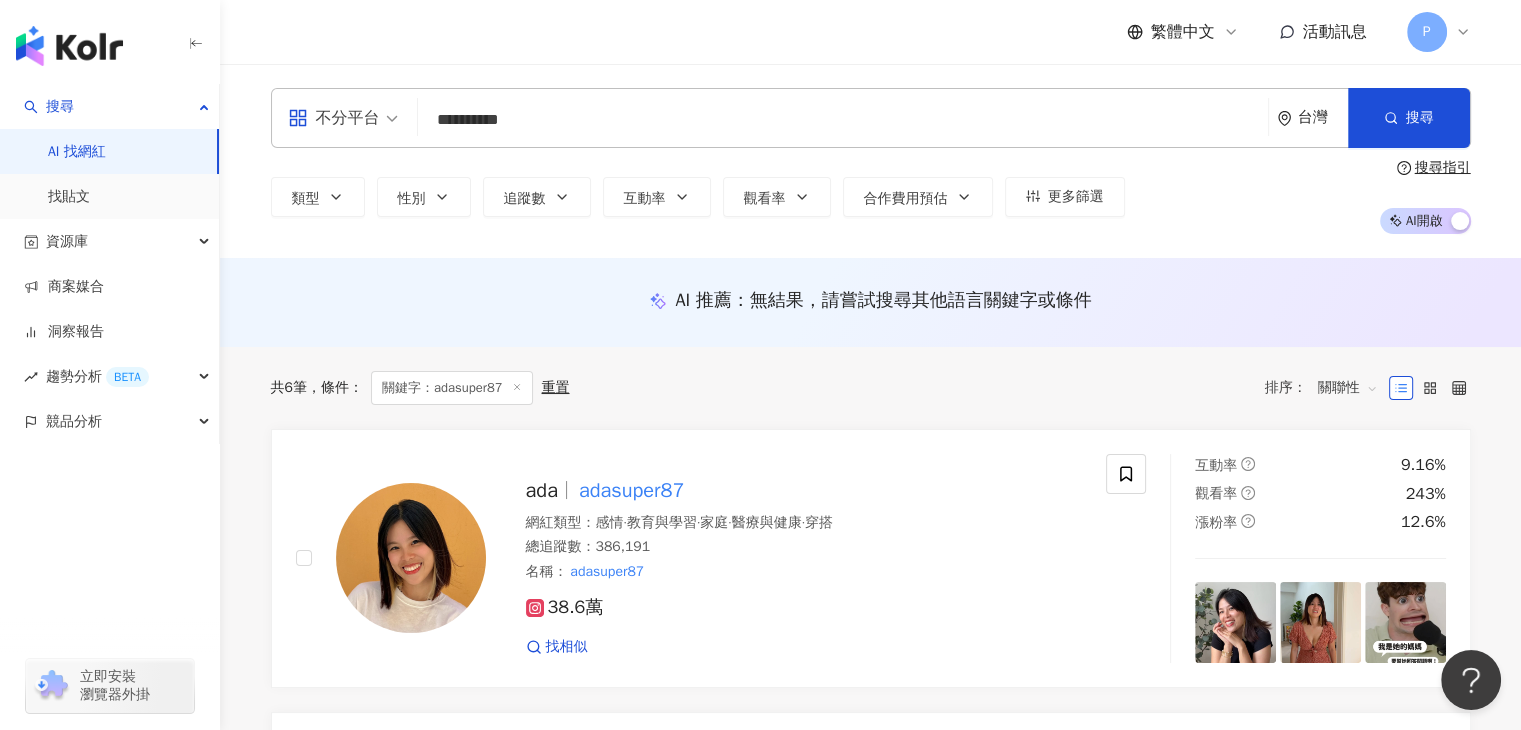 click on "**********" at bounding box center (843, 120) 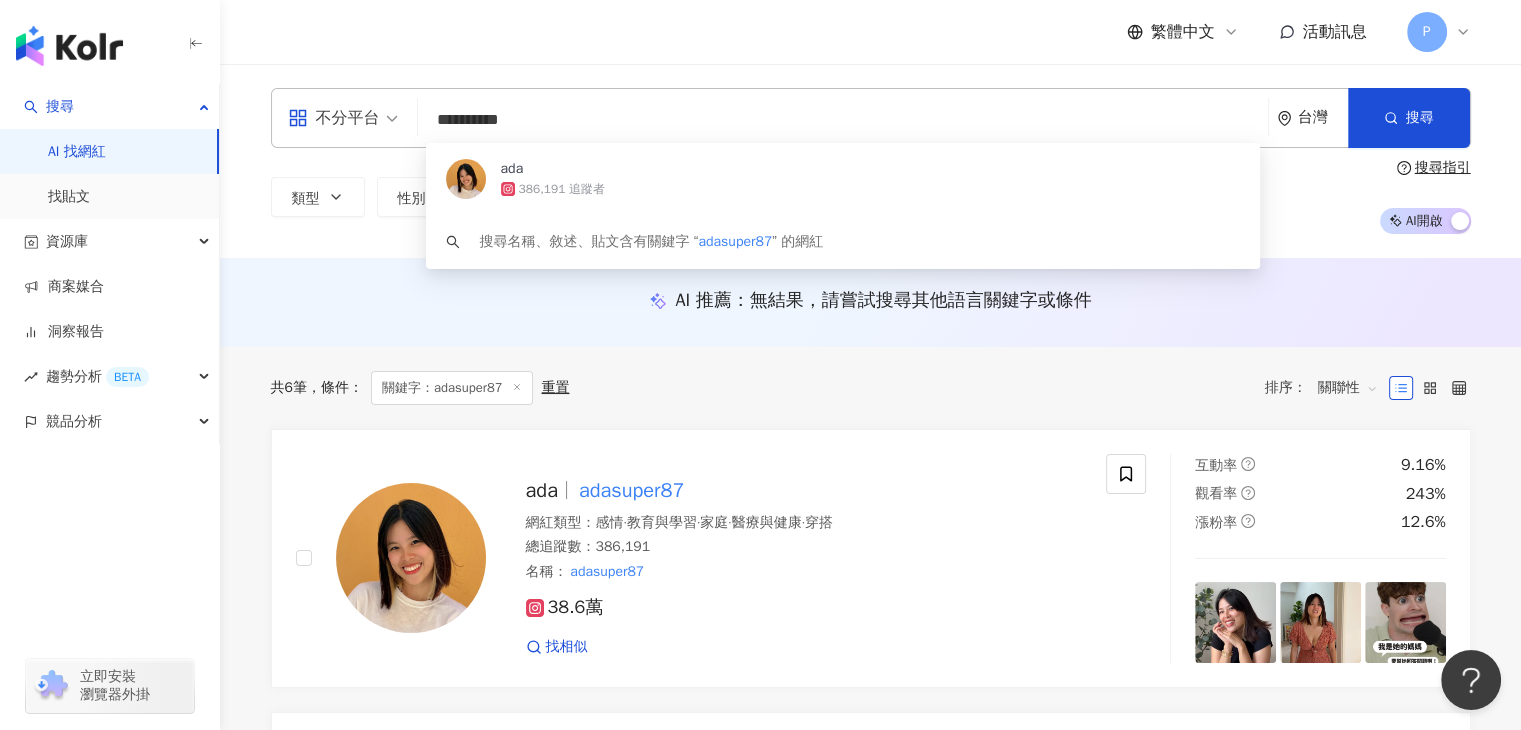 paste 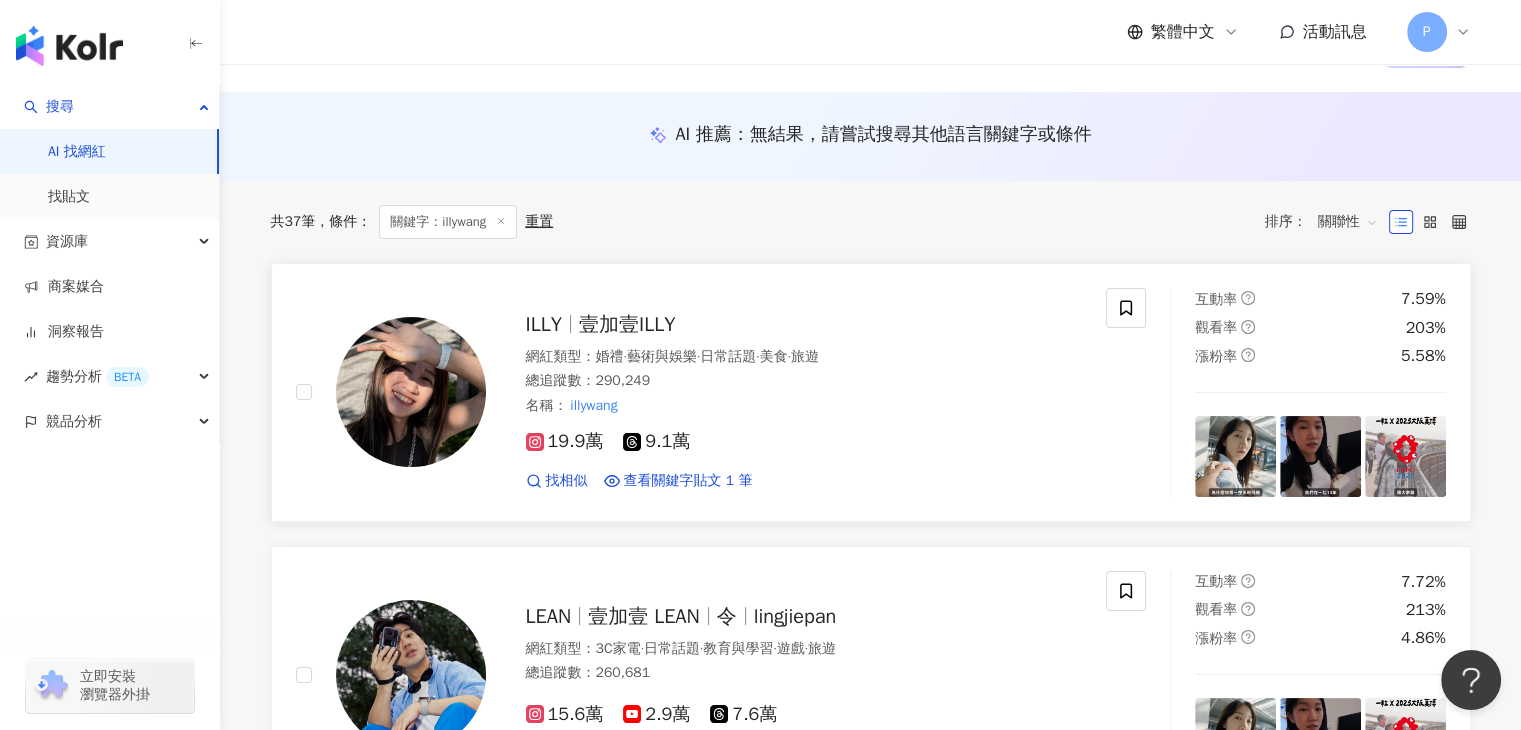 scroll, scrollTop: 200, scrollLeft: 0, axis: vertical 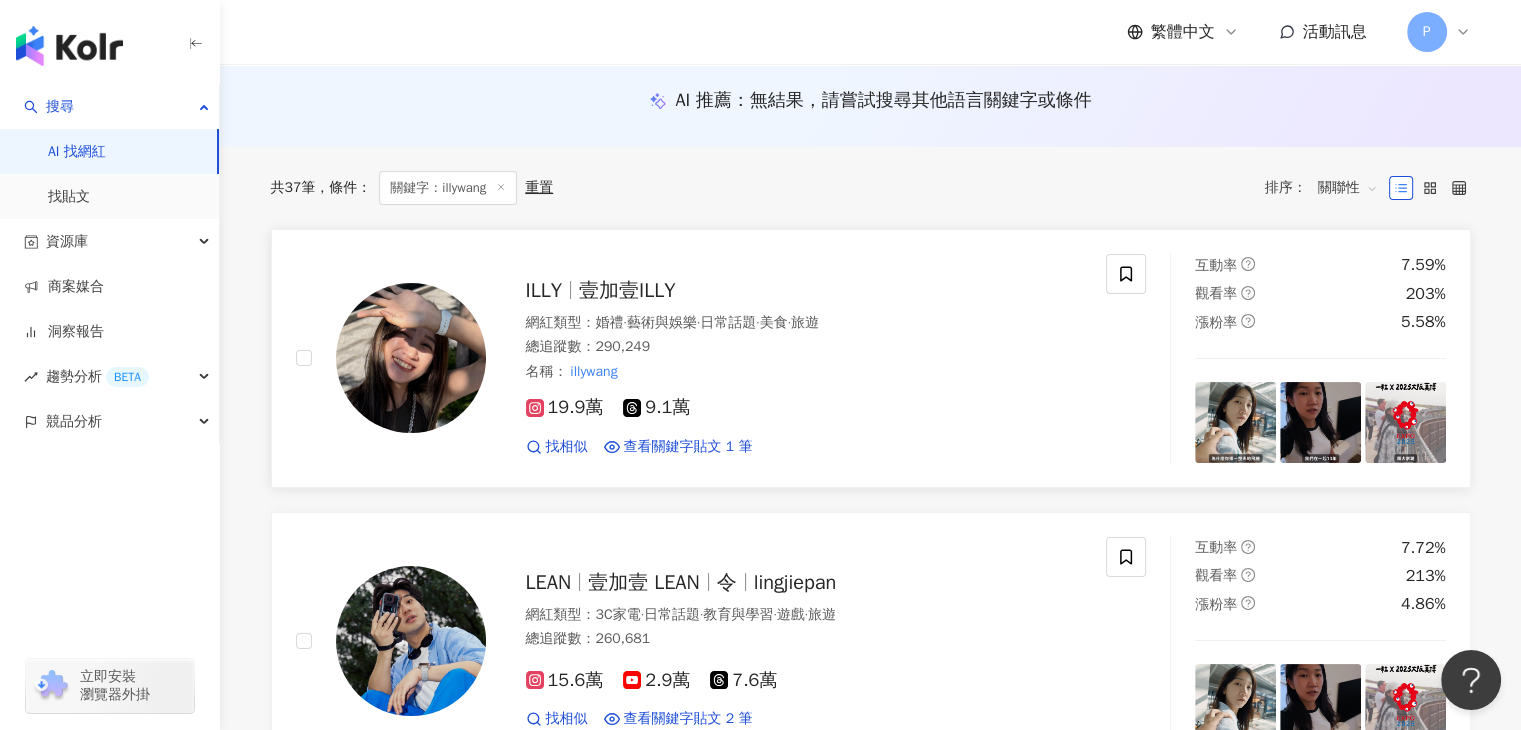click on "ILLY 壹加壹ILLY 網紅類型 ： 婚禮  ·  藝術與娛樂  ·  日常話題  ·  美食  ·  旅遊 總追蹤數 ： 290,249 名稱 ： illywang 19.9萬 9.1萬 找相似 查看關鍵字貼文 1 筆" at bounding box center (784, 359) 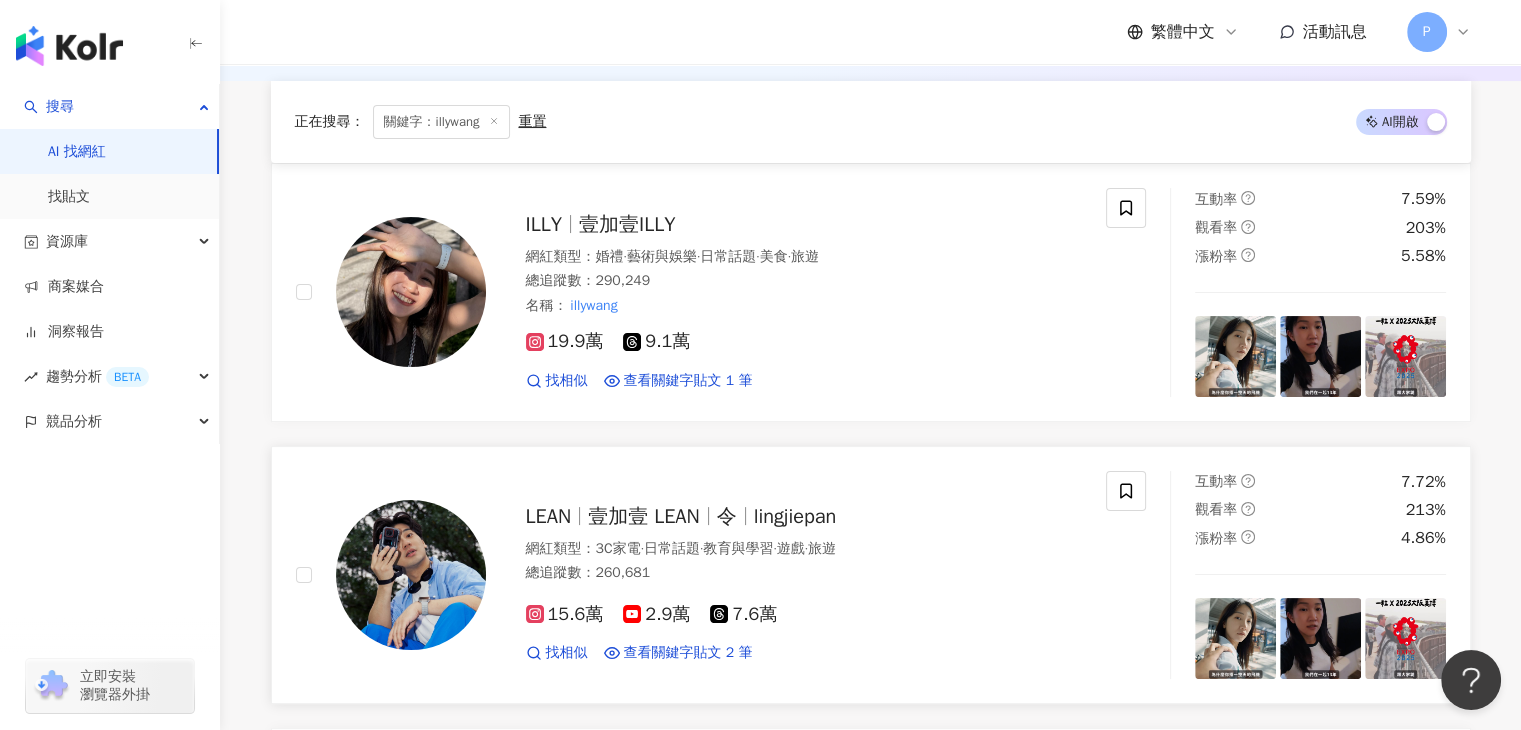scroll, scrollTop: 300, scrollLeft: 0, axis: vertical 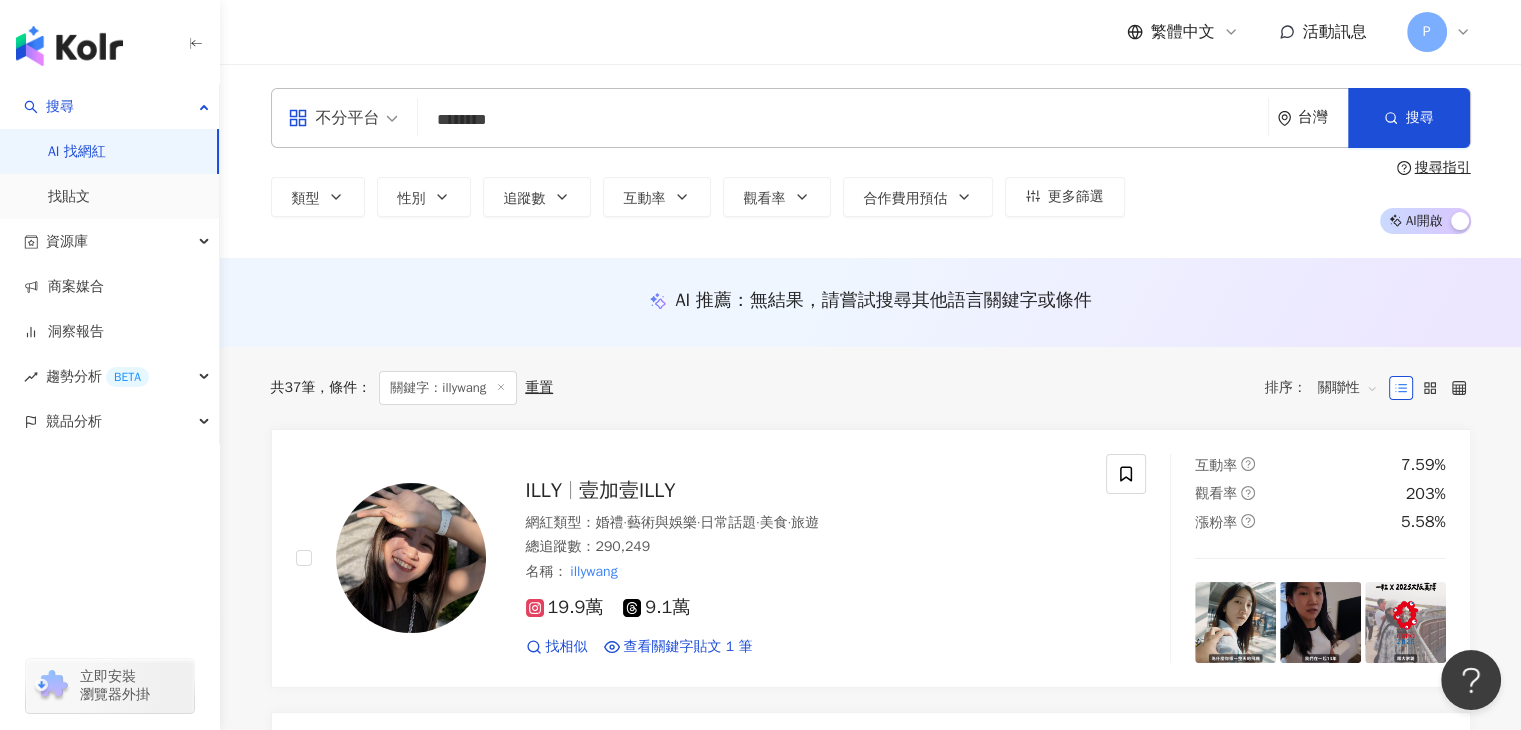 click on "不分平台 ******** 台灣 搜尋 loading 搜尋名稱、敘述、貼文含有關鍵字 “ illywang ” 的網紅 類型 性別 追蹤數 互動率 觀看率 合作費用預估  更多篩選 搜尋指引 AI  開啟 AI  關閉" at bounding box center [871, 161] 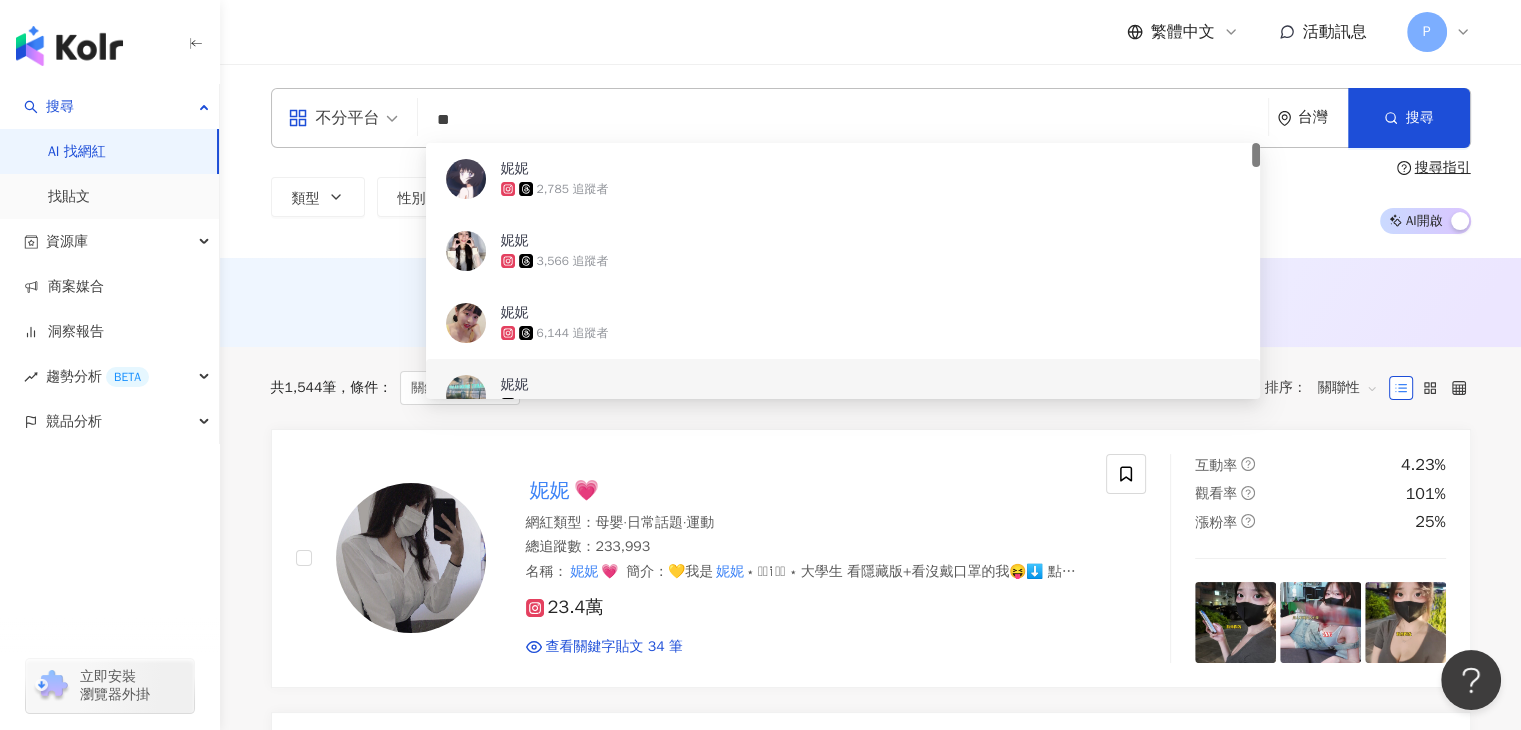 click on "共  1,544  筆 條件 ： 關鍵字：妮妮 重置 排序： 關聯性 妮妮 💗 網紅類型 ： 母嬰  ·  日常話題  ·  運動 總追蹤數 ： 233,993 名稱 ： 妮妮 💗 簡介 ： 💛我是 妮妮 ⋆  ᖭི༏ᖫྀ ⋆ 大學生 看隱藏版+看沒戴口罩的我😝⬇️ 點擊下方🔗進會員專區 23.4萬 查看關鍵字貼文 34 筆 互動率 4.23% 觀看率 101% 漲粉率 25% ANI 妮妮 網紅類型 ： 親子旅遊  ·  藝術與娛樂  ·  日常話題  ·  教育與學習  ·  家庭 總追蹤數 ： 674,253 名稱 ： Nini 妮妮 &Lemon林萌【那對姊弟】 簡介 ： 妮妮 姐姐&林萌弟弟的日常～（此粉專由父母Nico&Kim管理） 67.4萬 找相似 查看關鍵字貼文 12 筆 互動率 0.77% 觀看率 41% 漲粉率 -0.18% 妮妮 妮妮 子 Niniko __tingwong 翁子婷 妮妮 Niniko 網紅類型 ： 無 總追蹤數 ： 599,744 名稱 ： 妮妮 子 32.8萬 11.6萬 7.3萬 8.3萬 找相似 互動率 0% 觀看率 0% 漲粉率 -1.04% 妮妮  Nino175 妮妮  Nino" at bounding box center [871, 2637] 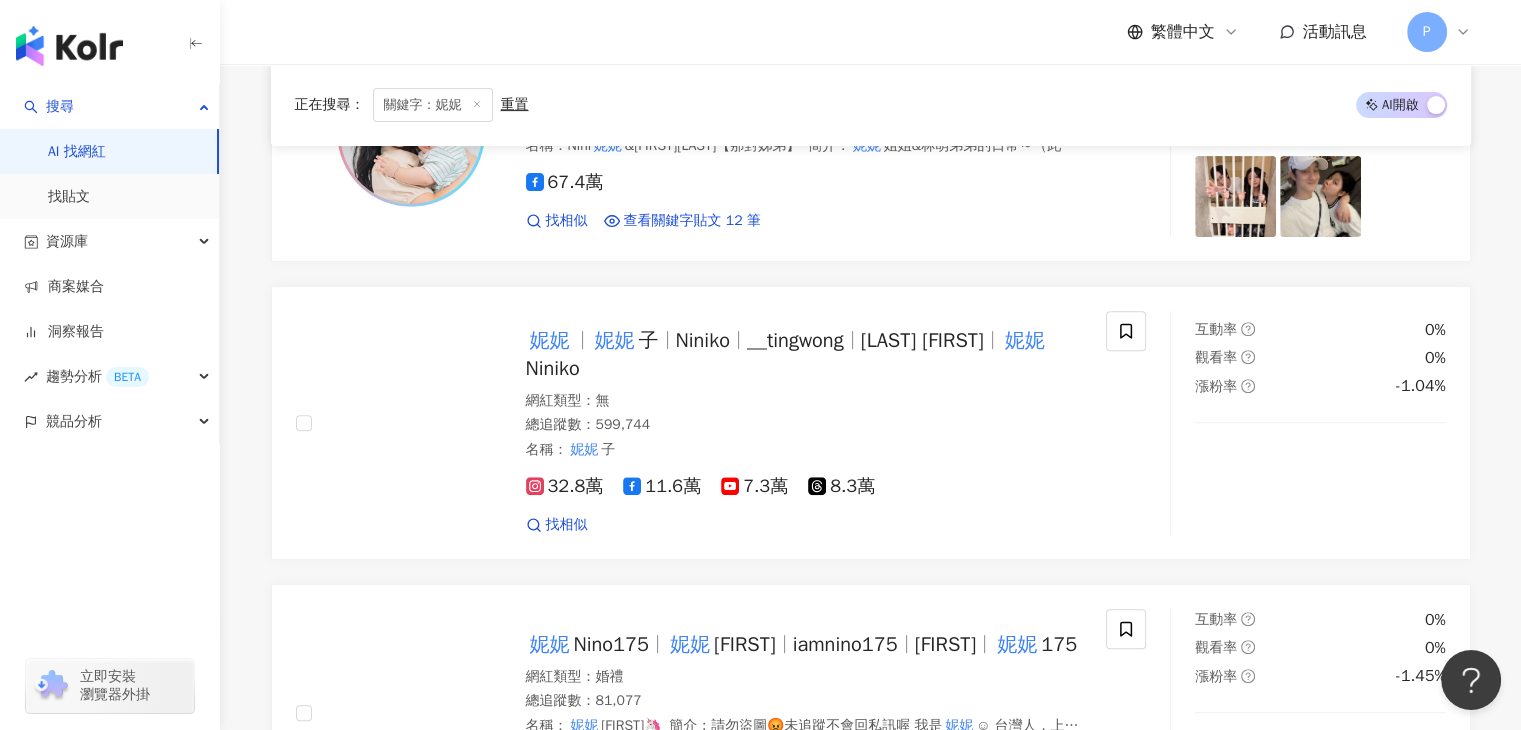 scroll, scrollTop: 0, scrollLeft: 0, axis: both 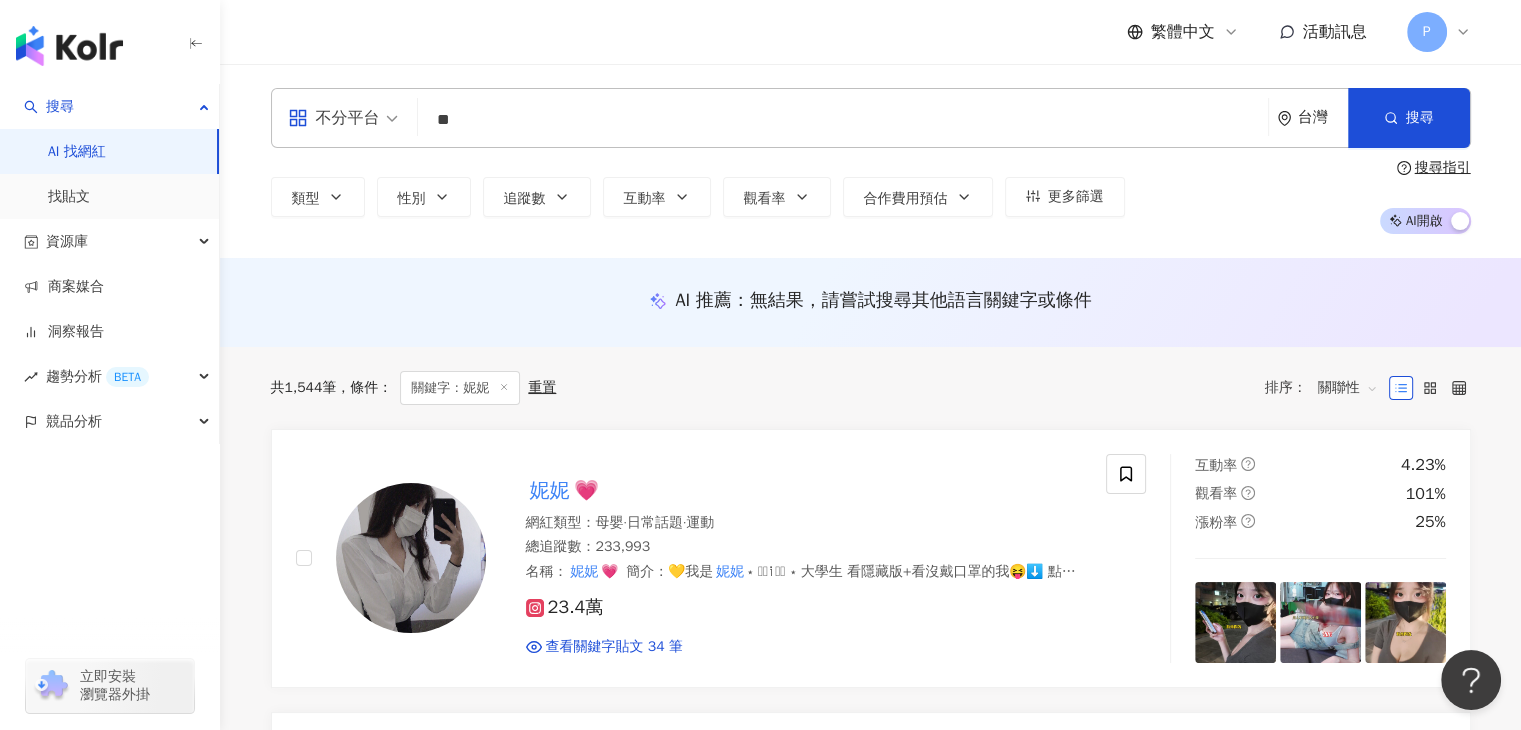 click on "**" at bounding box center [843, 120] 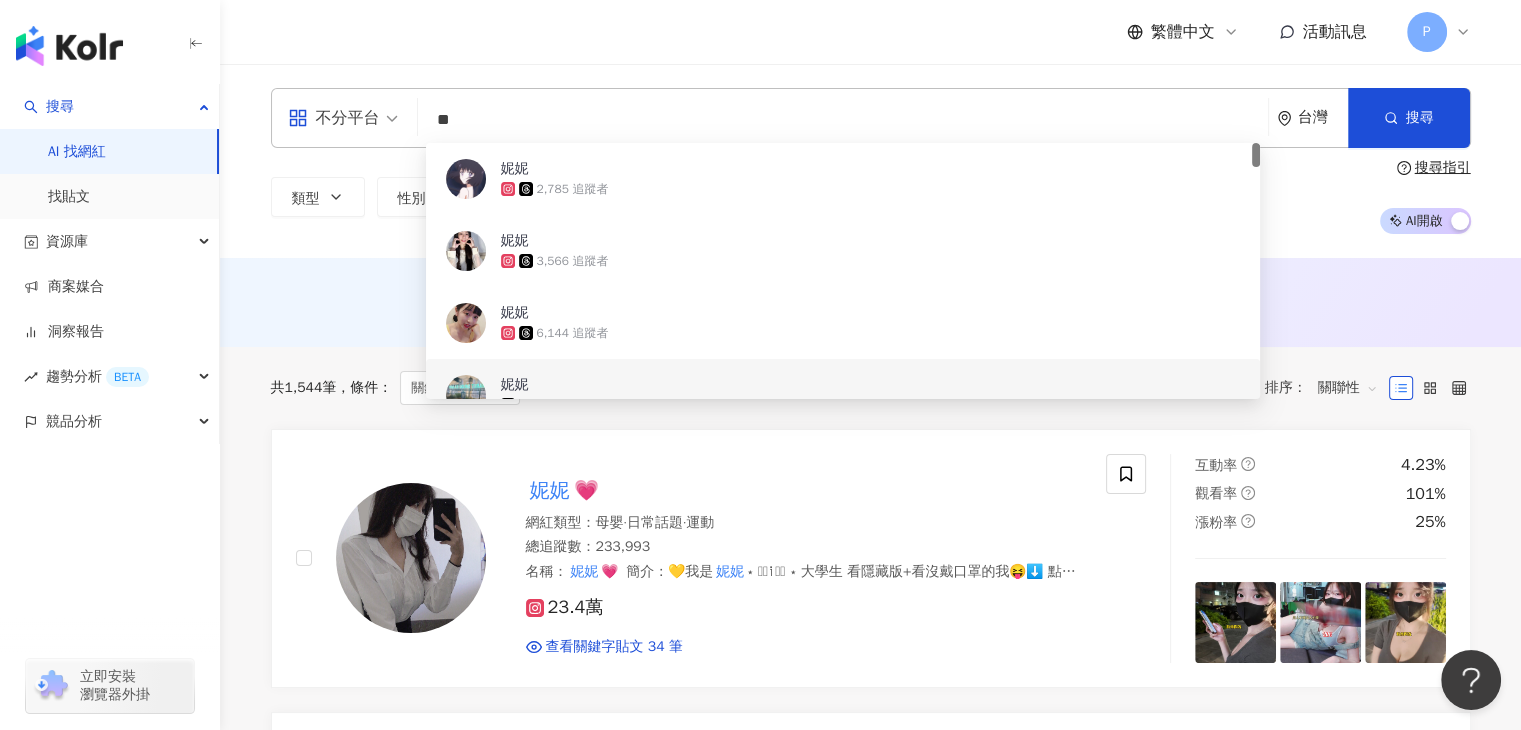 paste on "**********" 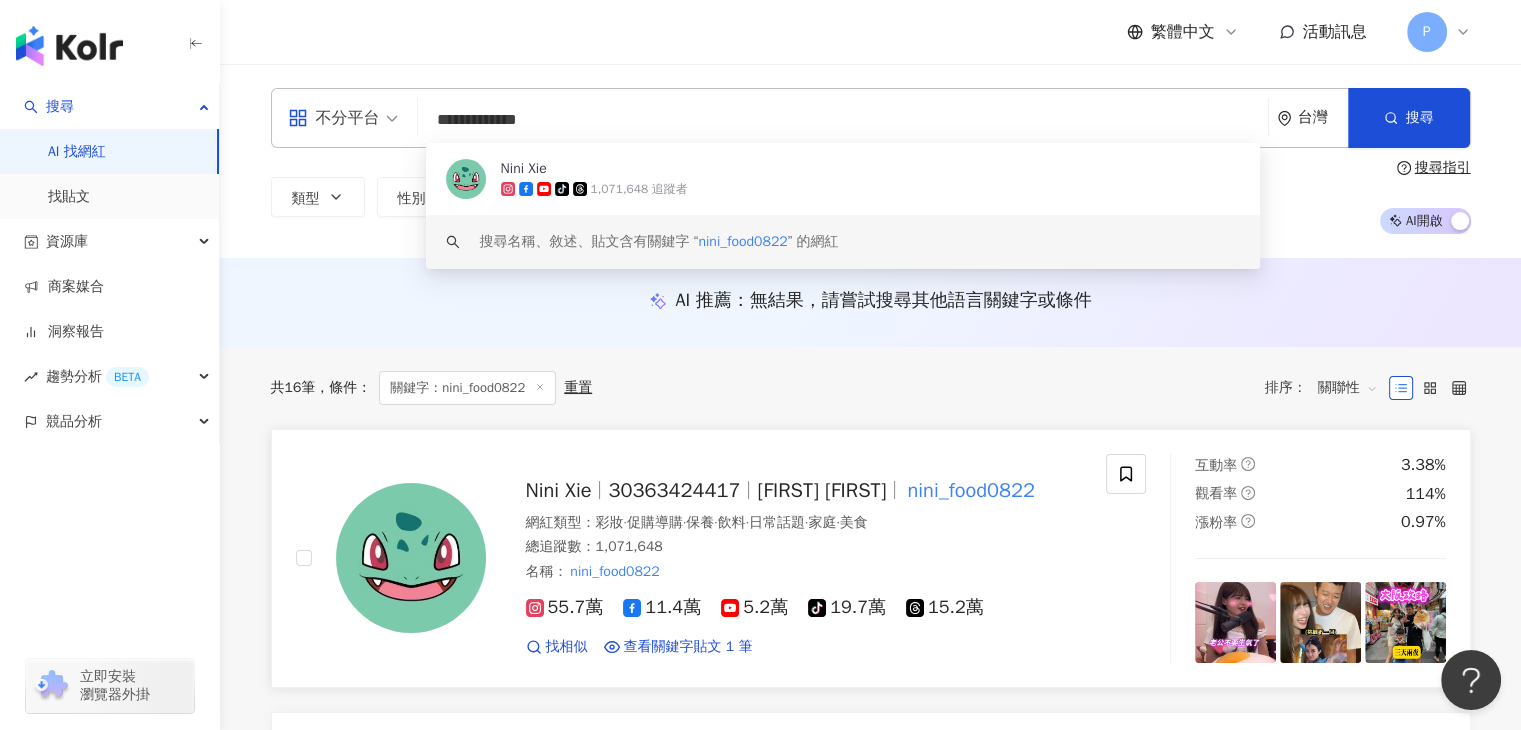 scroll, scrollTop: 300, scrollLeft: 0, axis: vertical 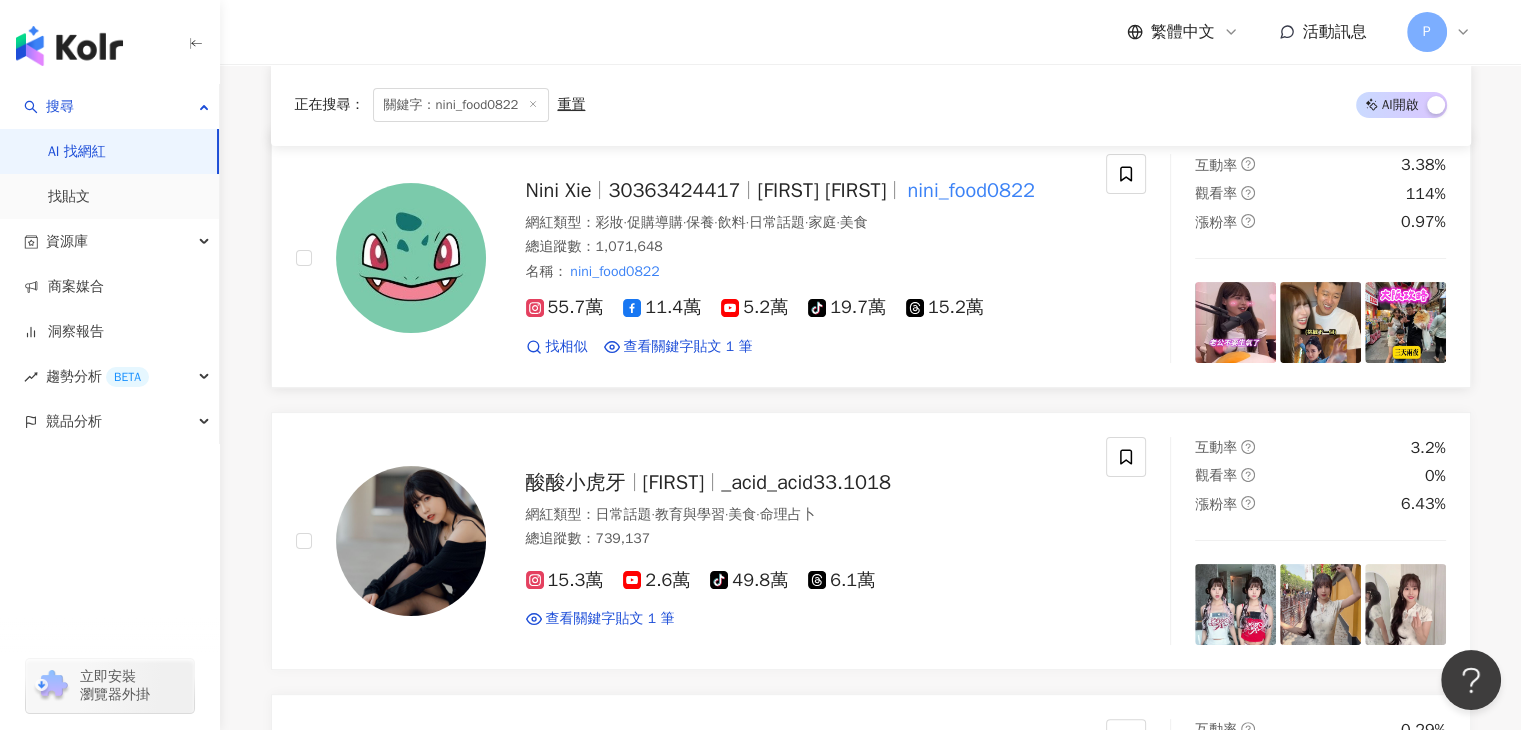 click on "Nini 妮妮" at bounding box center [821, 190] 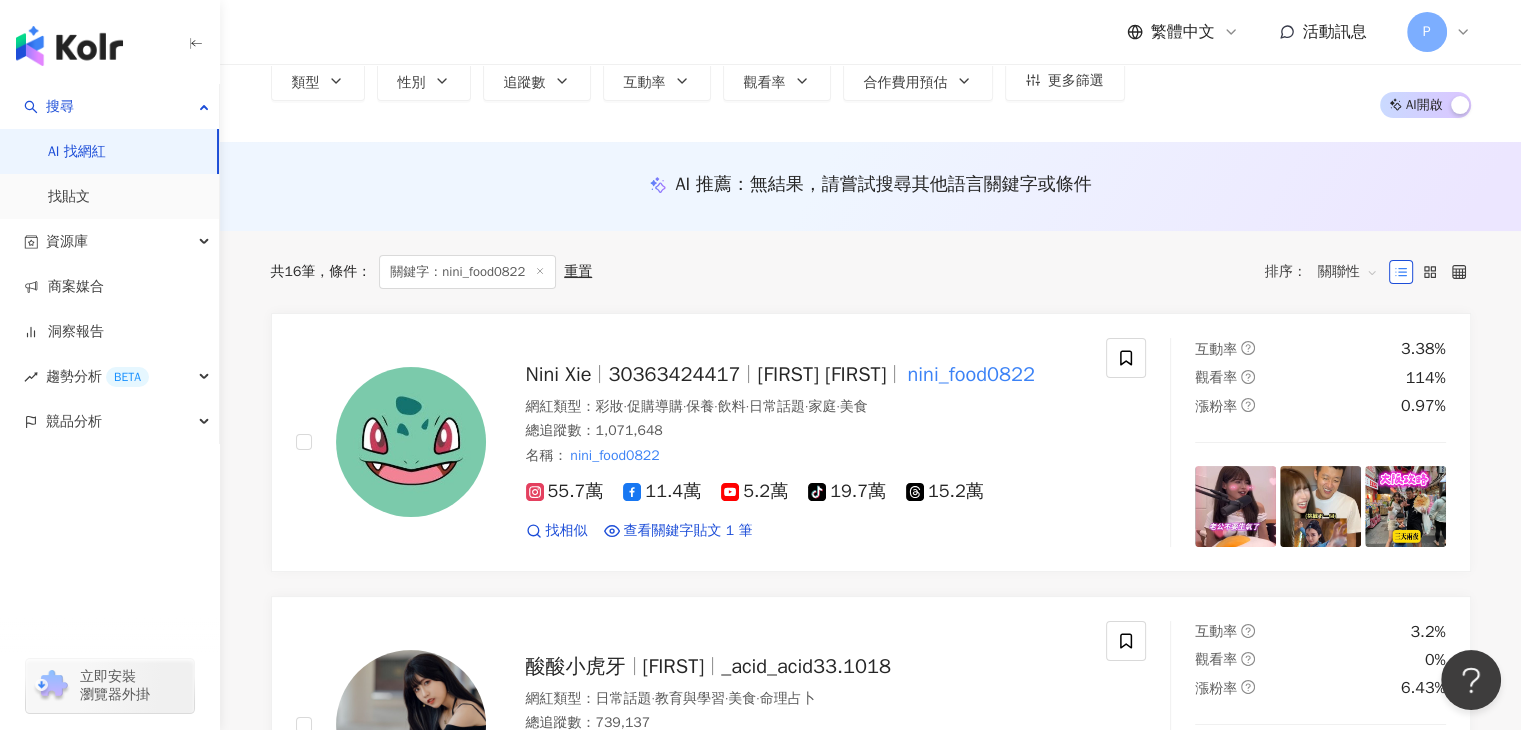 scroll, scrollTop: 0, scrollLeft: 0, axis: both 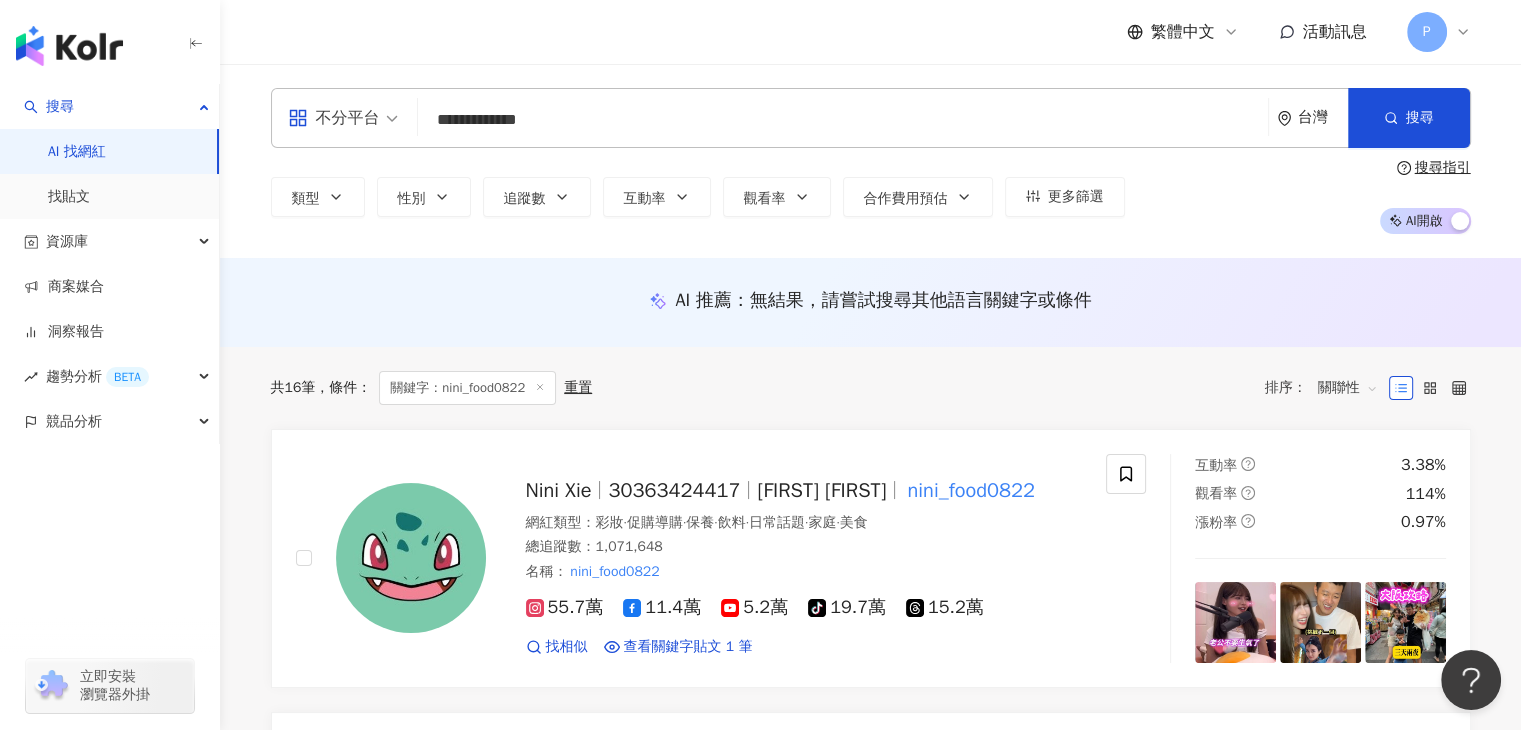 click on "**********" at bounding box center [843, 120] 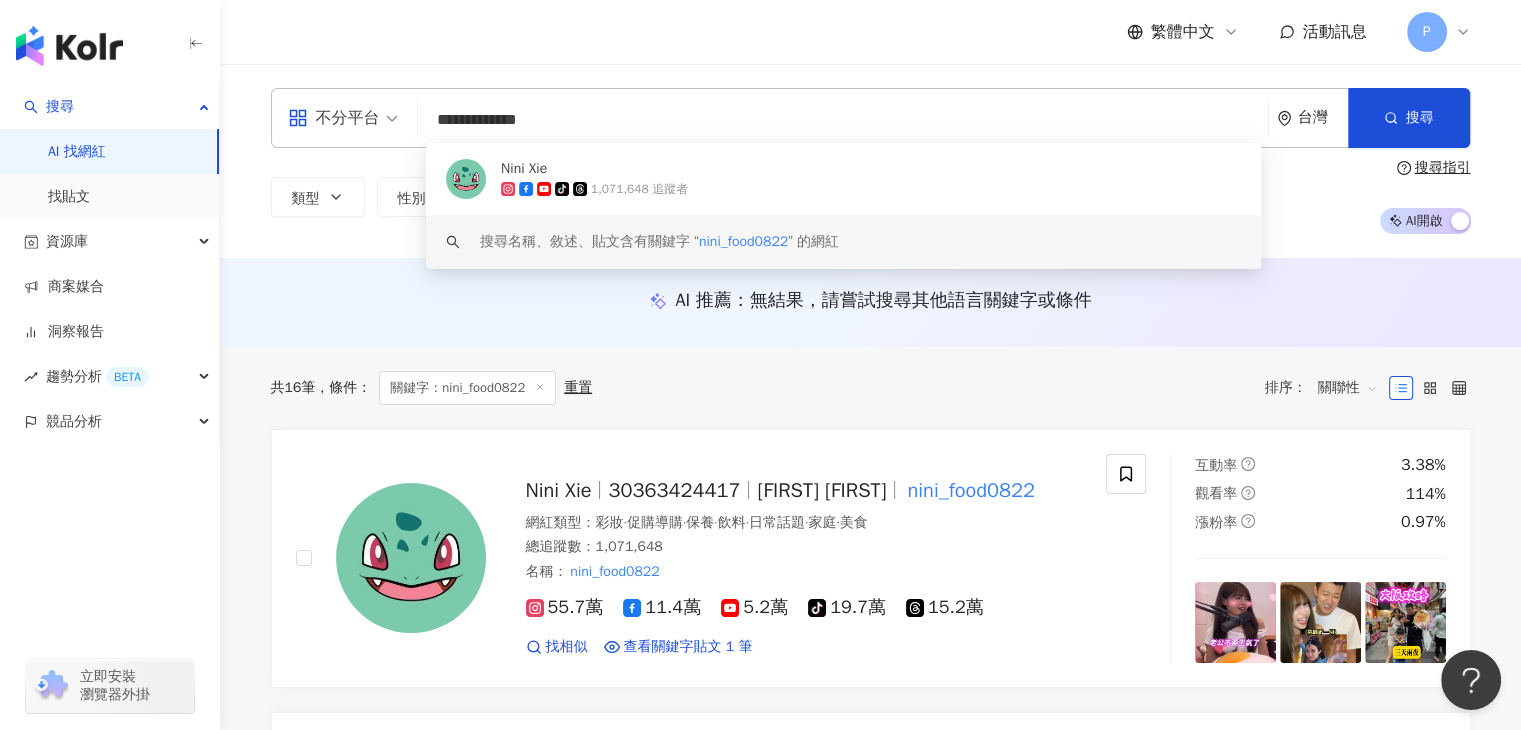 paste on "*" 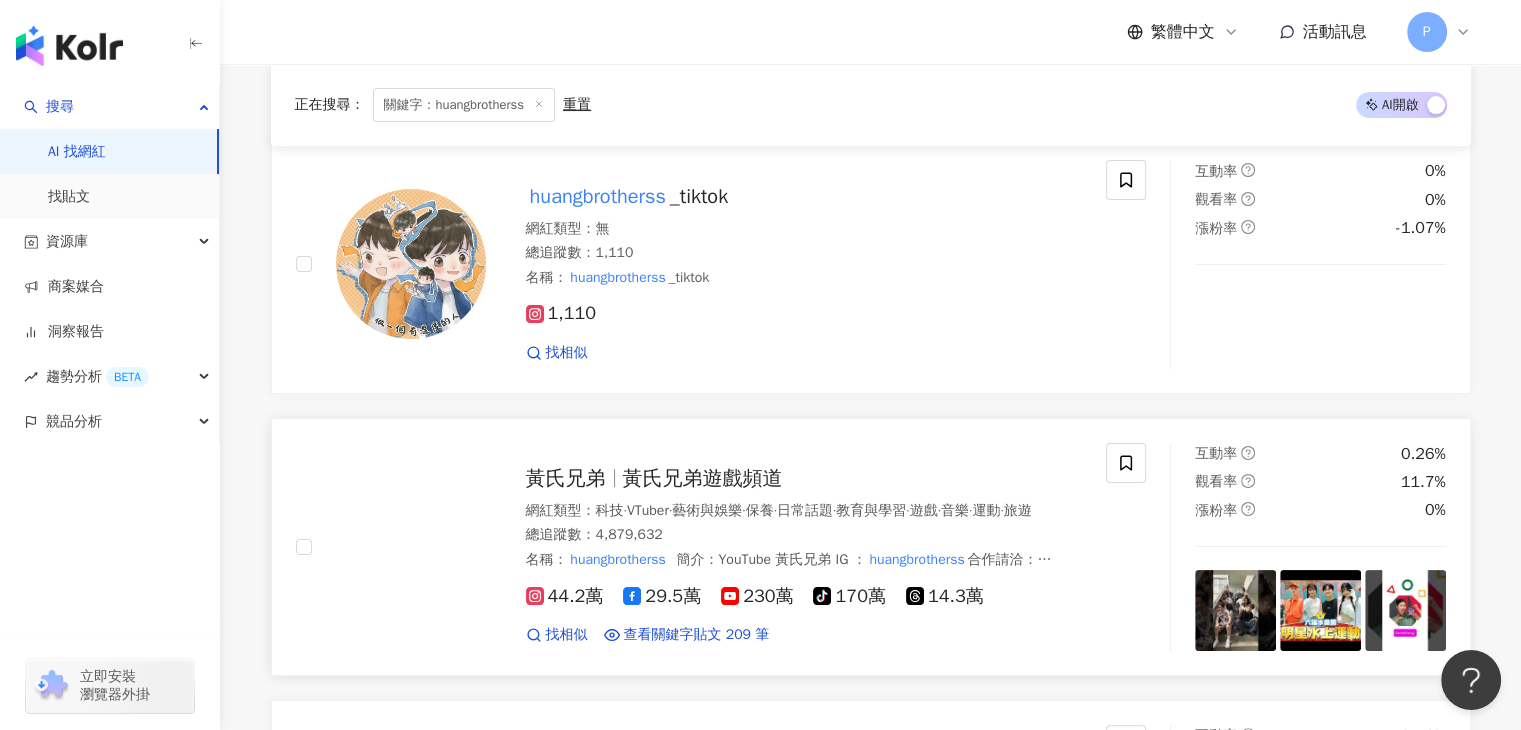 scroll, scrollTop: 300, scrollLeft: 0, axis: vertical 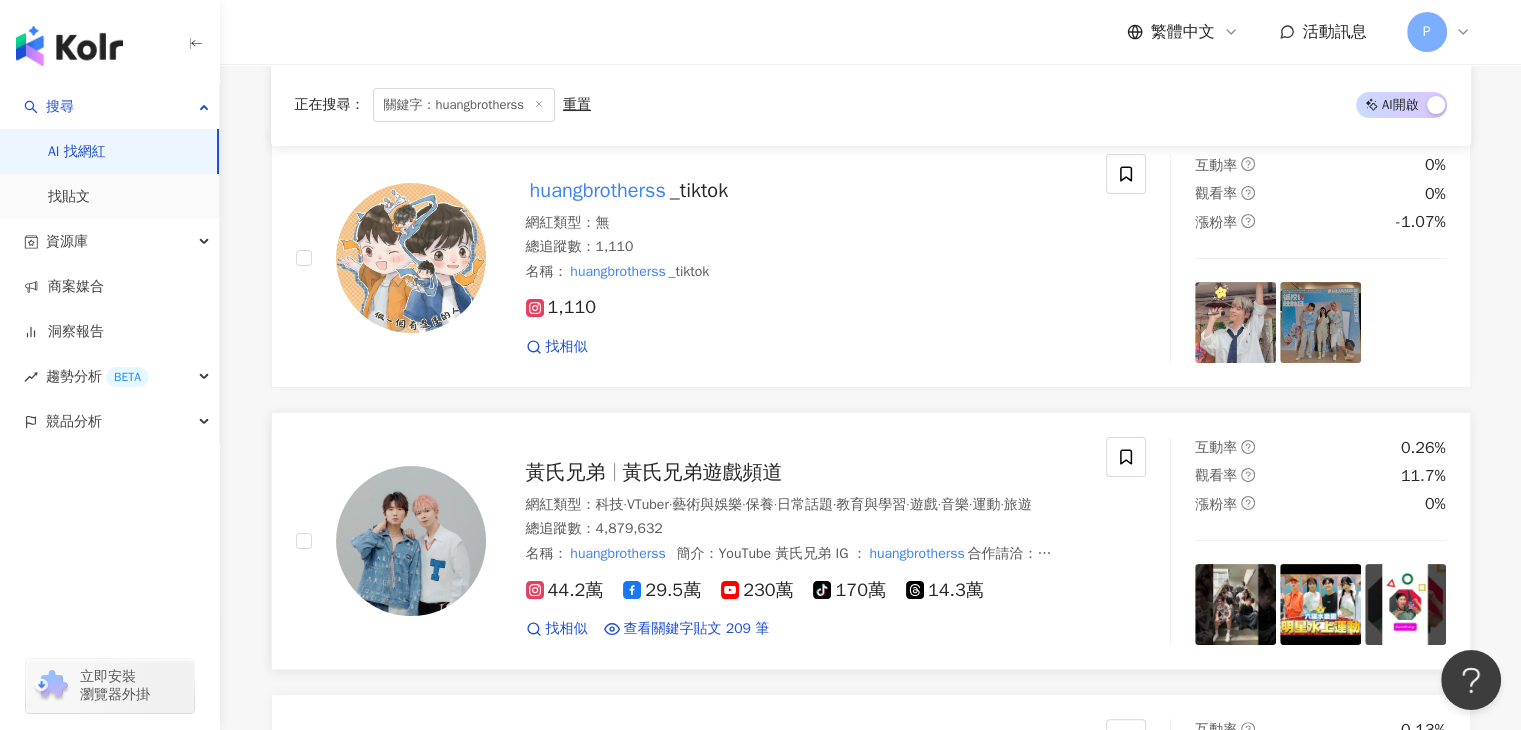 click on "黃氏兄弟遊戲頻道" at bounding box center (703, 472) 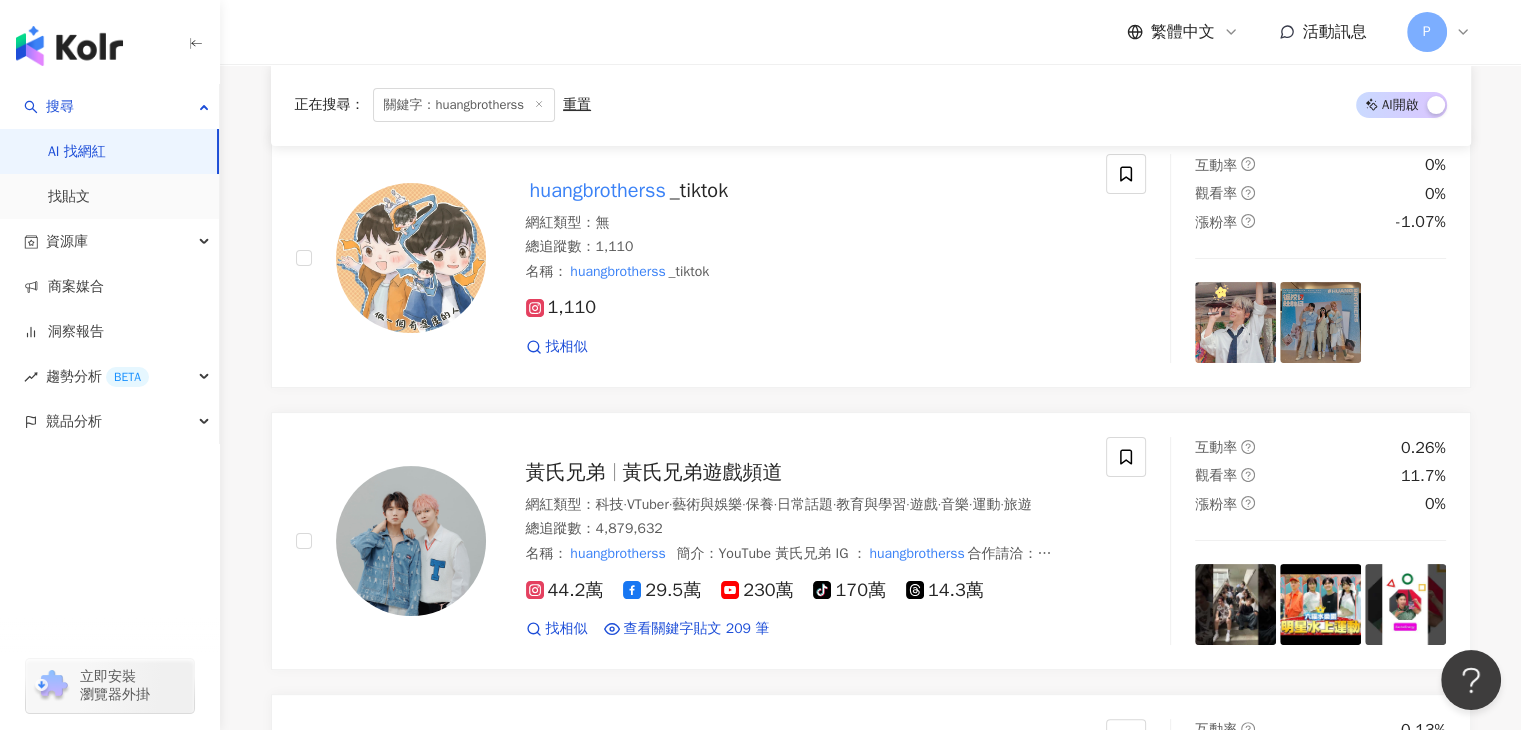 scroll, scrollTop: 0, scrollLeft: 0, axis: both 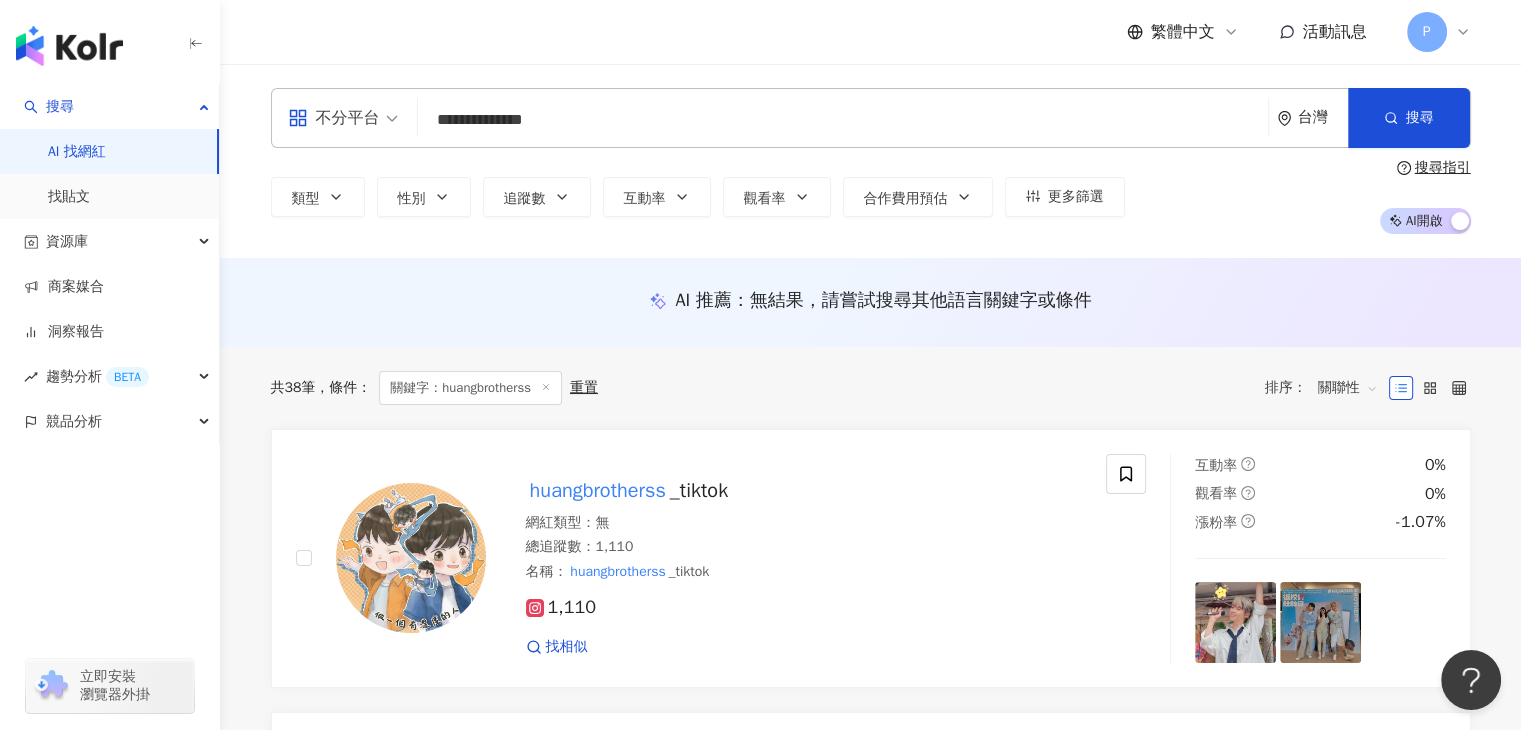 click on "**********" at bounding box center (843, 120) 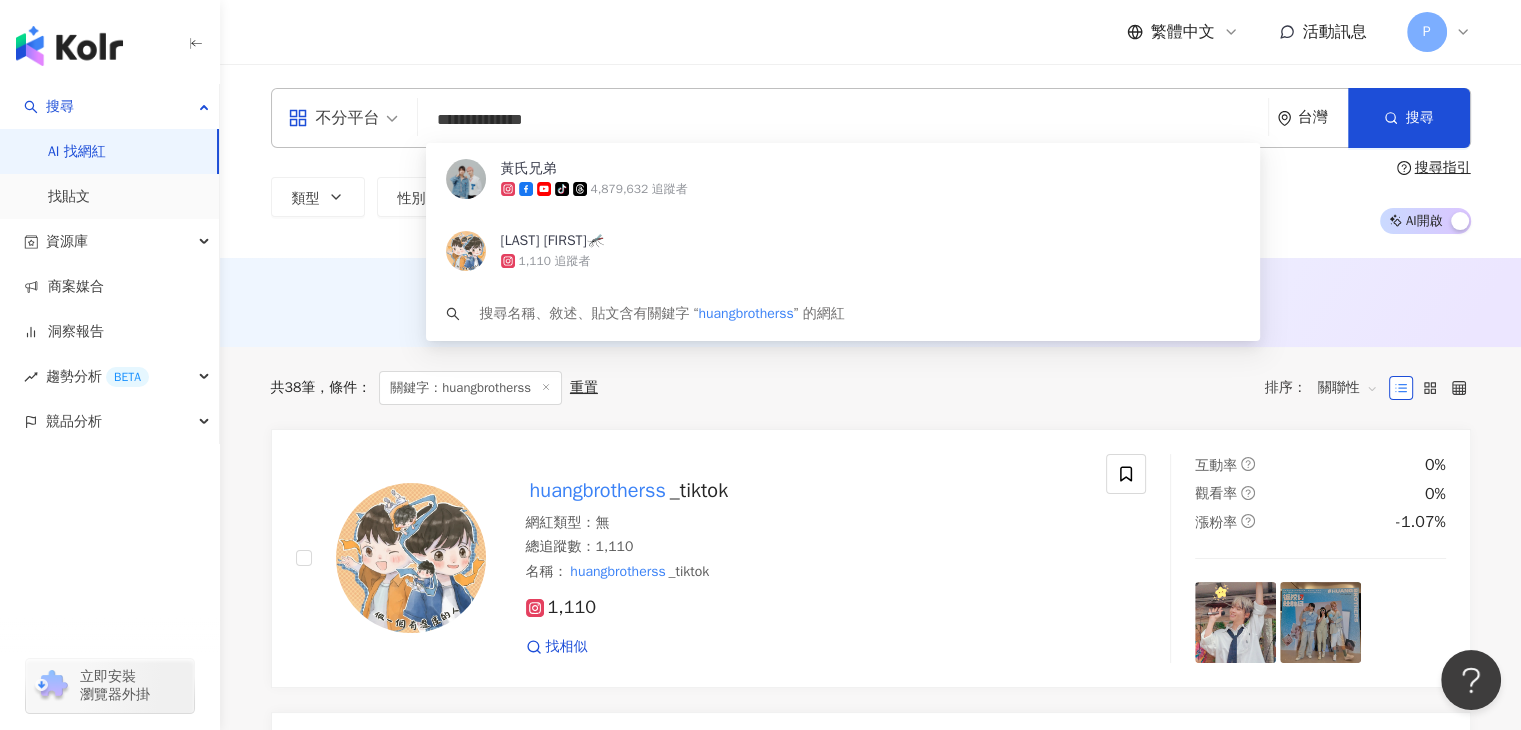 paste 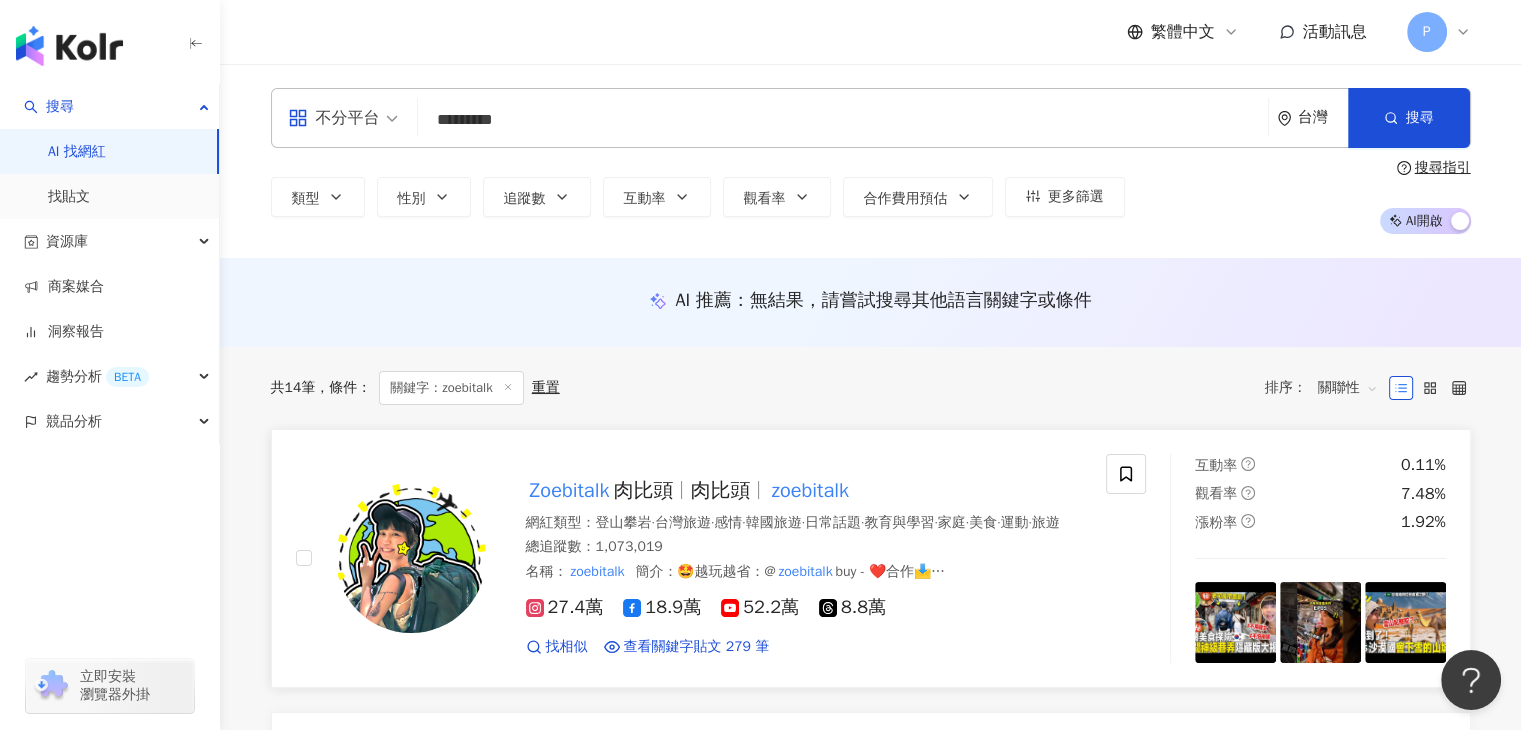 click on "肉比頭" at bounding box center [720, 490] 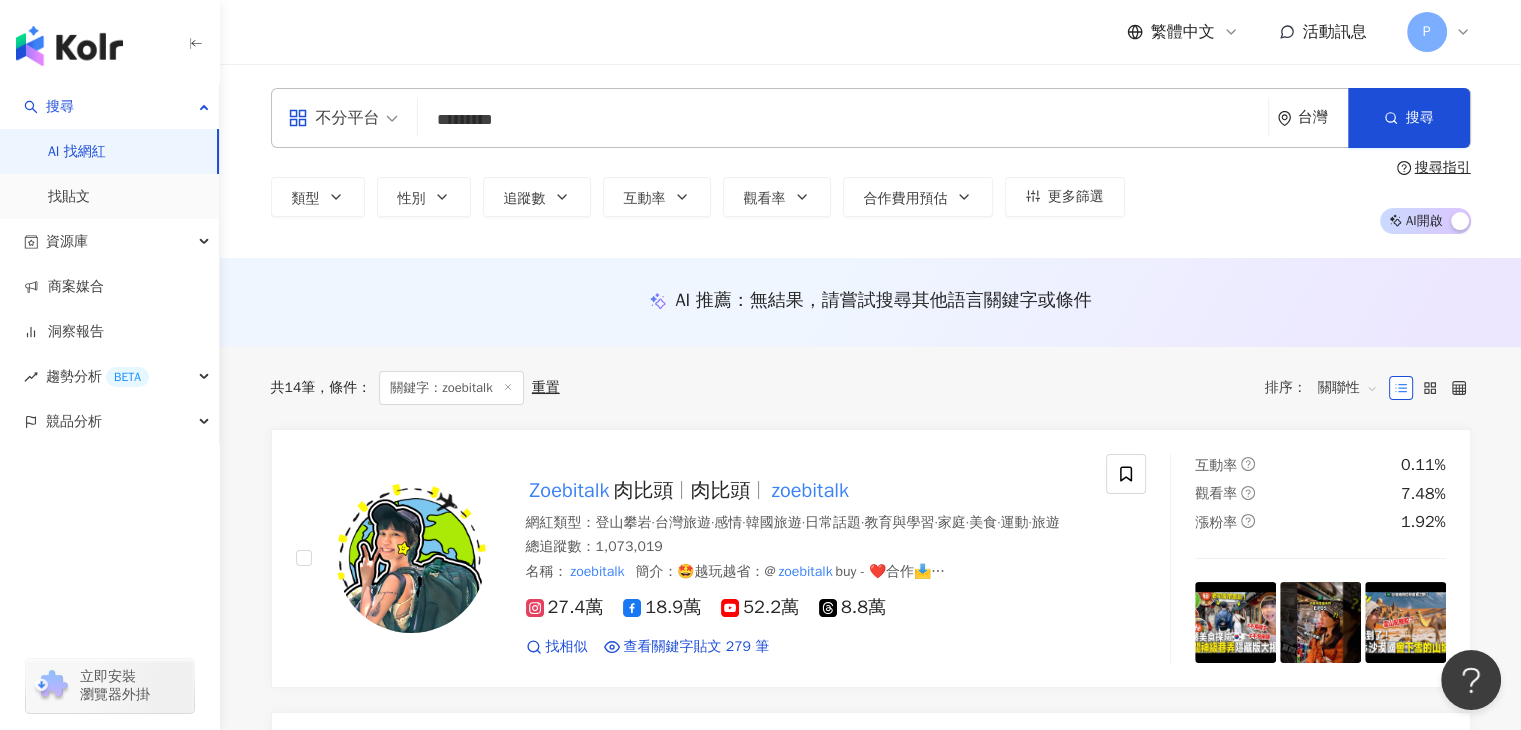 click on "*********" at bounding box center (843, 120) 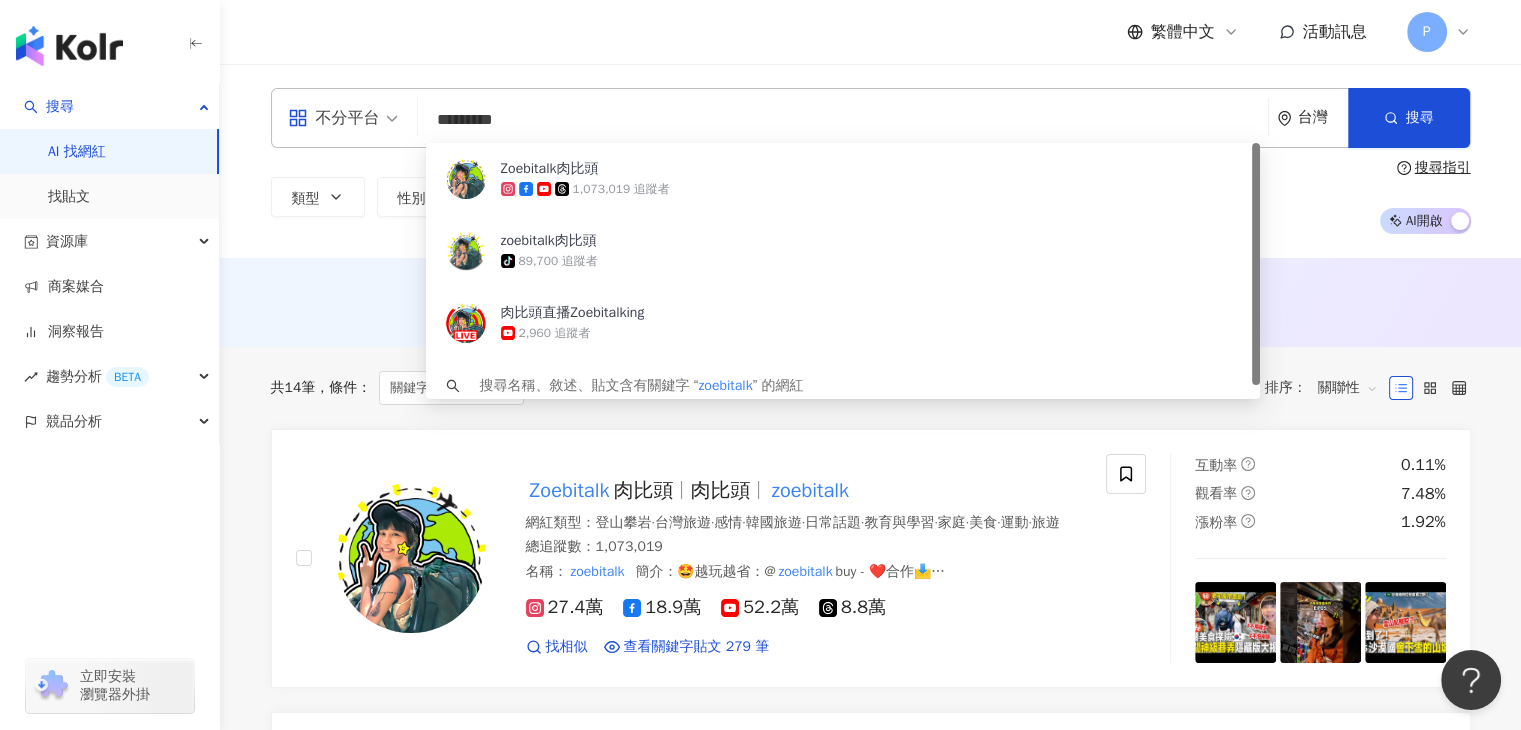 paste 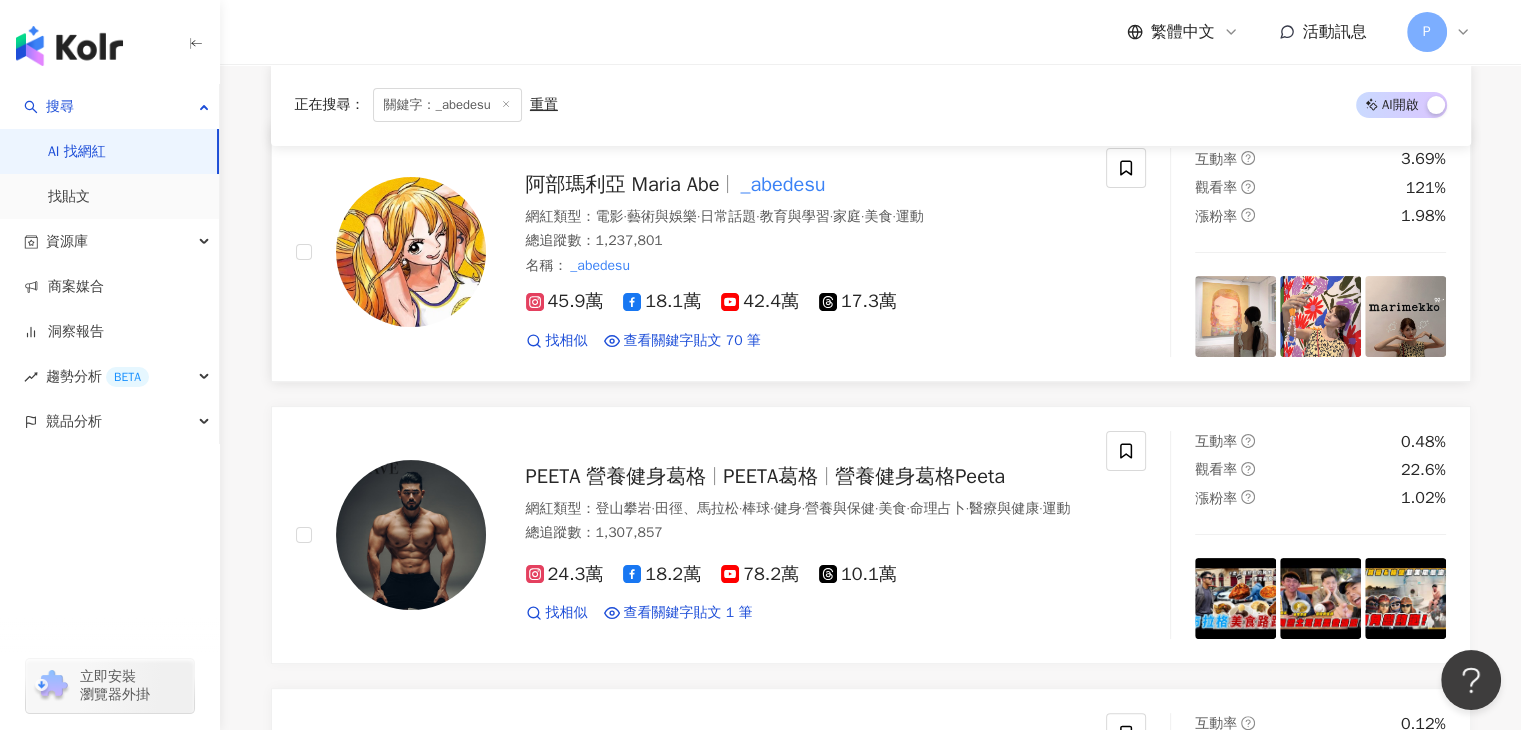 scroll, scrollTop: 300, scrollLeft: 0, axis: vertical 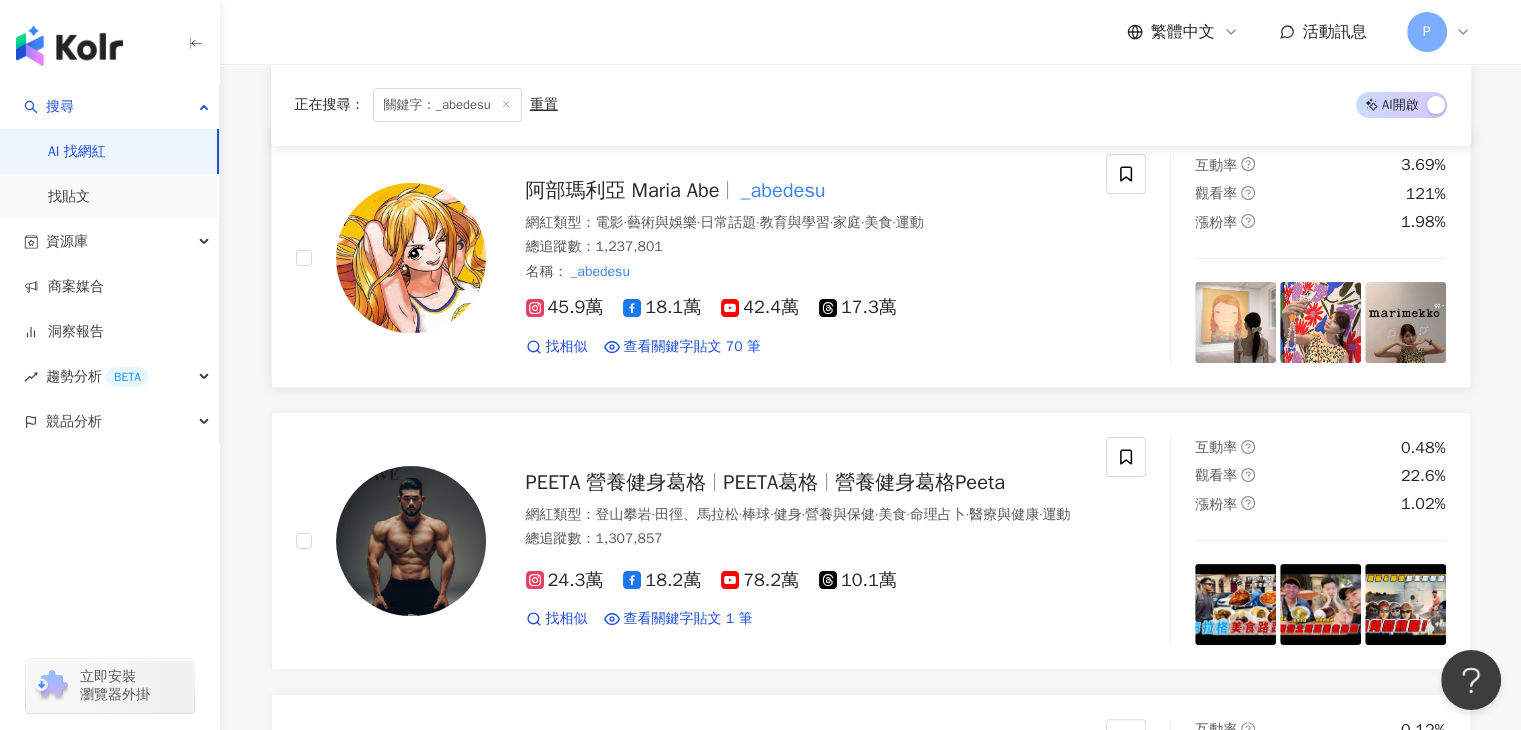 click on "阿部瑪利亞 Maria Abe" at bounding box center [623, 190] 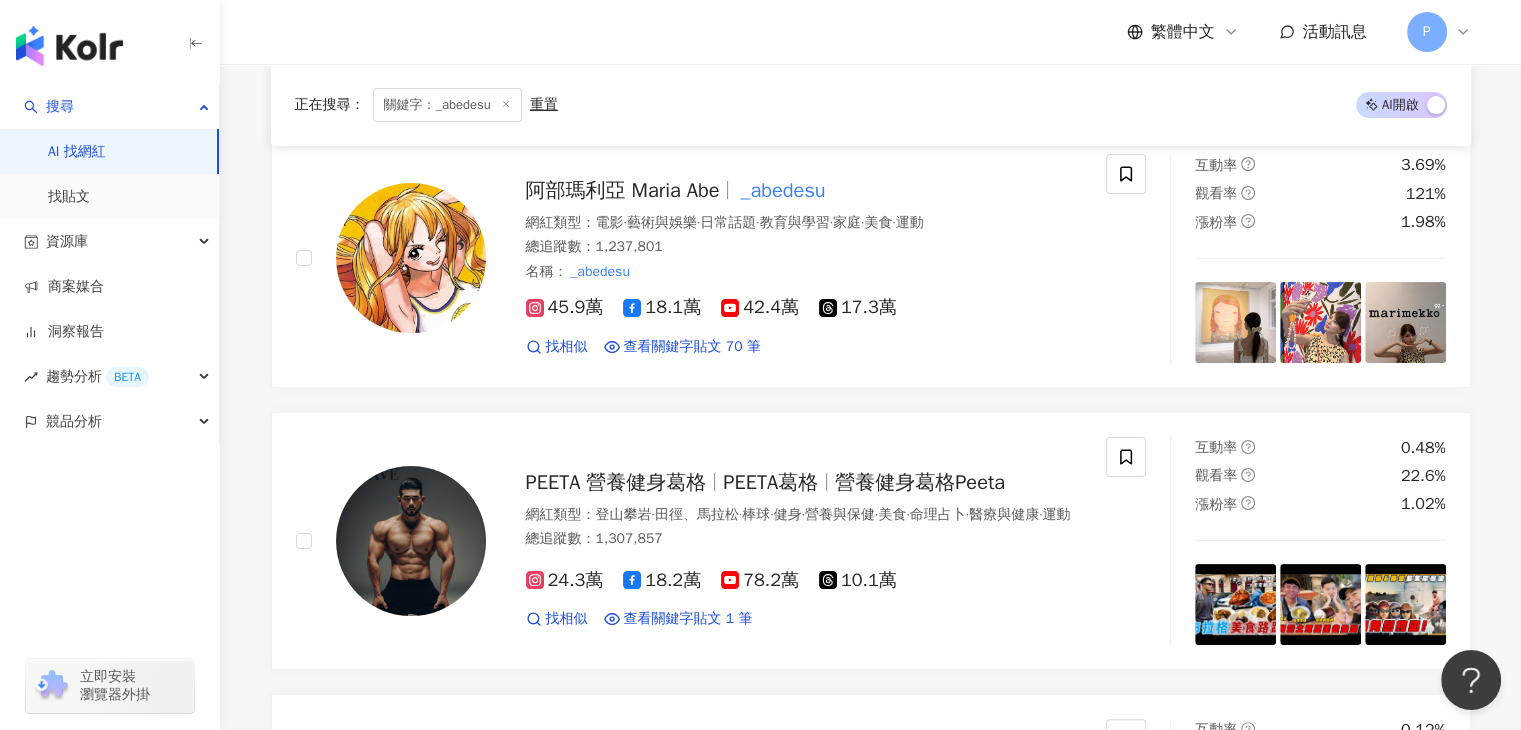 scroll, scrollTop: 0, scrollLeft: 0, axis: both 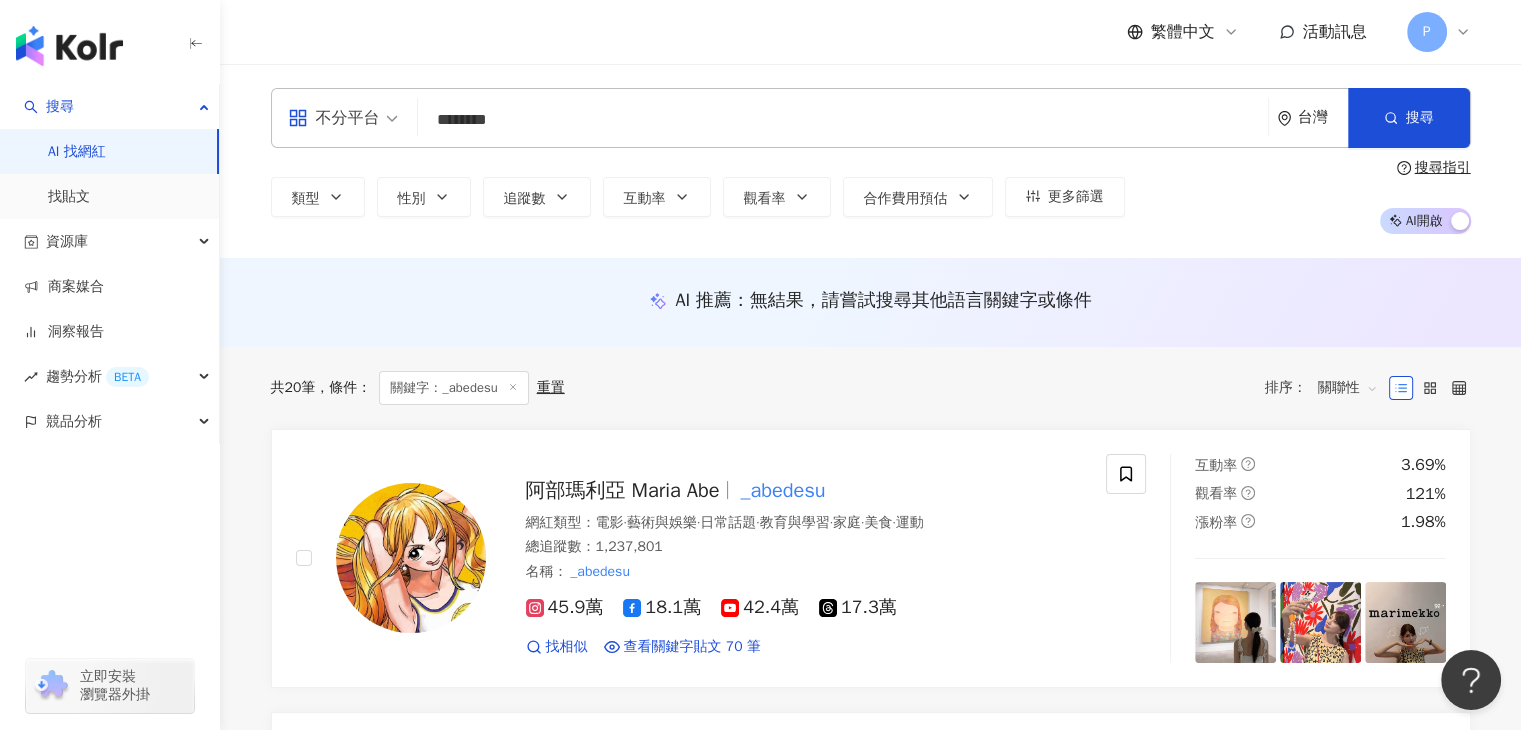 click on "********" at bounding box center [843, 120] 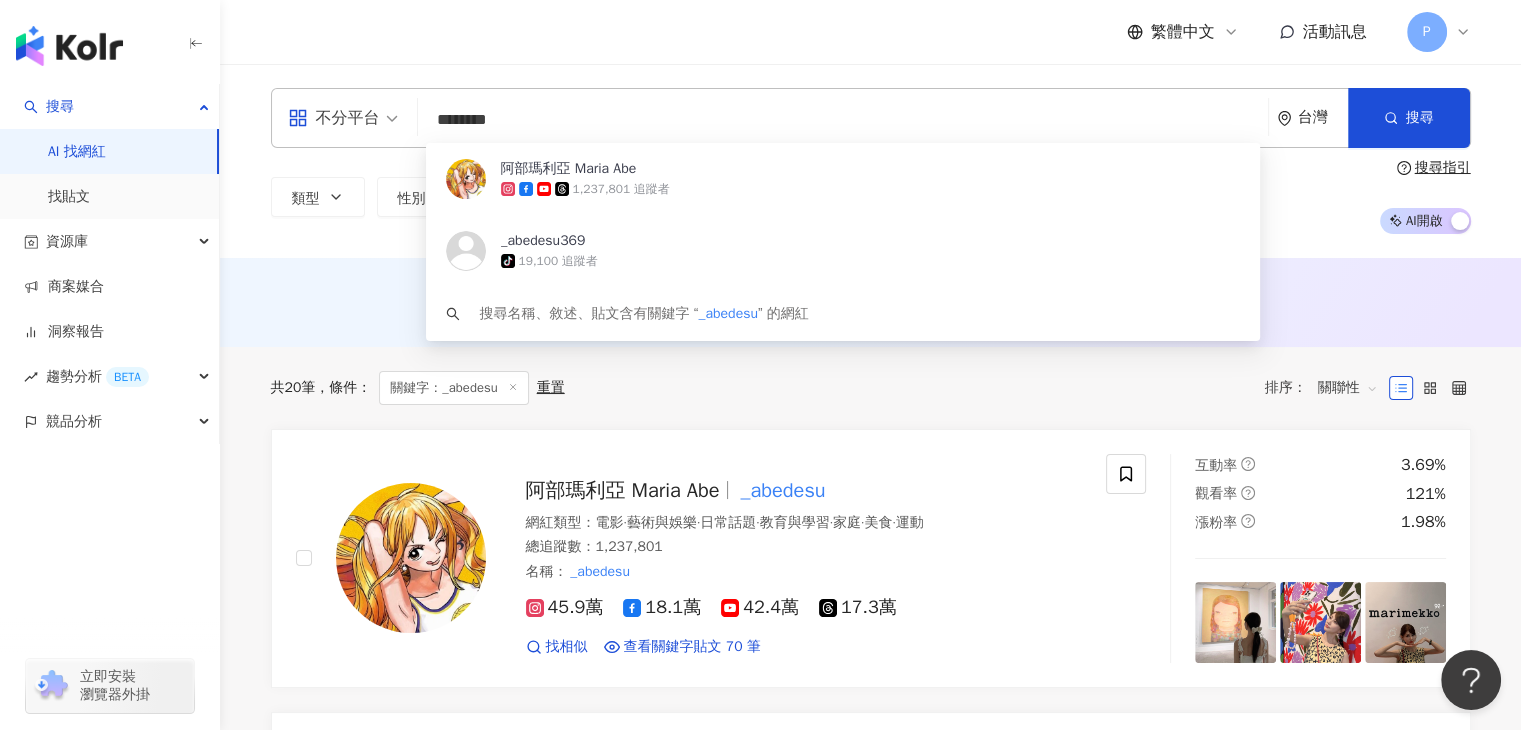 paste on "***" 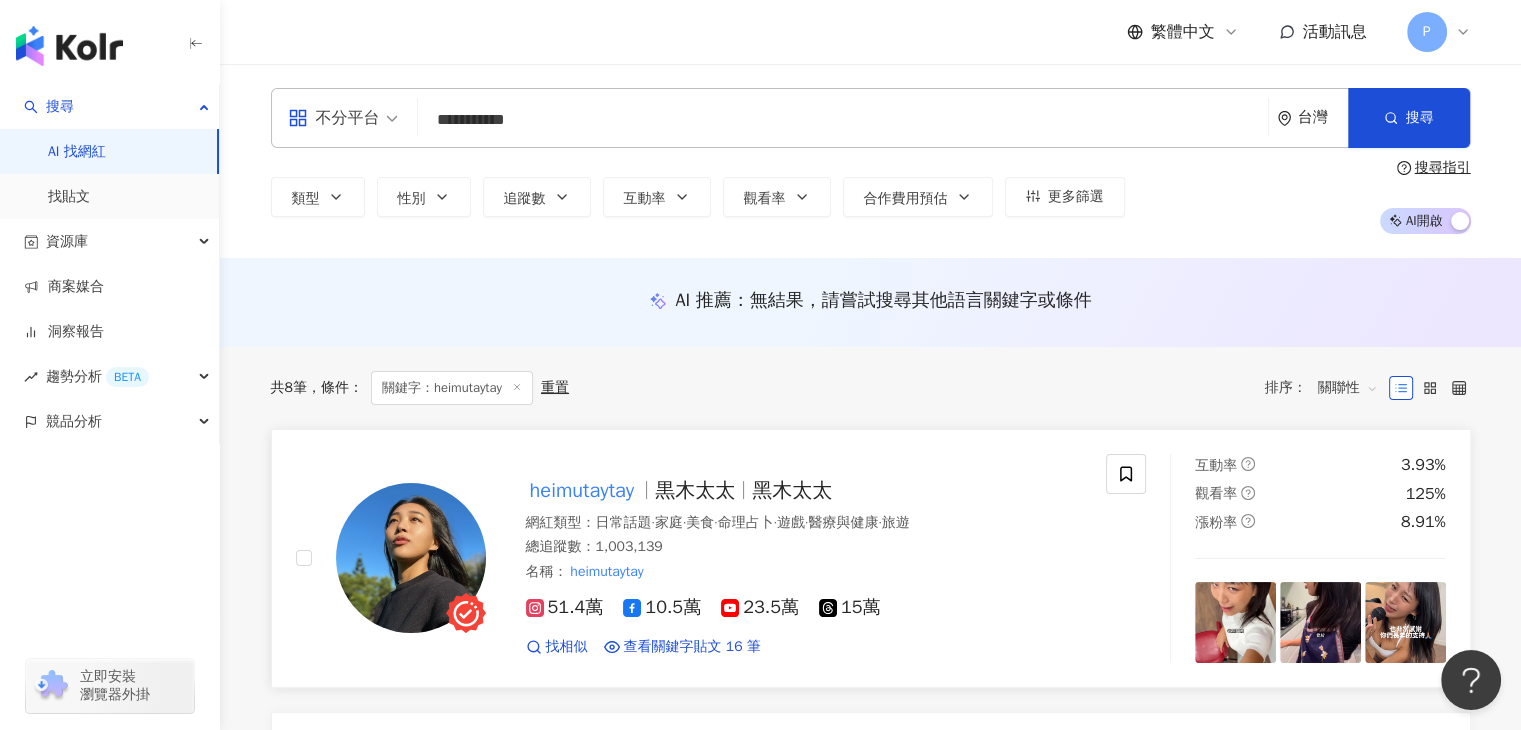 click on "heimutaytay" at bounding box center [582, 490] 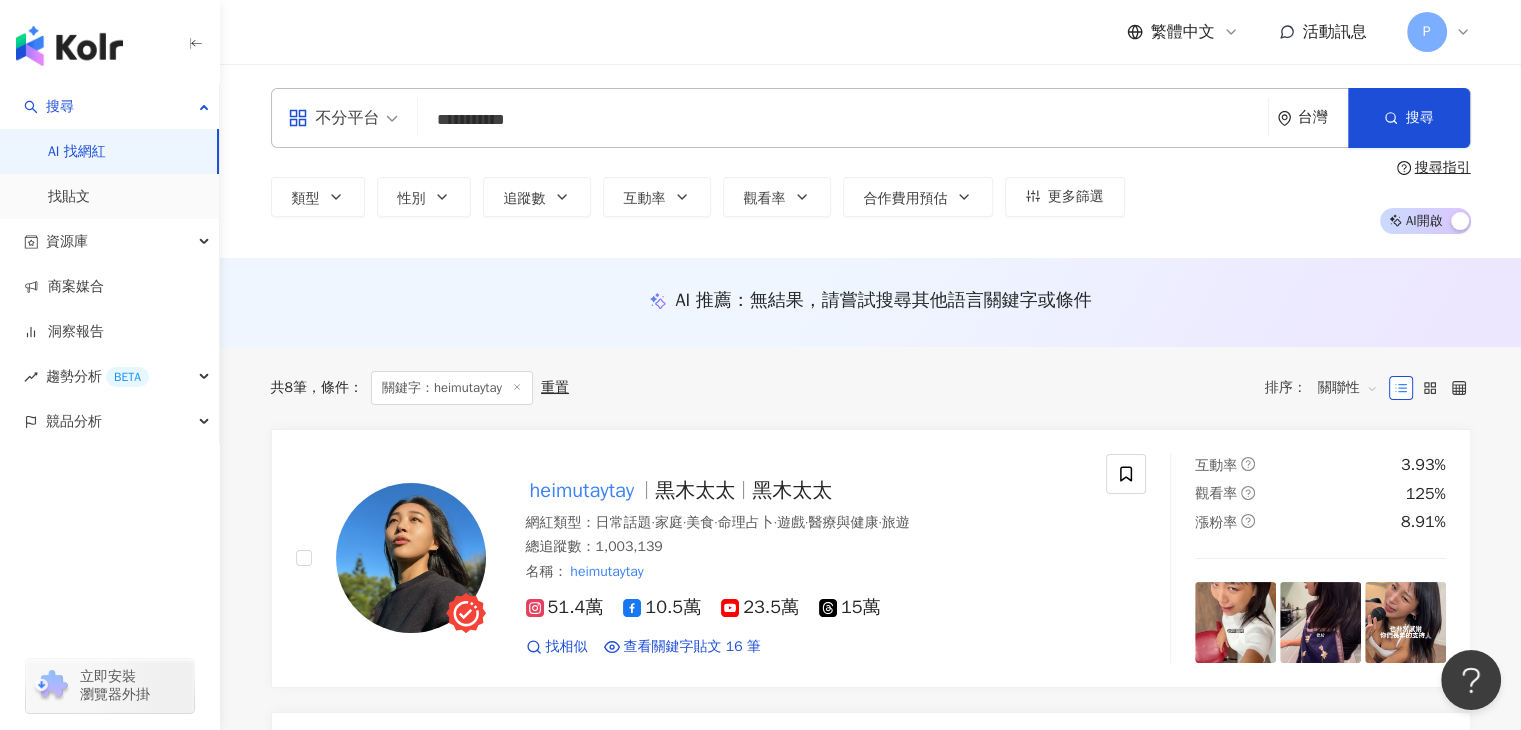 click on "**********" at bounding box center [843, 120] 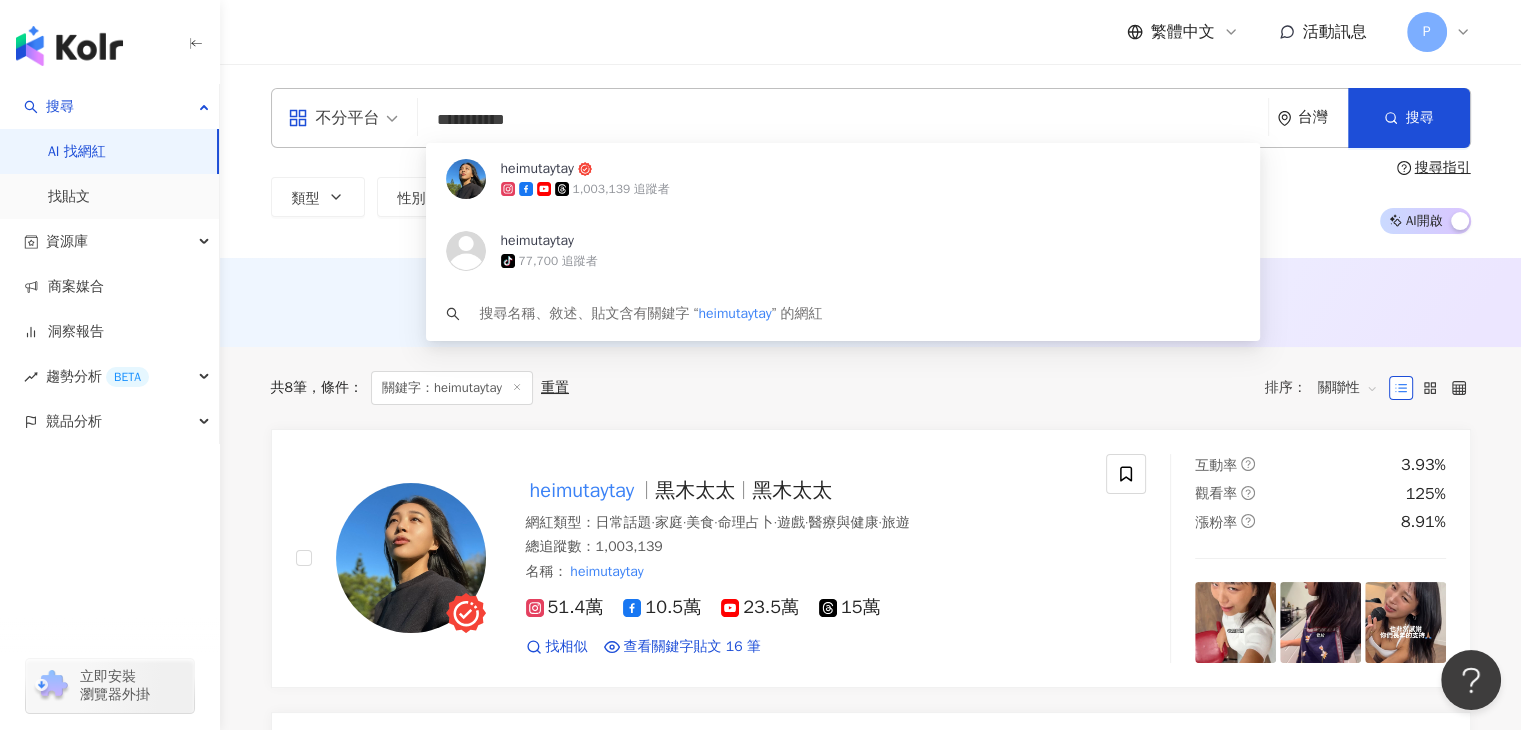 paste 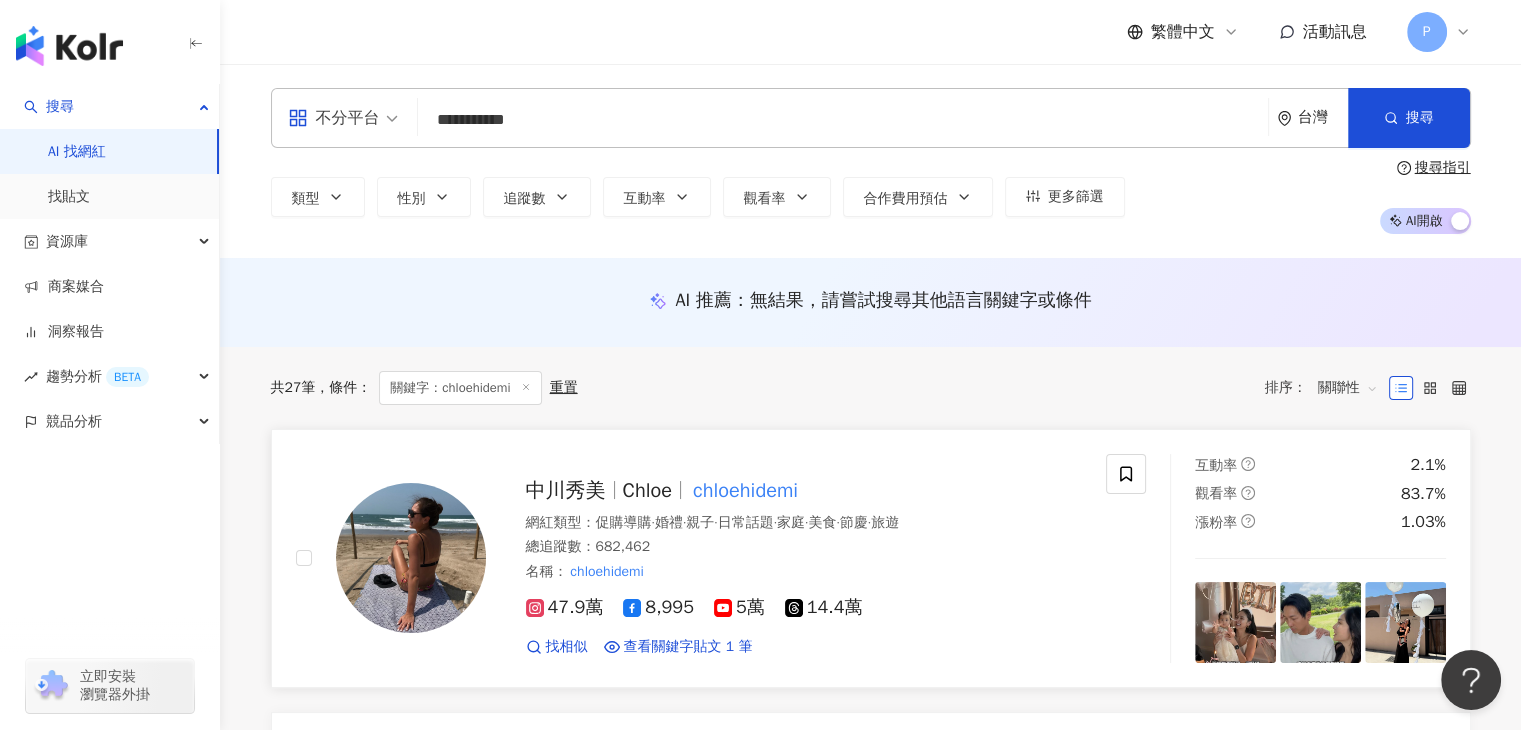 click on "Chloe" at bounding box center [648, 490] 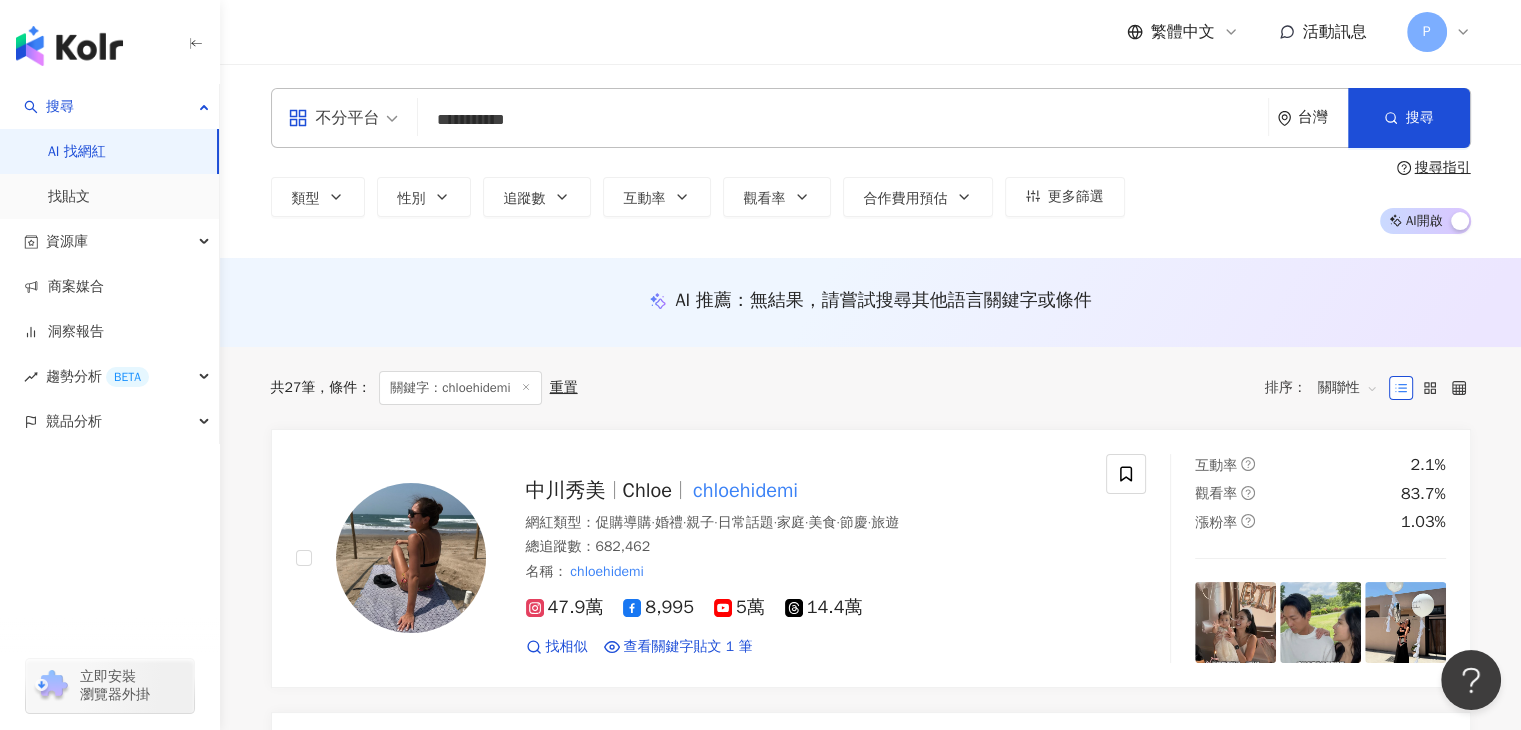 click on "**********" at bounding box center [871, 118] 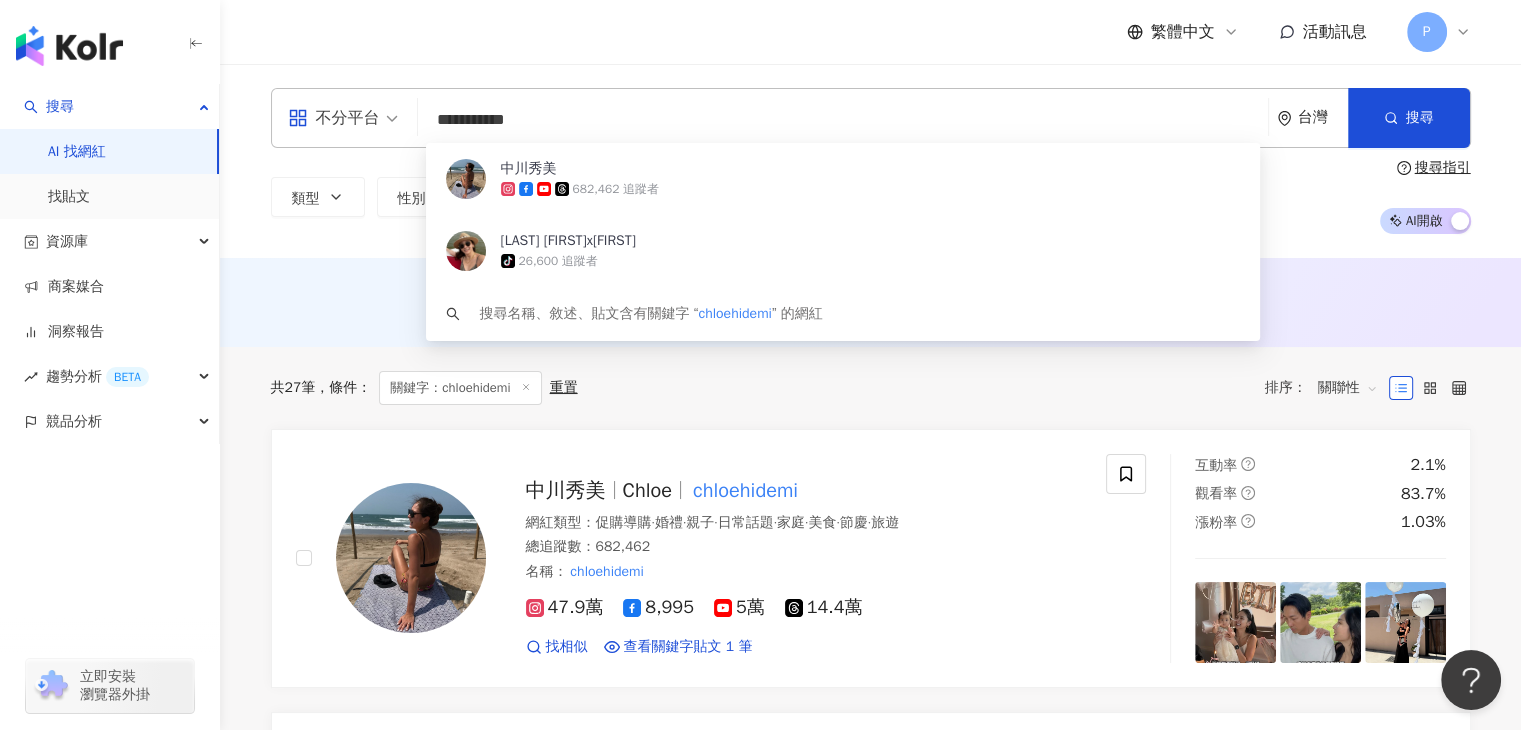 paste on "****" 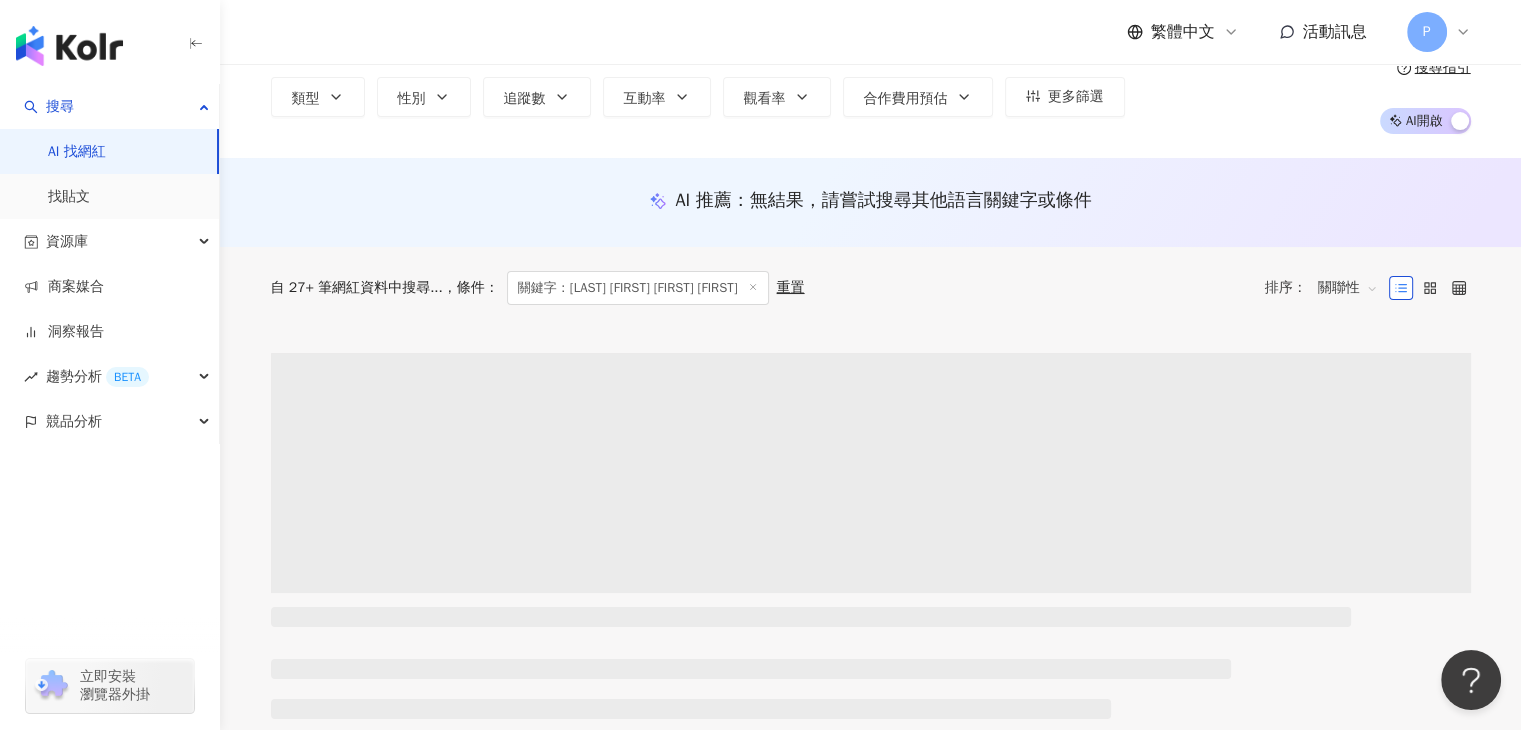 scroll, scrollTop: 200, scrollLeft: 0, axis: vertical 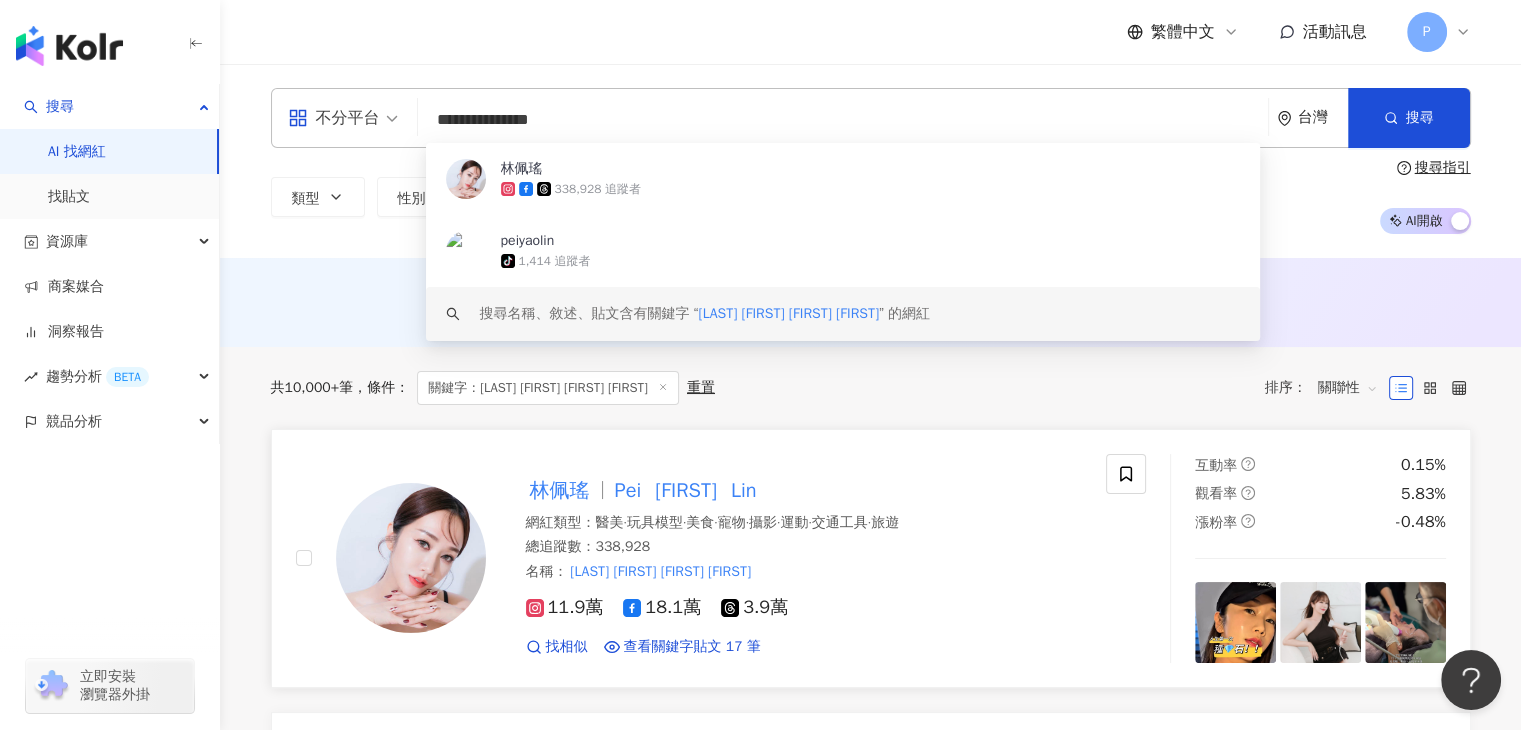 click on "Lin" at bounding box center (744, 490) 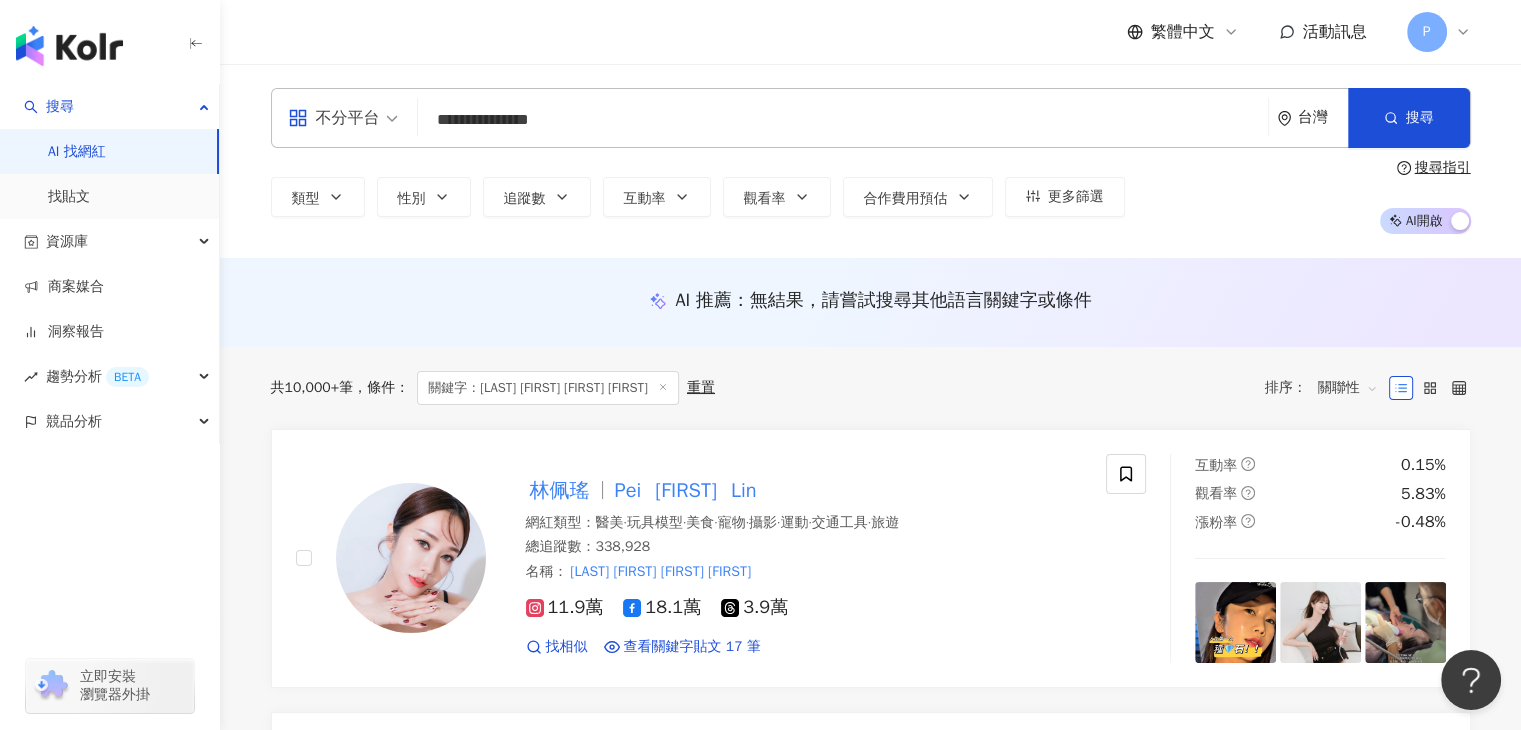 click on "**********" at bounding box center [843, 120] 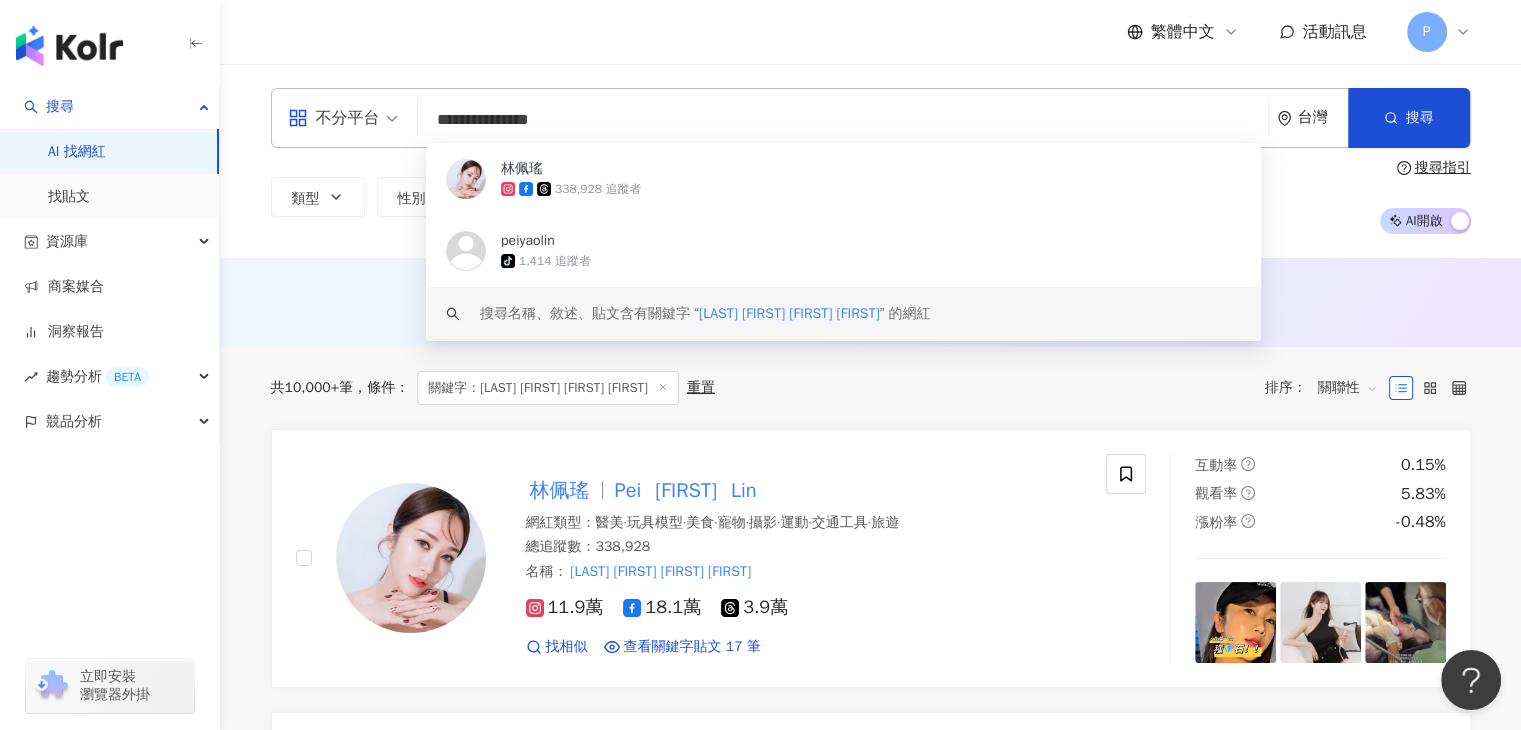 paste 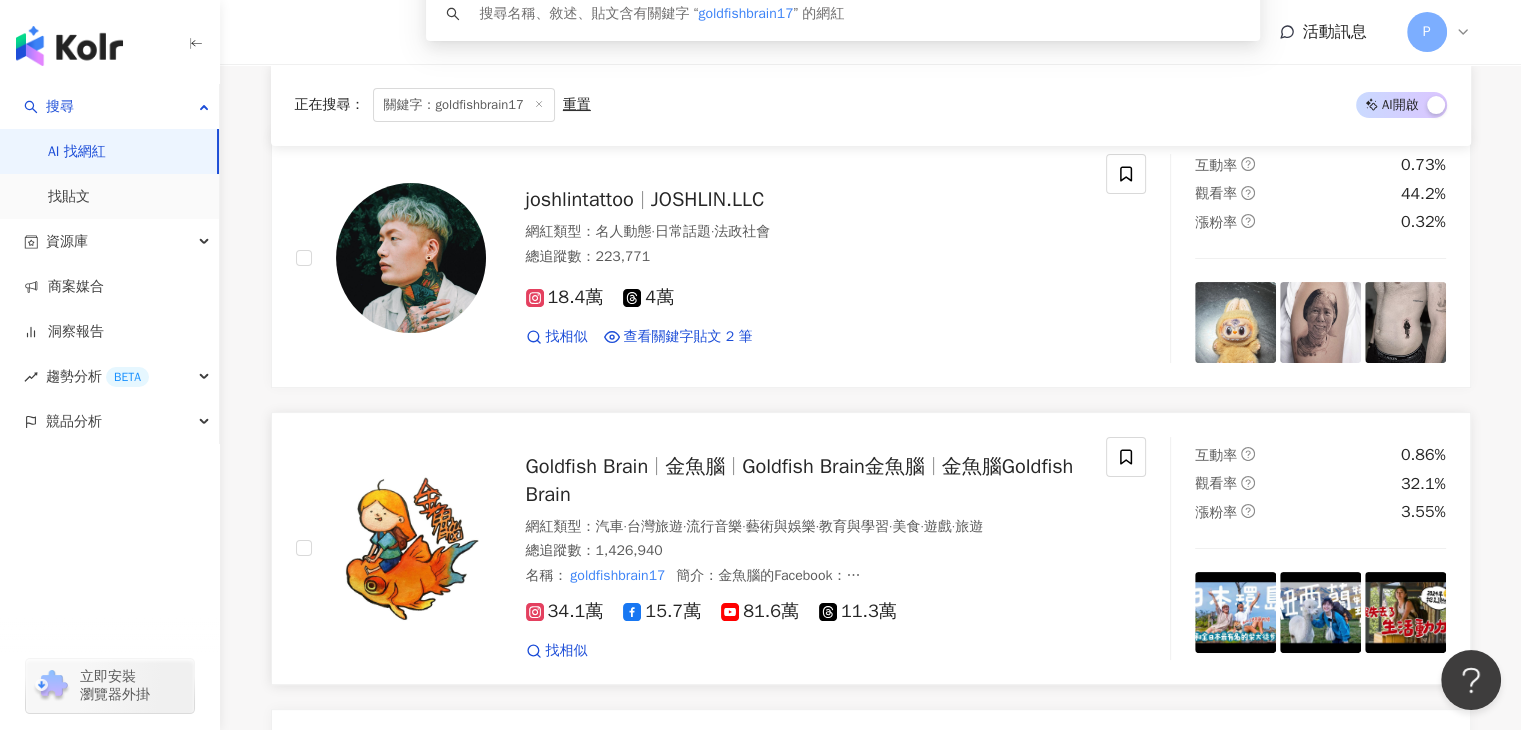 scroll, scrollTop: 400, scrollLeft: 0, axis: vertical 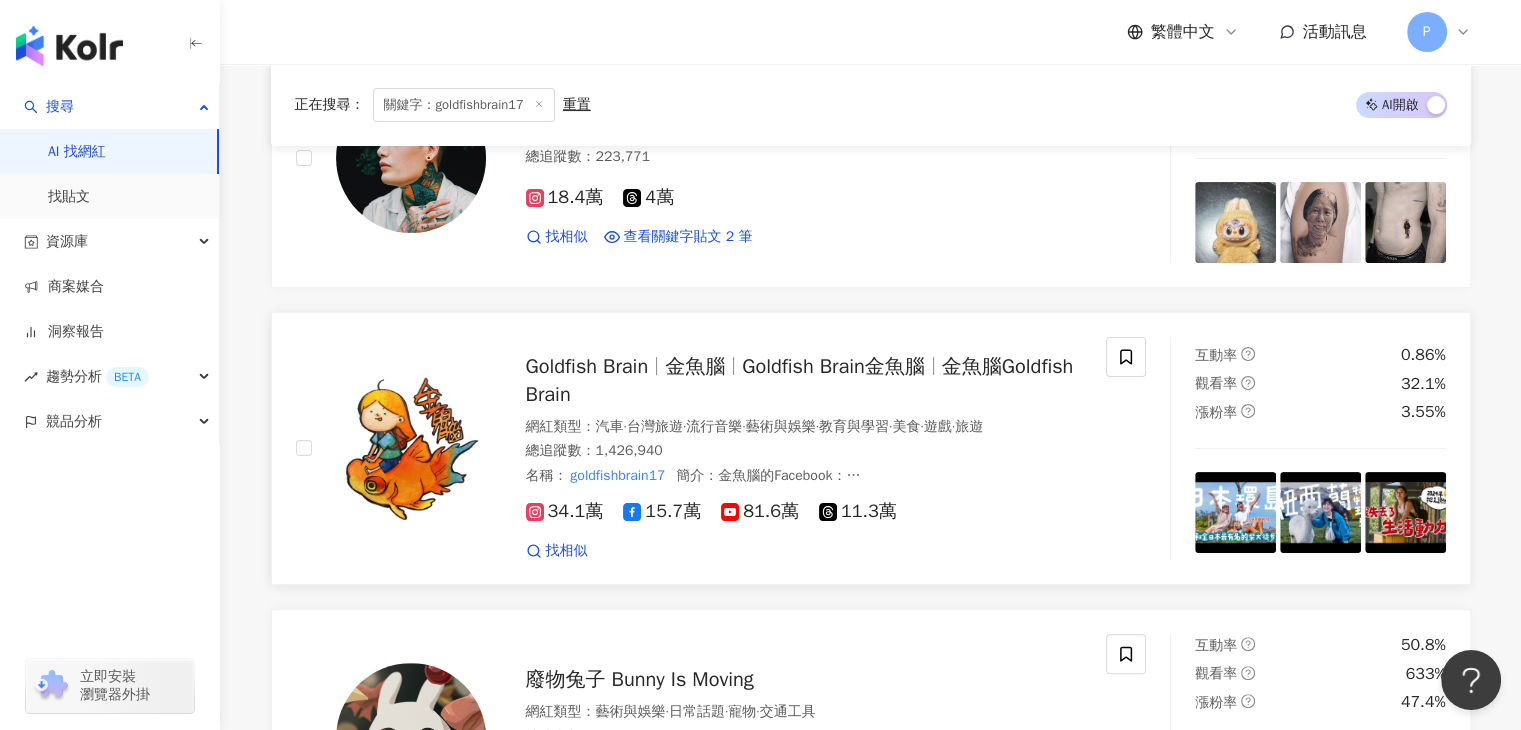 click on "Goldfish Brain 金魚腦 Goldfish Brain金魚腦 金魚腦Goldfish Brain" at bounding box center [804, 381] 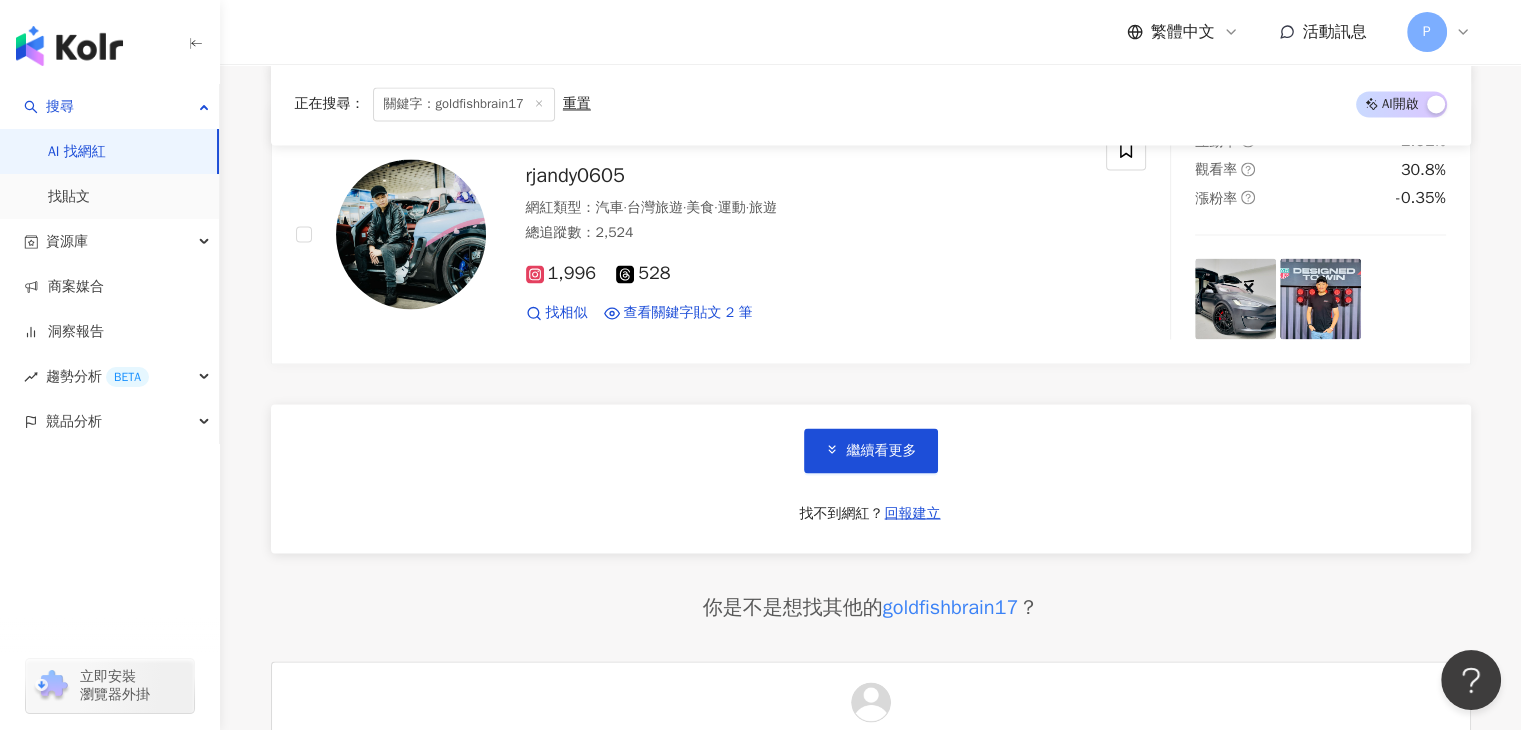 scroll, scrollTop: 3600, scrollLeft: 0, axis: vertical 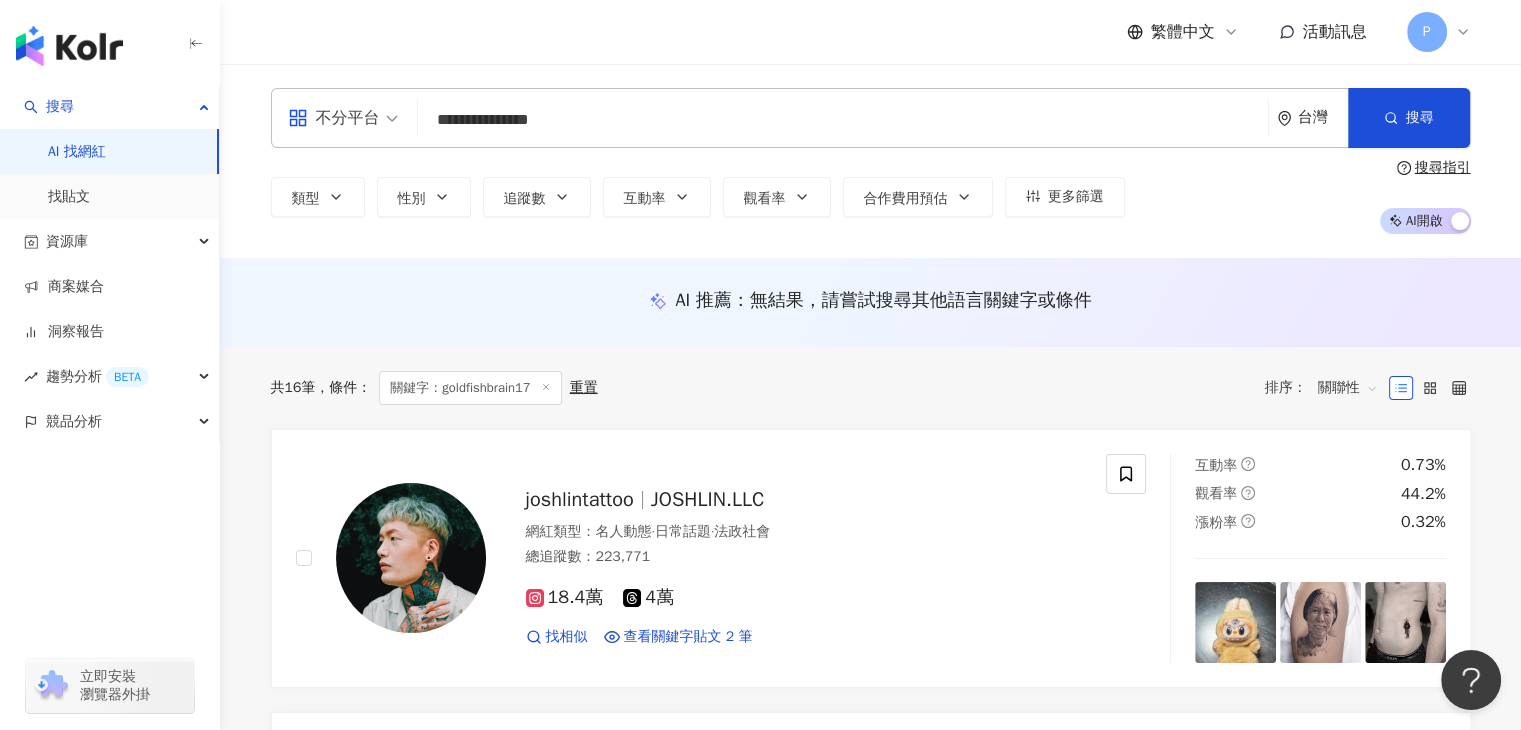 click on "**********" at bounding box center (843, 120) 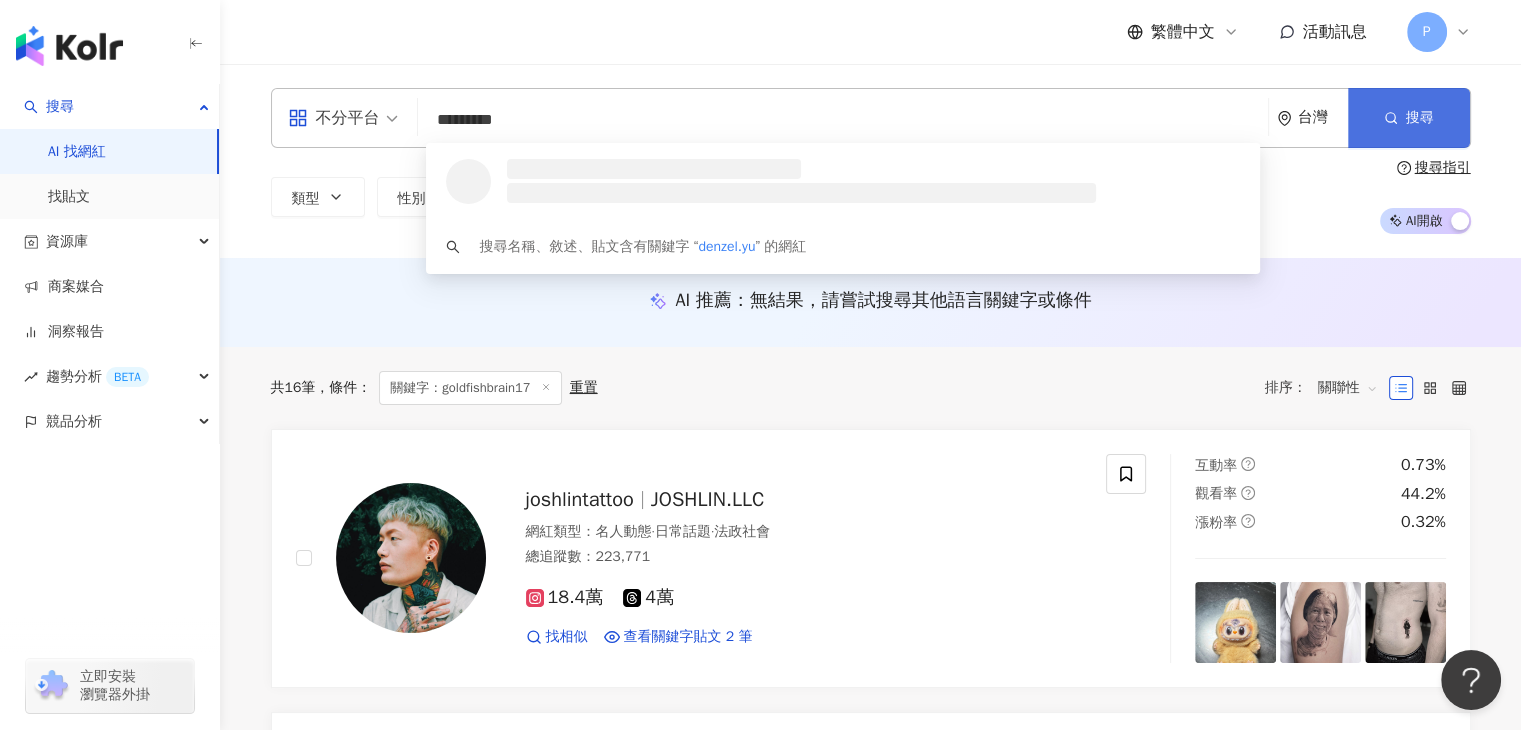 type on "*********" 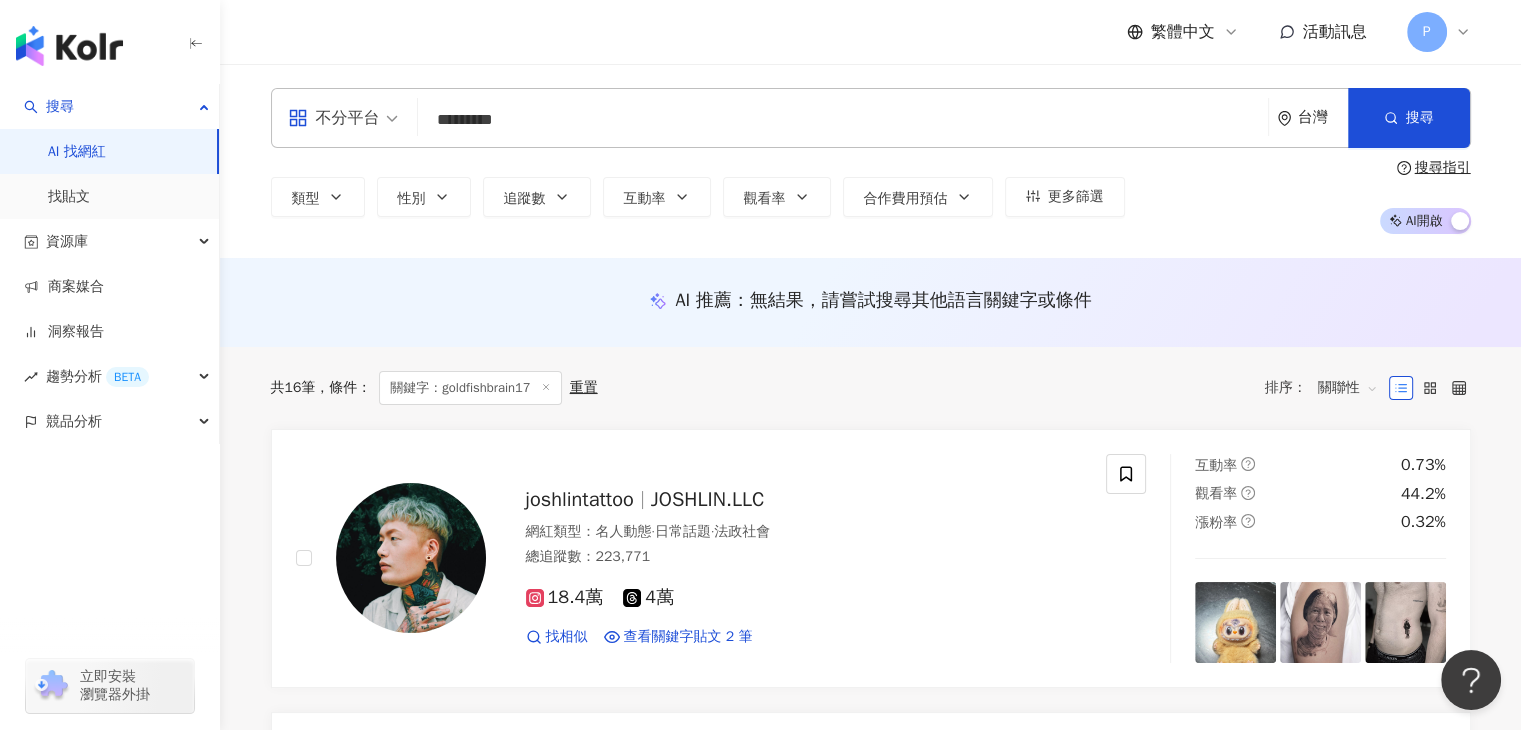 click on "*********" at bounding box center (843, 120) 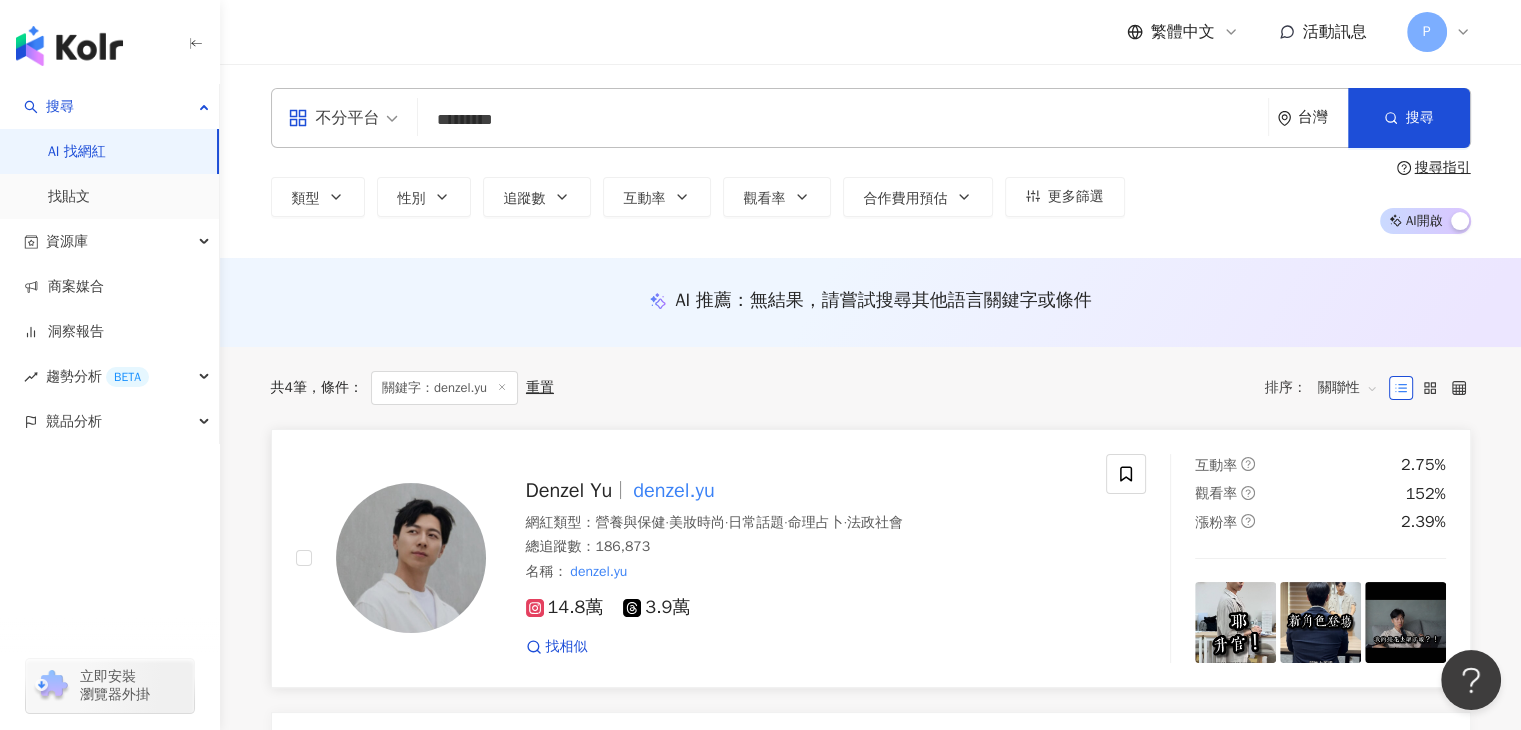 click on "Denzel Yu" at bounding box center (578, 490) 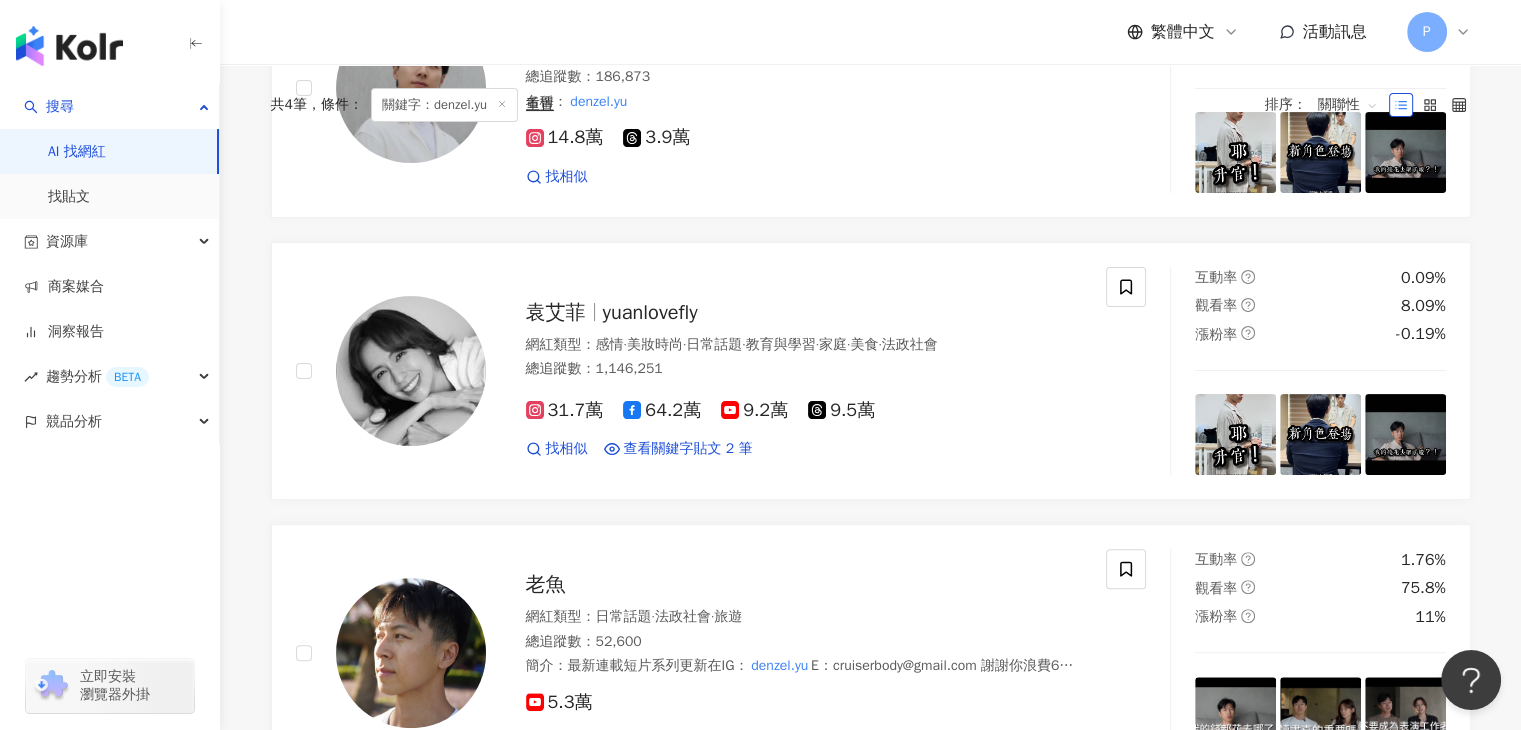 scroll, scrollTop: 0, scrollLeft: 0, axis: both 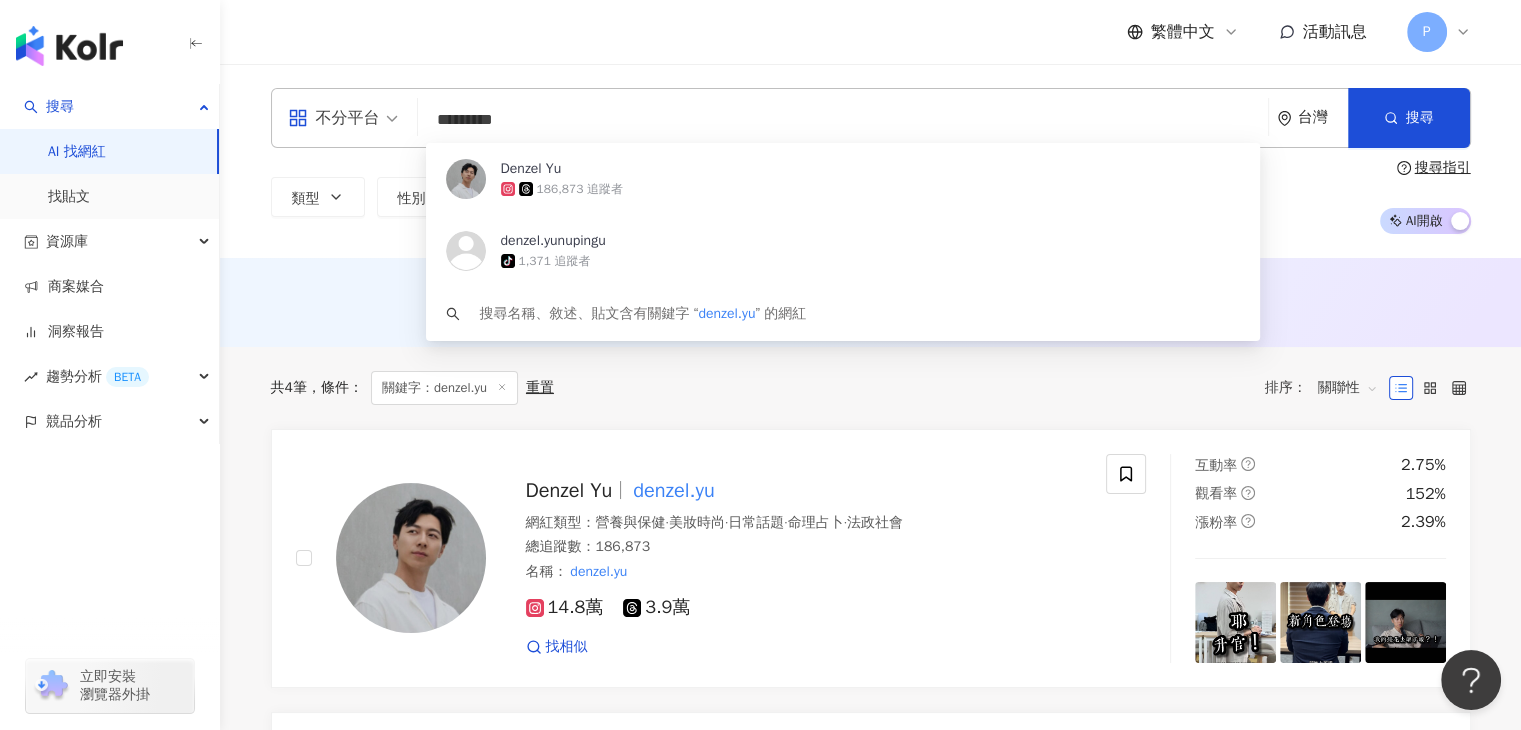 drag, startPoint x: 628, startPoint y: 113, endPoint x: 414, endPoint y: 120, distance: 214.11446 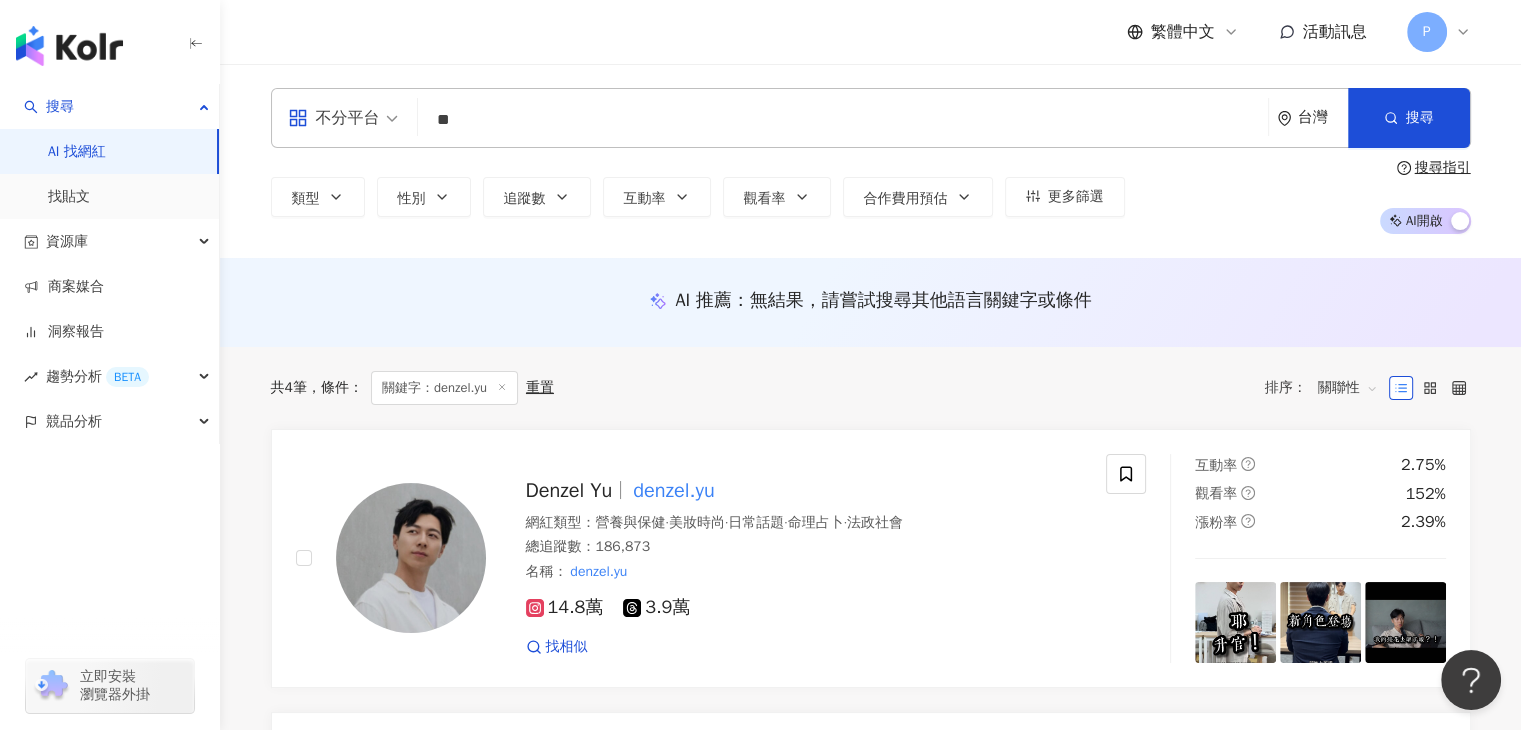 type on "*" 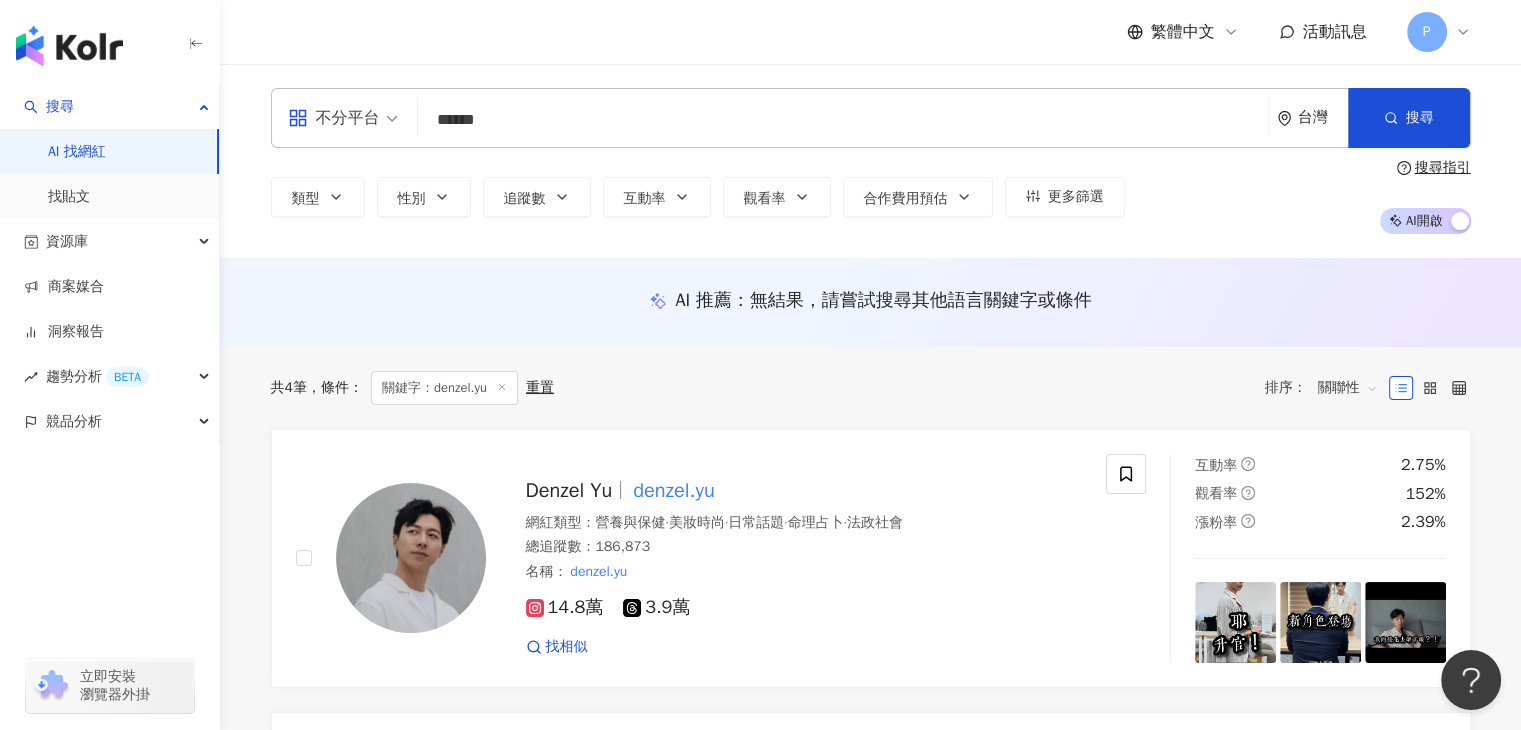 type on "******" 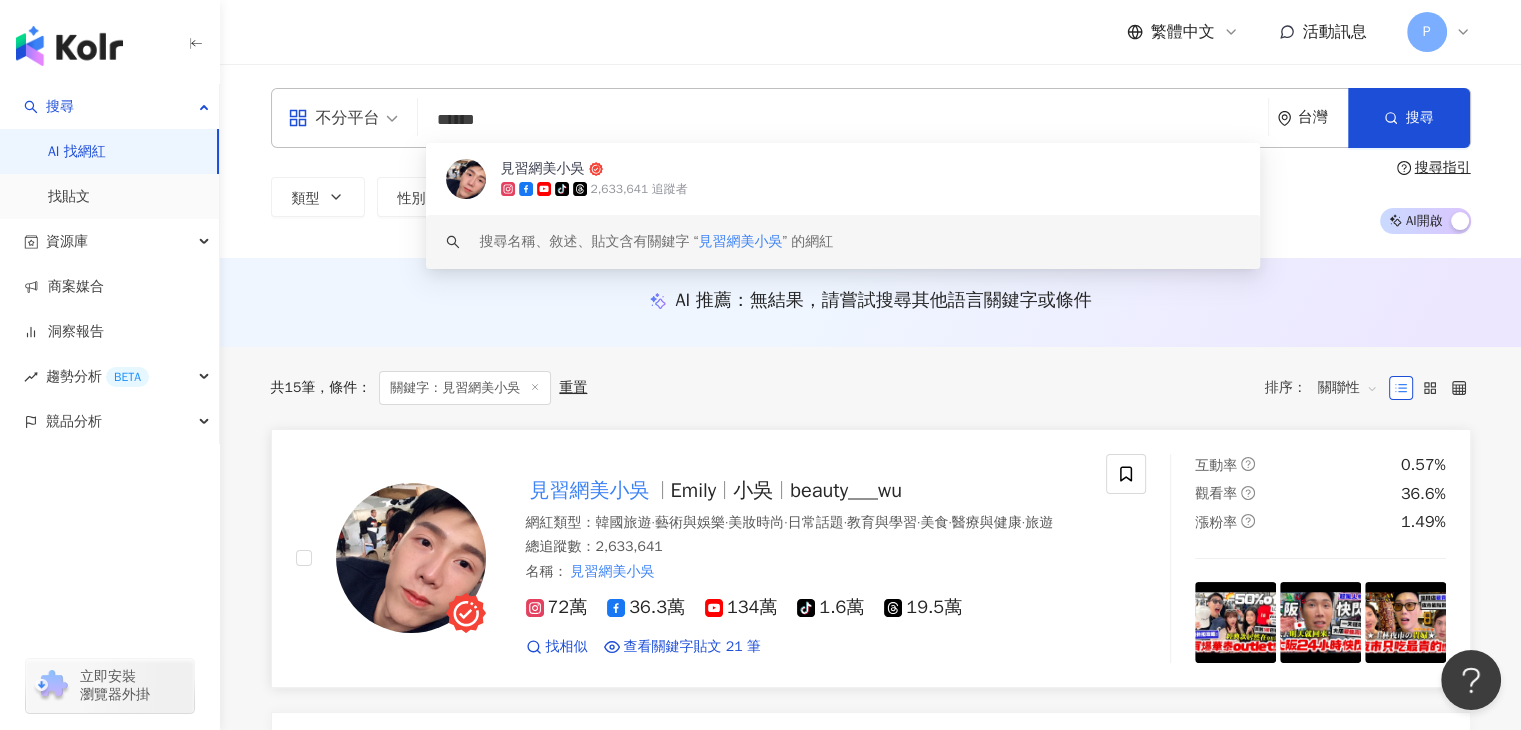 click on "Emily" at bounding box center [694, 490] 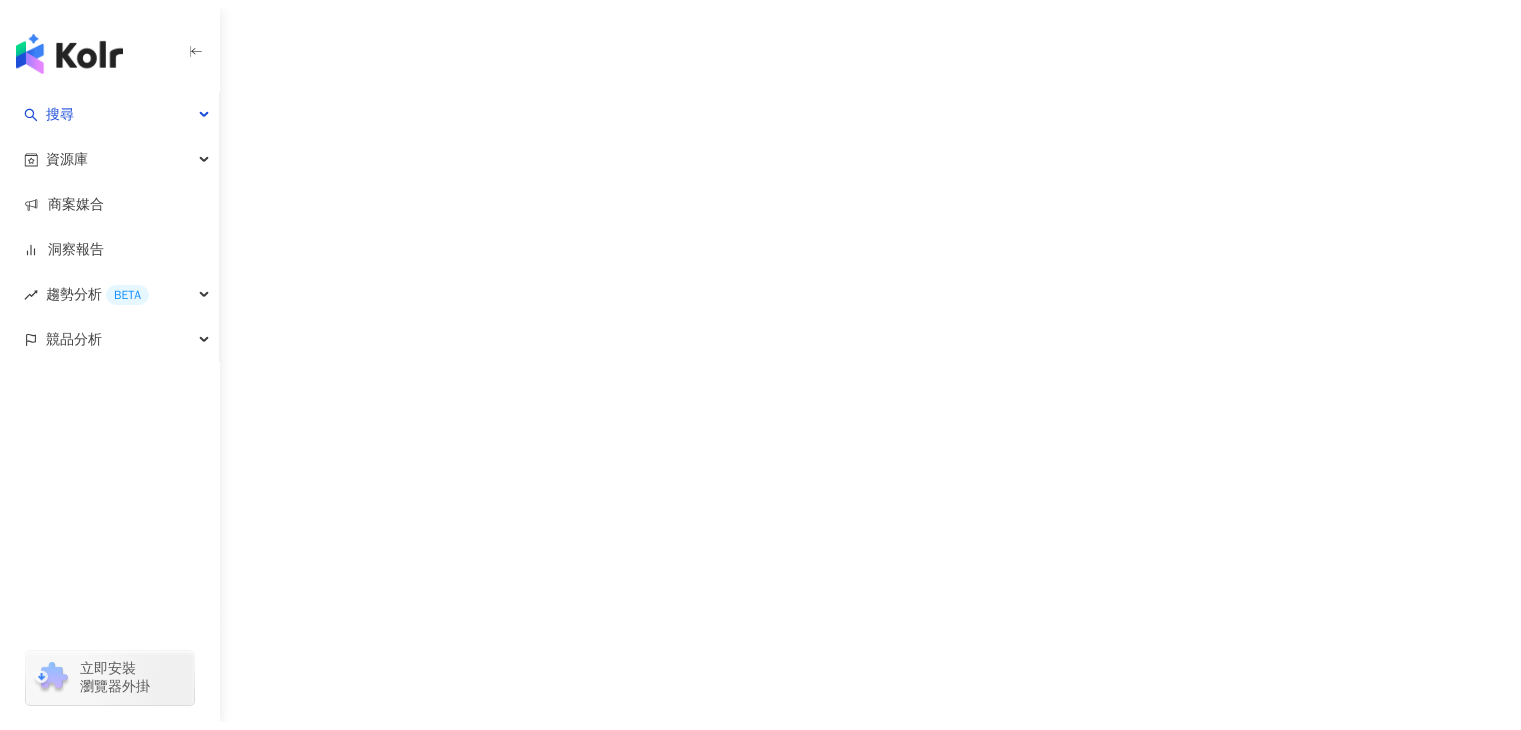 scroll, scrollTop: 0, scrollLeft: 0, axis: both 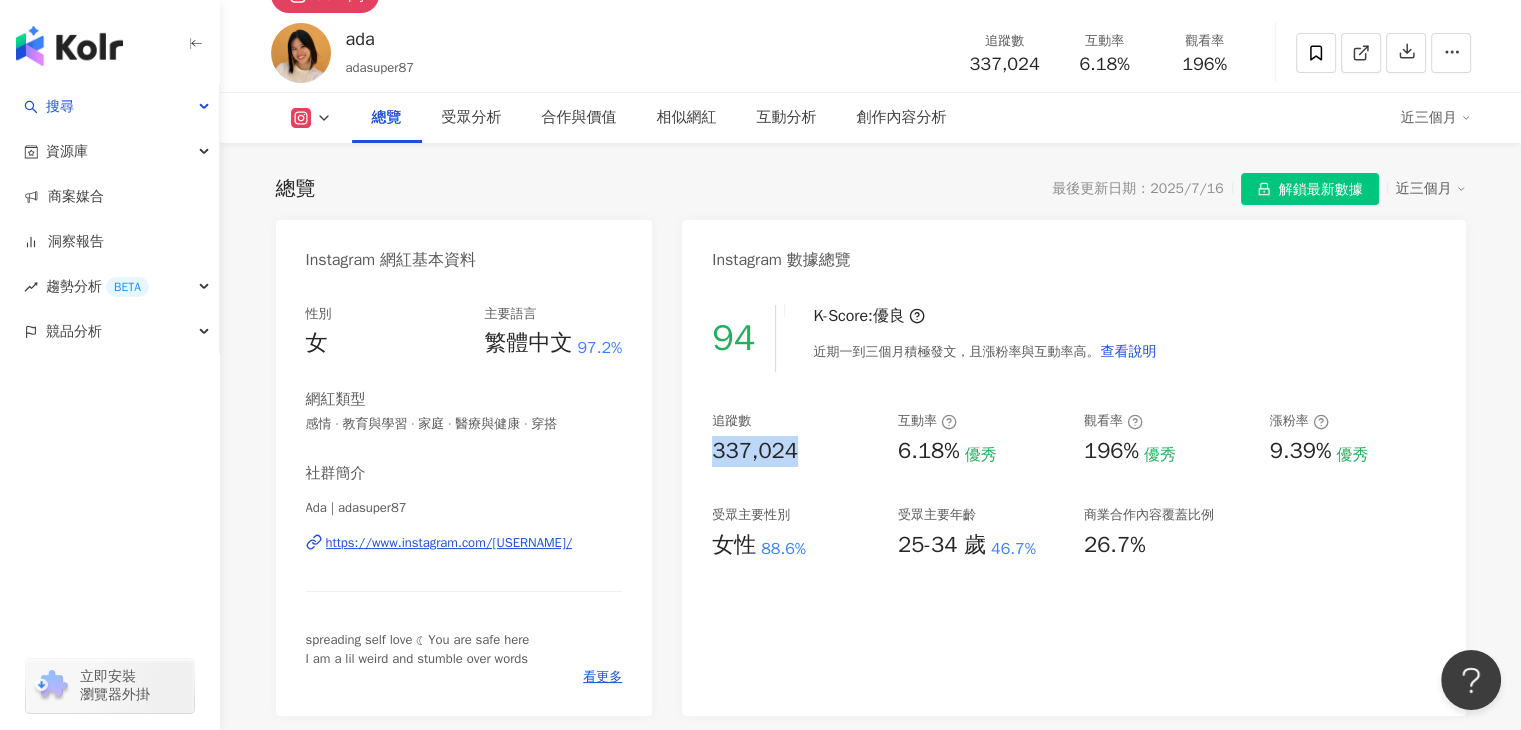 drag, startPoint x: 821, startPoint y: 450, endPoint x: 714, endPoint y: 451, distance: 107.00467 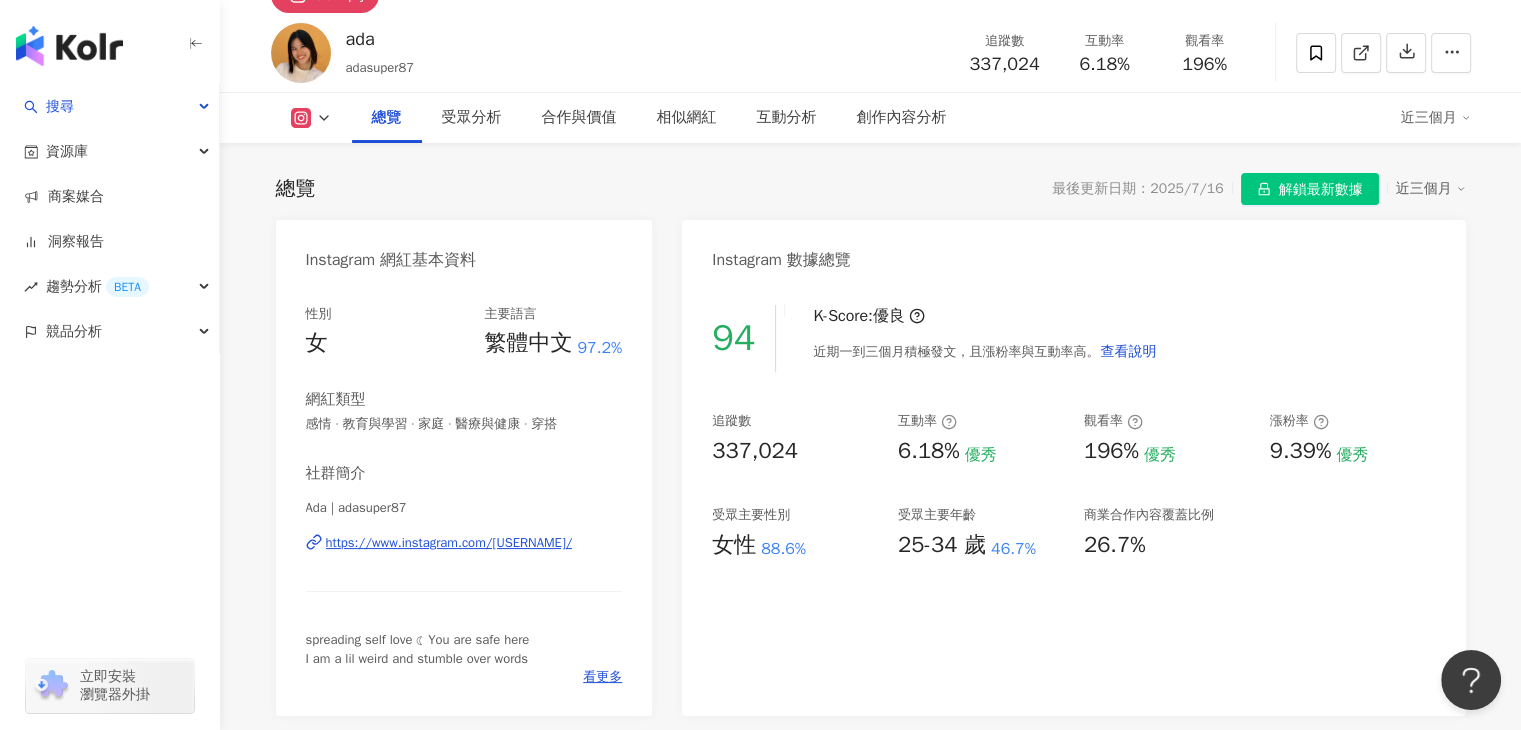 click on "94 K-Score :   優良 近期一到三個月積極發文，且漲粉率與互動率高。 查看說明 追蹤數   337,024 互動率   6.18% 優秀 觀看率   196% 優秀 漲粉率   9.39% 優秀 受眾主要性別   女性 88.6% 受眾主要年齡   25-34 歲 46.7% 商業合作內容覆蓋比例   26.7%" at bounding box center [1073, 500] 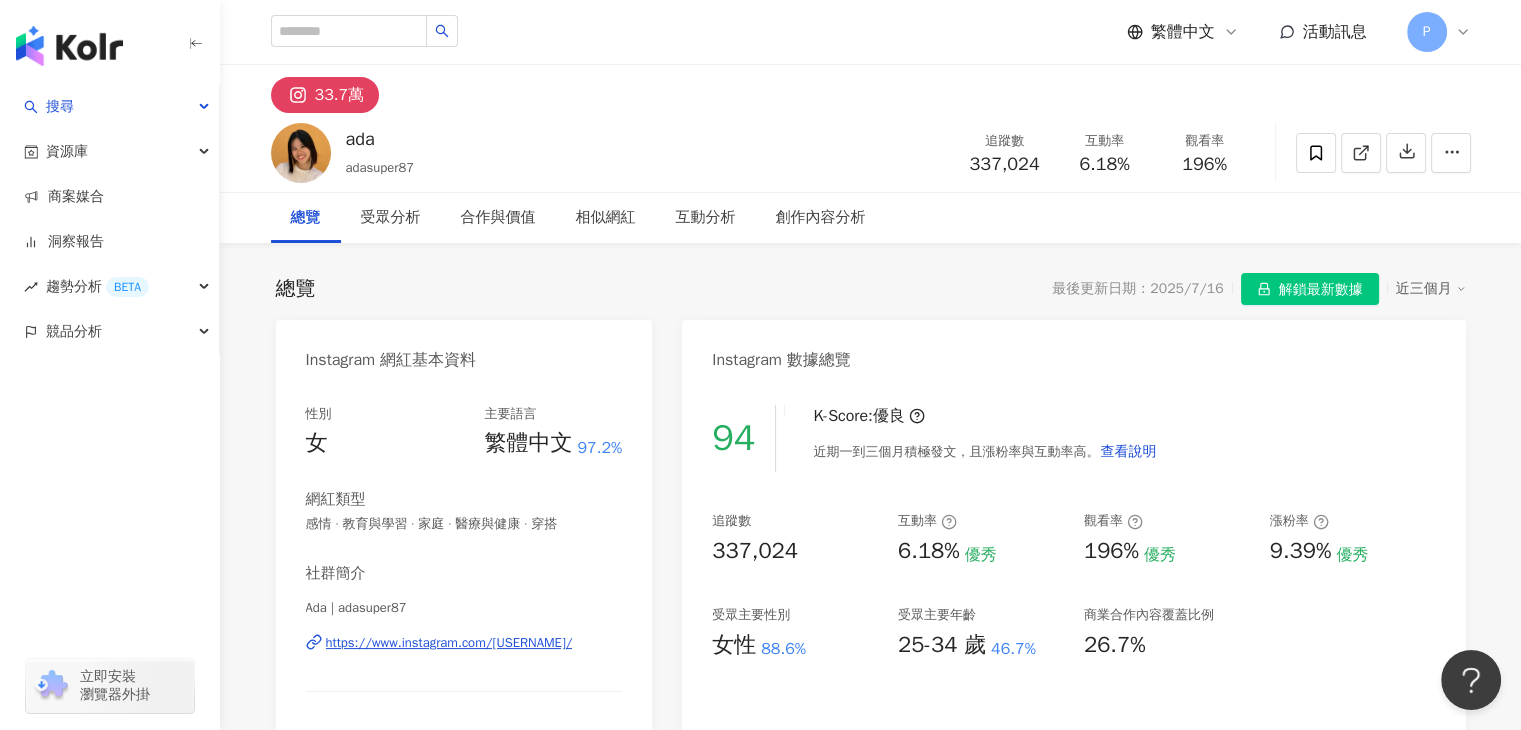 scroll, scrollTop: 0, scrollLeft: 0, axis: both 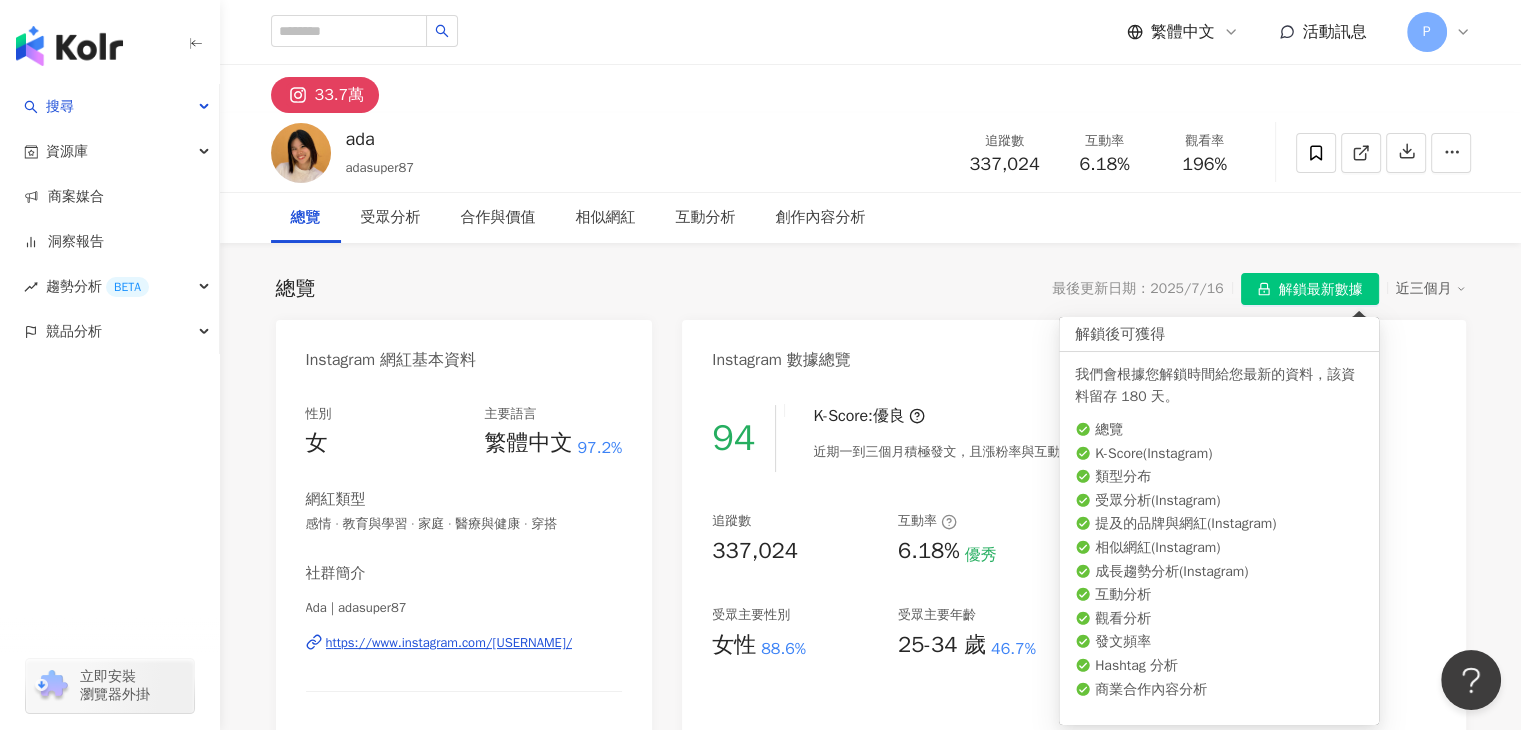 click on "解鎖最新數據" at bounding box center (1321, 290) 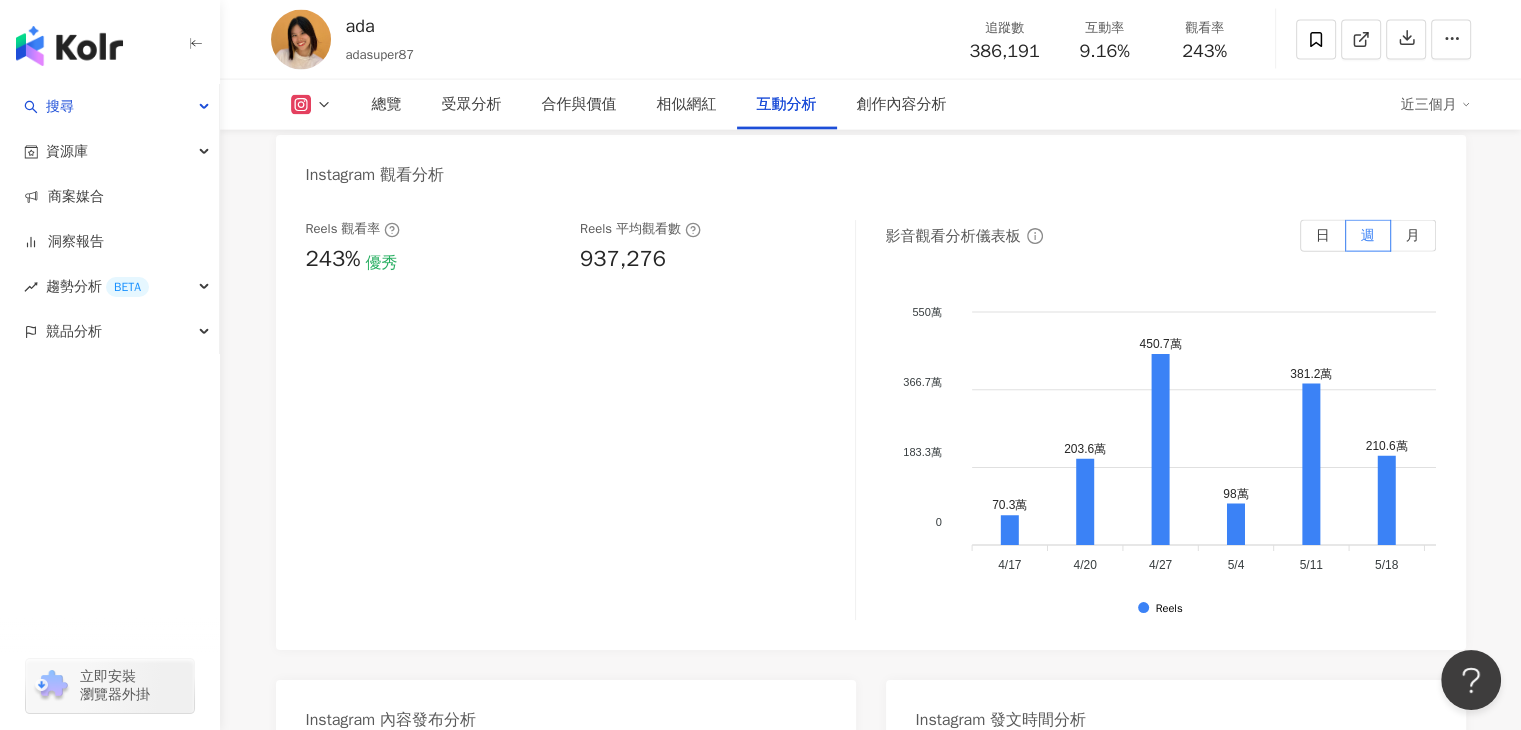 scroll, scrollTop: 4420, scrollLeft: 0, axis: vertical 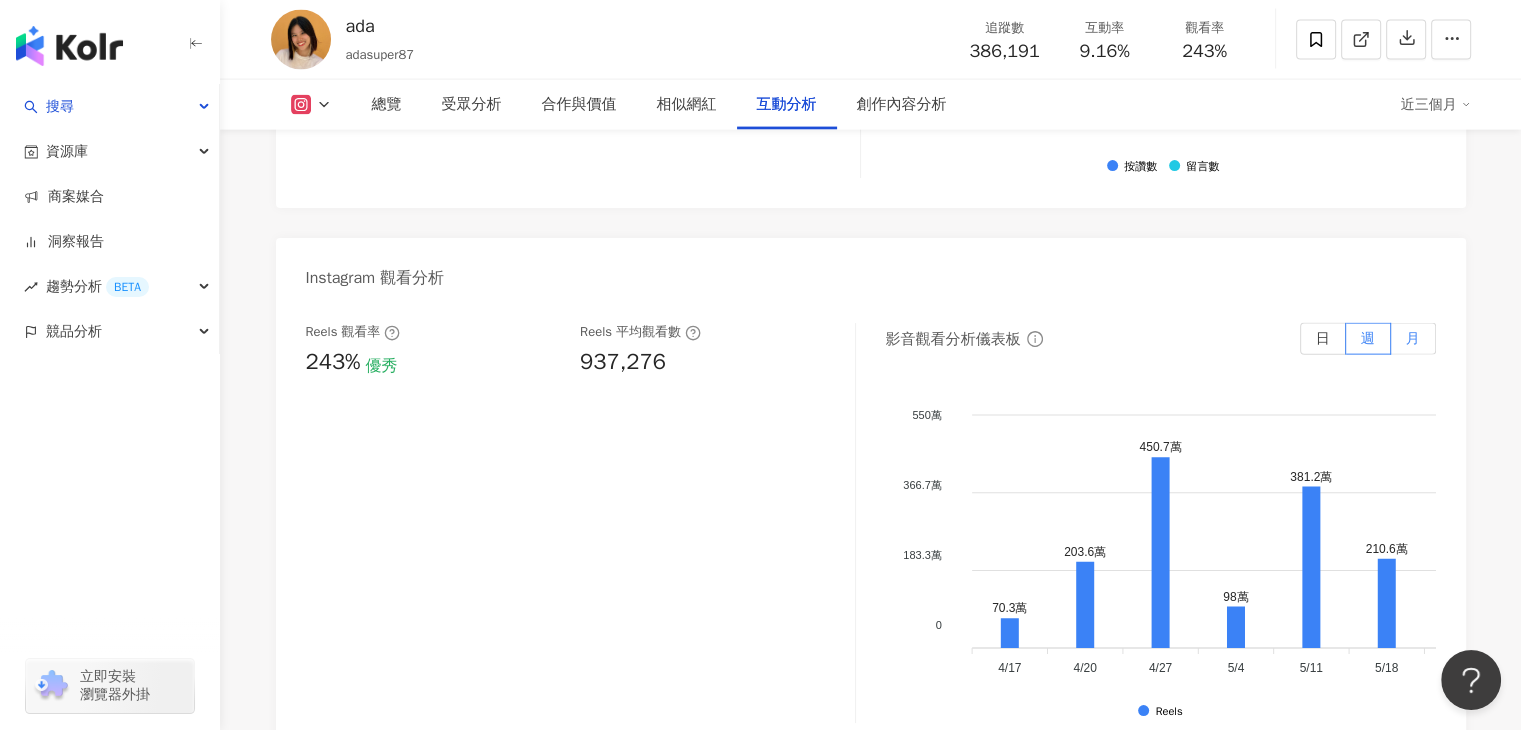 click on "月" at bounding box center (1413, 338) 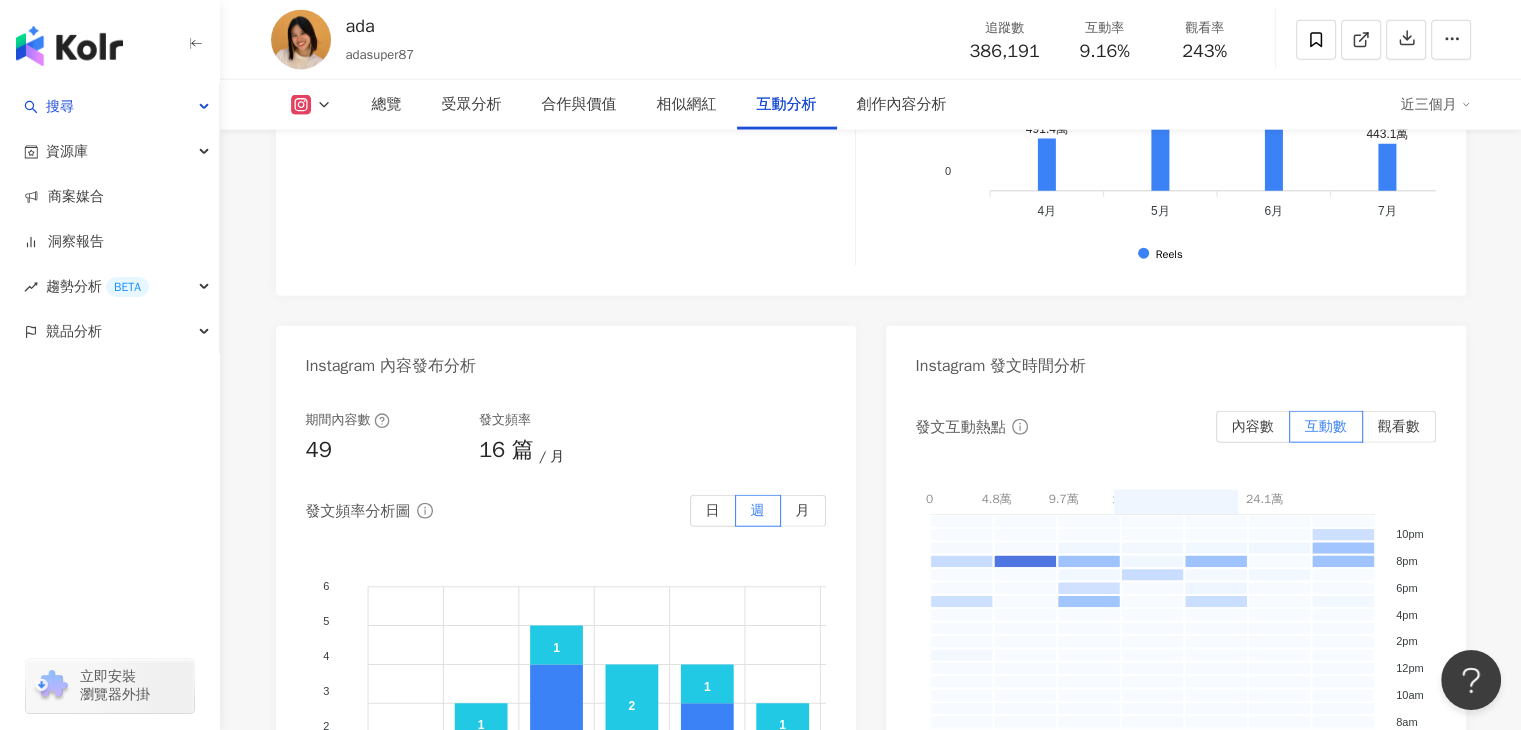 scroll, scrollTop: 4920, scrollLeft: 0, axis: vertical 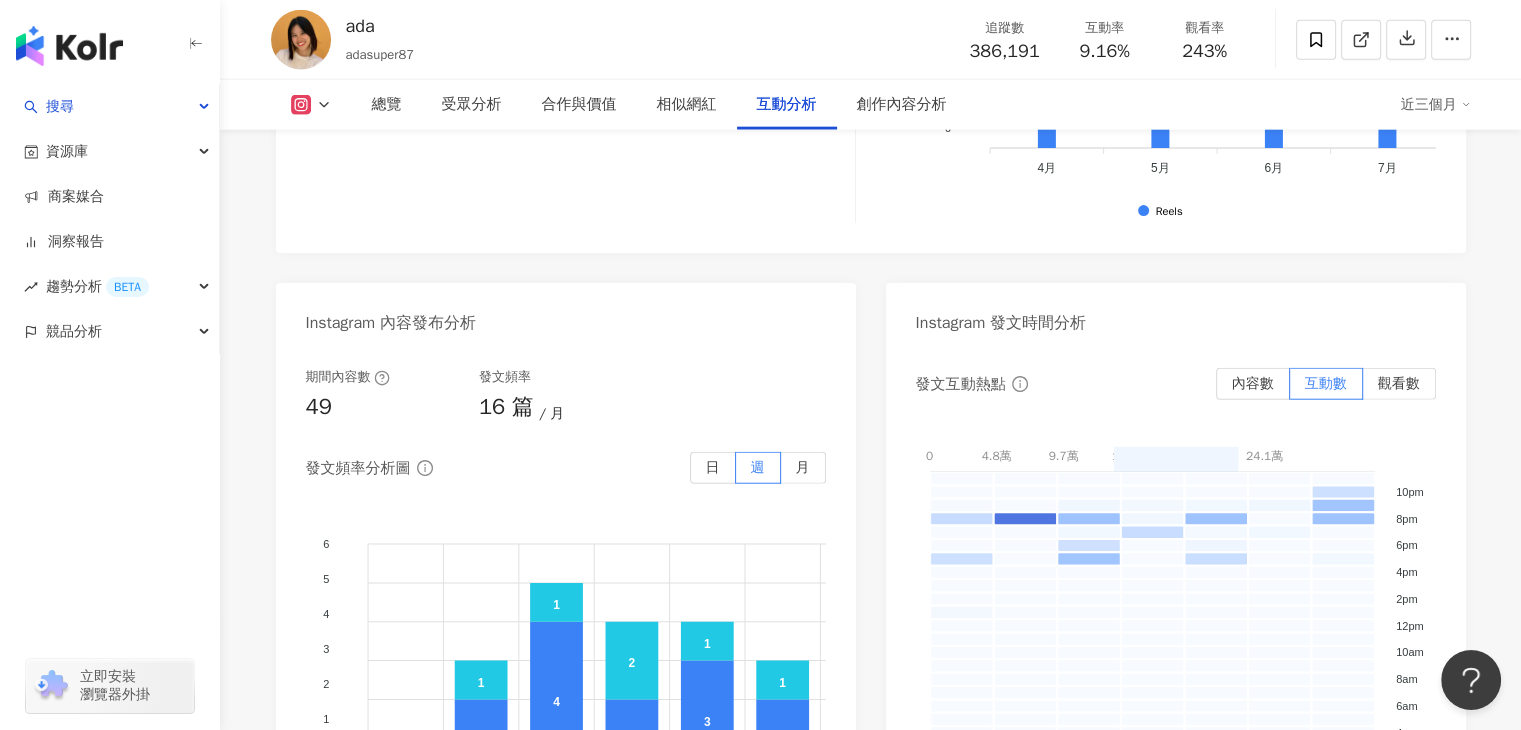 click on "發文互動熱點 內容數 互動數 觀看數 0 4.8萬 9.7萬 14.5萬 19.3萬 24.1萬 0 - 48273.2 48273.2 - 96546.4 96546.4 - 144819.6 144819.6 - 193092.8 193092.8 - 241366 10pm 10pm 8pm 8pm 6pm 6pm 4pm 4pm 2pm 2pm 12pm 12pm 10am 10am 8am 8am 6am 6am 4am 4am 2am 2am 12am 12am Sun Sun Mon Mon Tue Tue Wed Wed Thu Thu Fri Fri Sat Sat" at bounding box center [1176, 610] 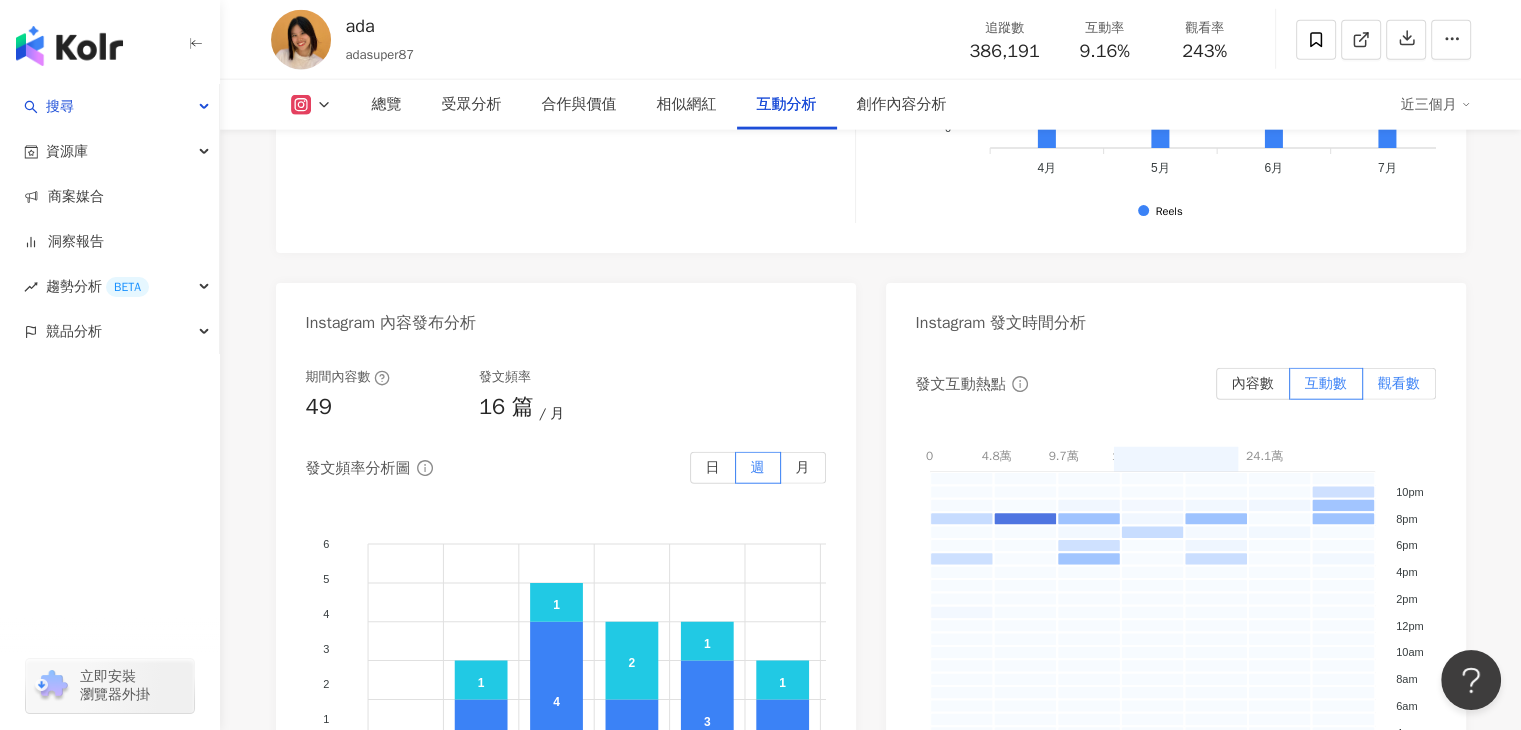 click on "觀看數" at bounding box center [1399, 383] 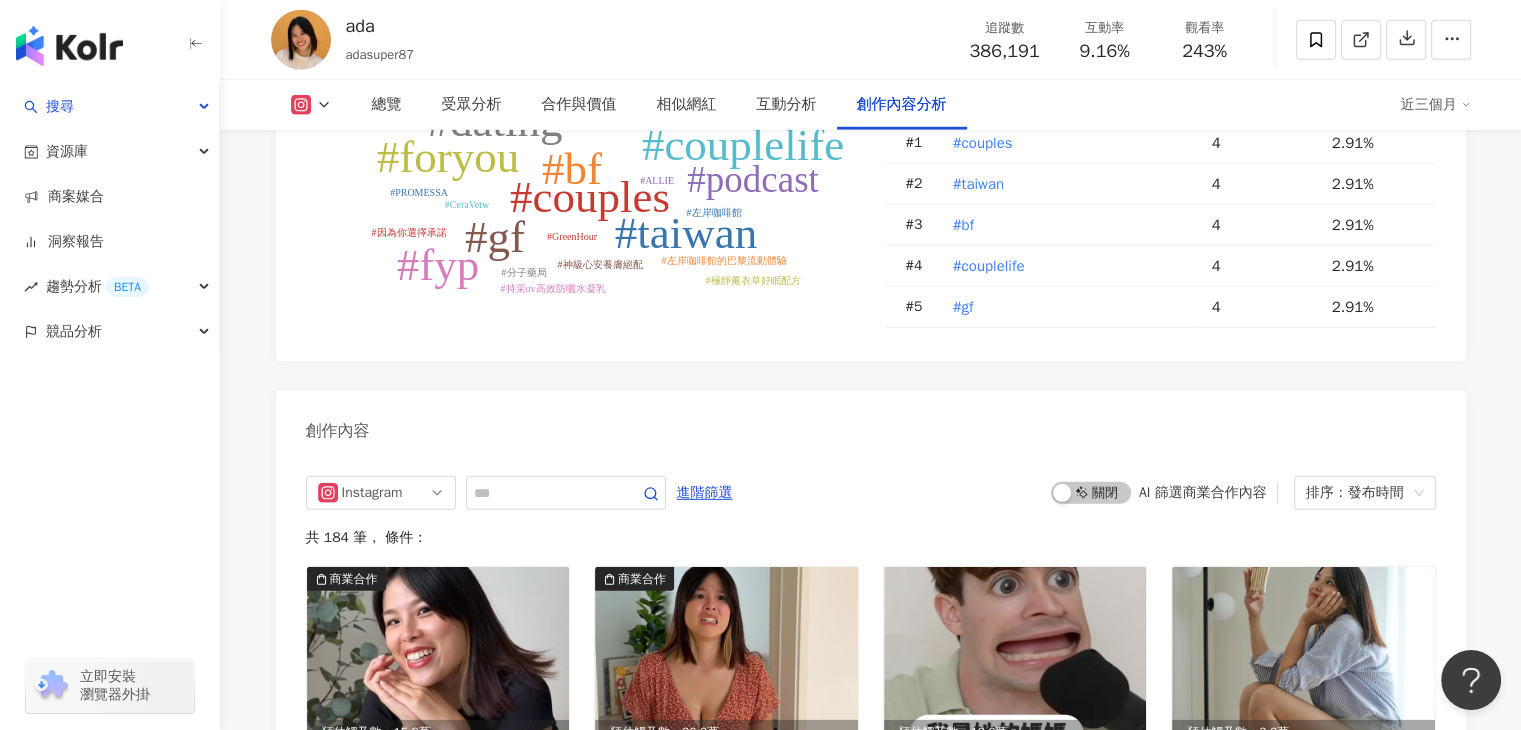 scroll, scrollTop: 5820, scrollLeft: 0, axis: vertical 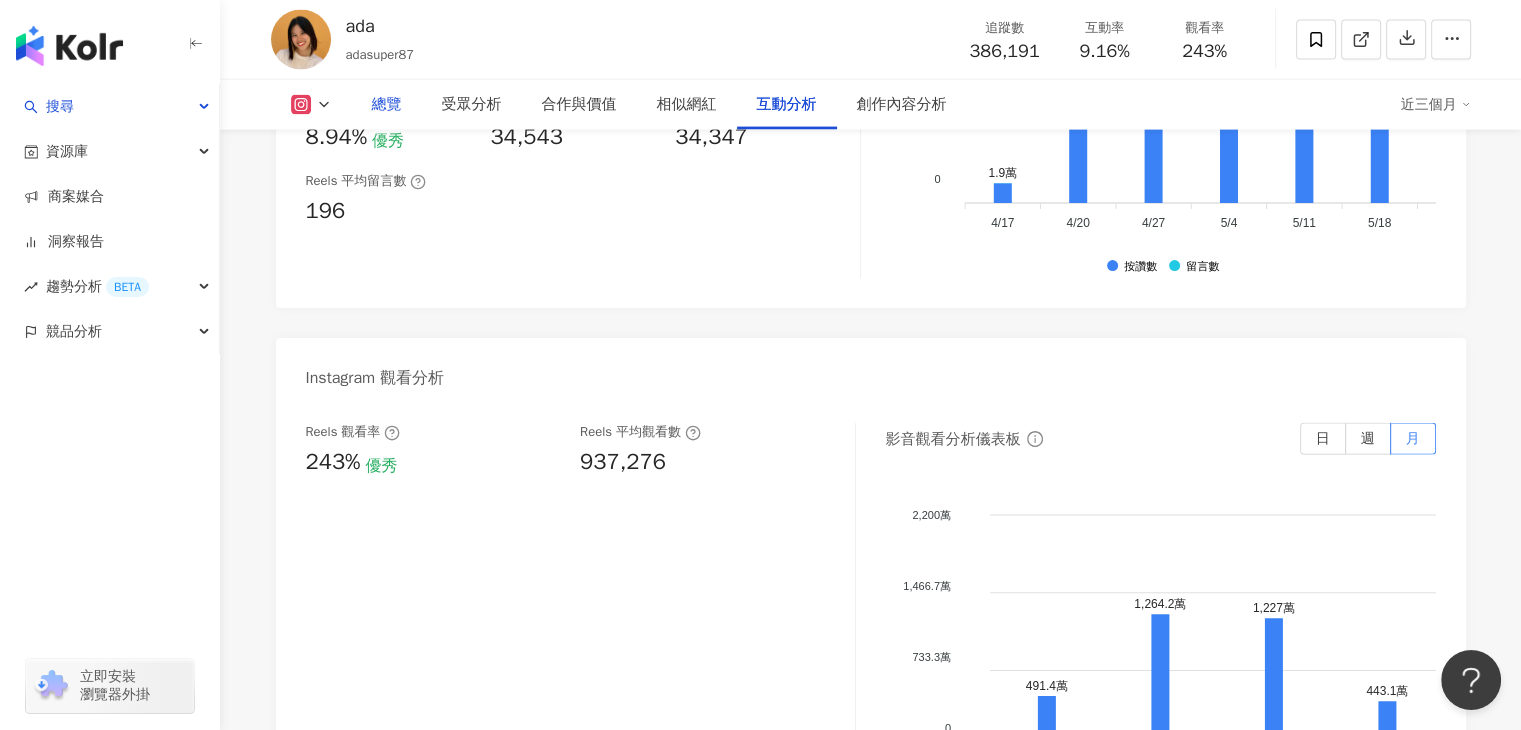 click on "總覽" at bounding box center (387, 105) 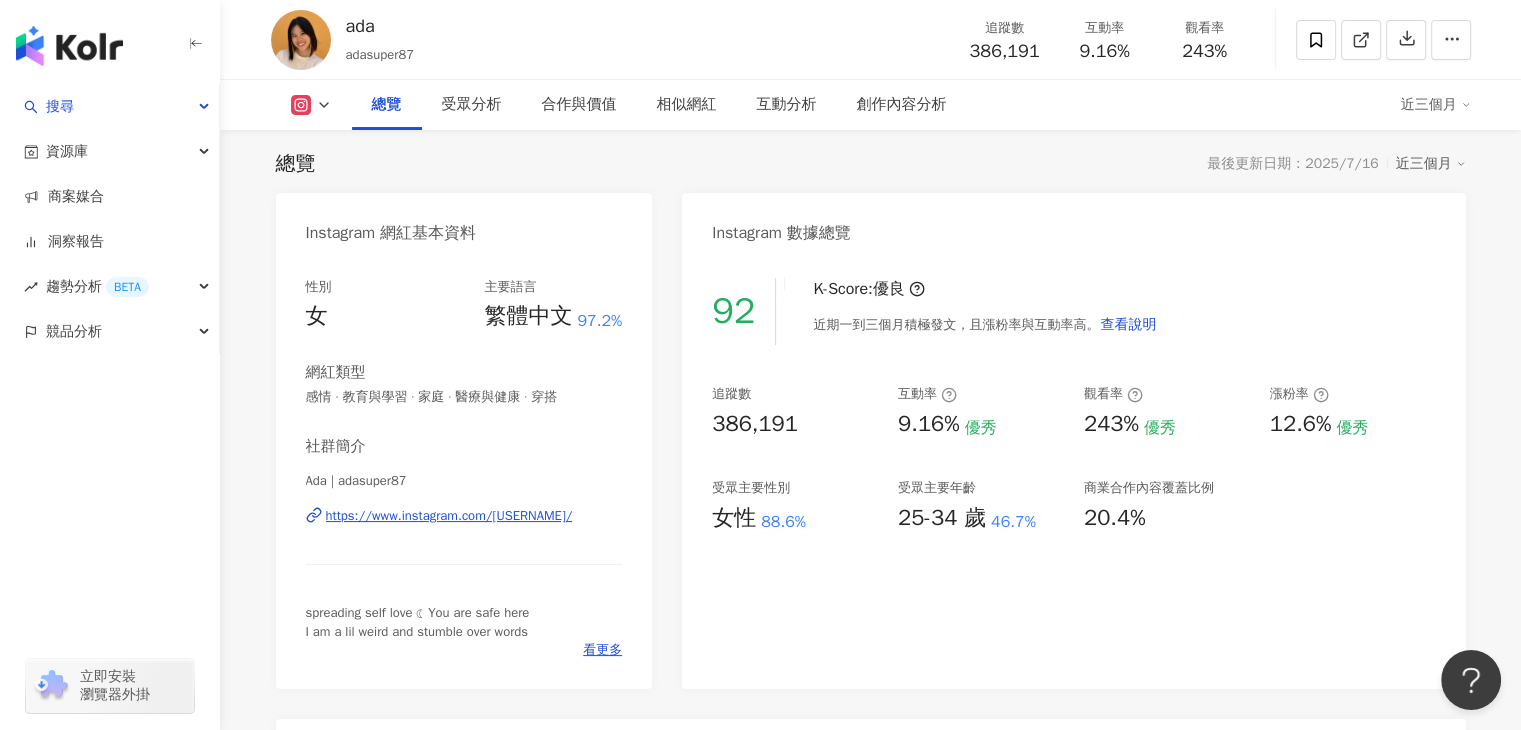 scroll, scrollTop: 23, scrollLeft: 0, axis: vertical 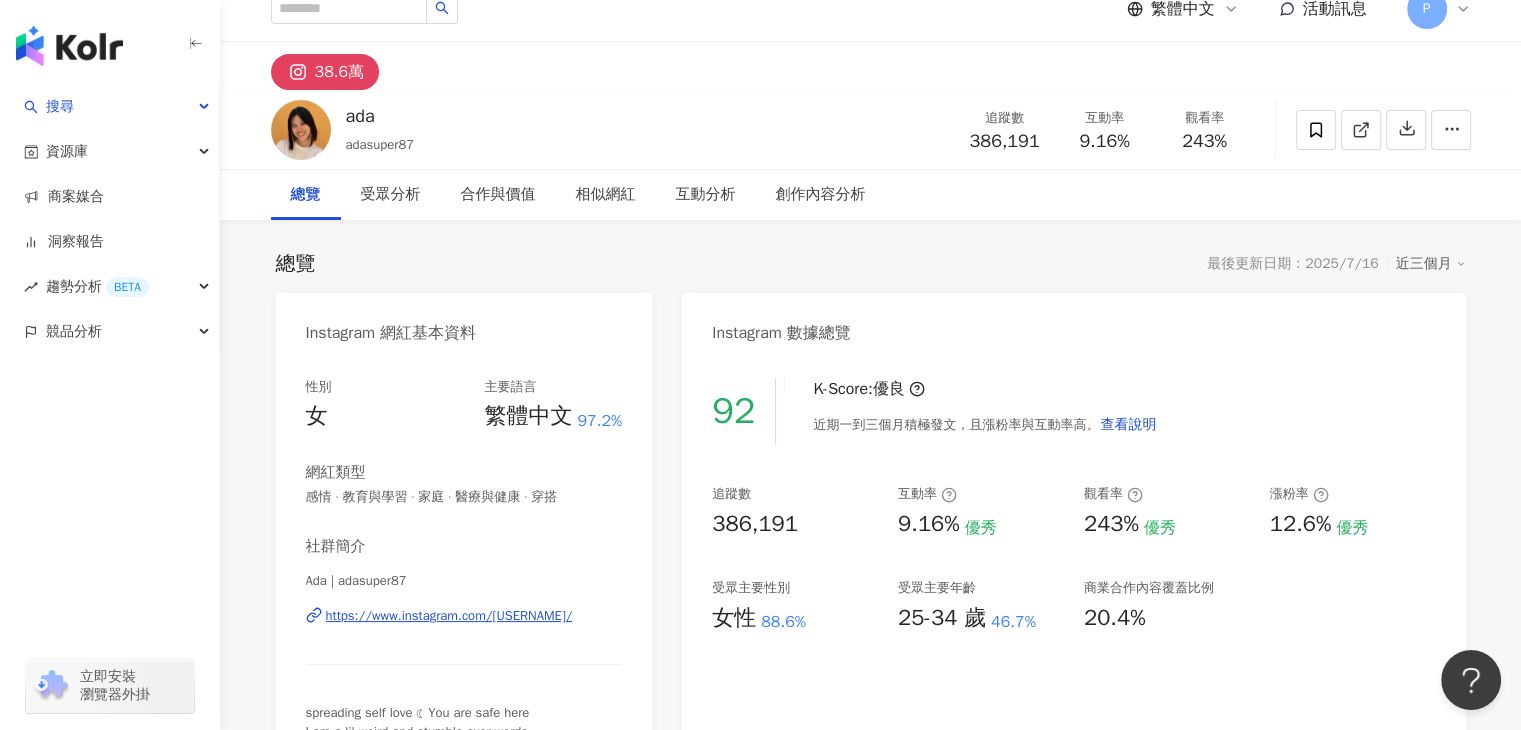 click on "近三個月" at bounding box center [1431, 264] 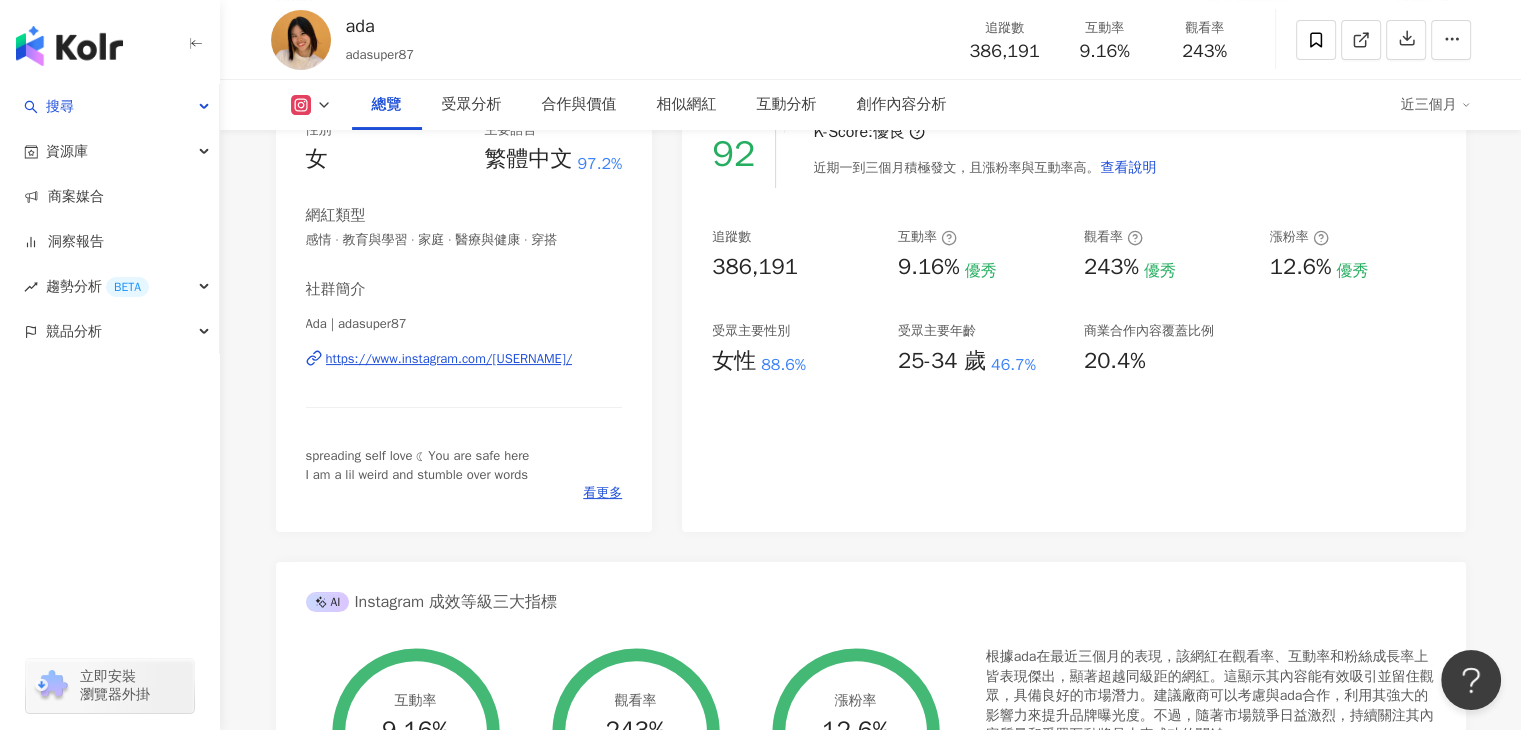 scroll, scrollTop: 0, scrollLeft: 0, axis: both 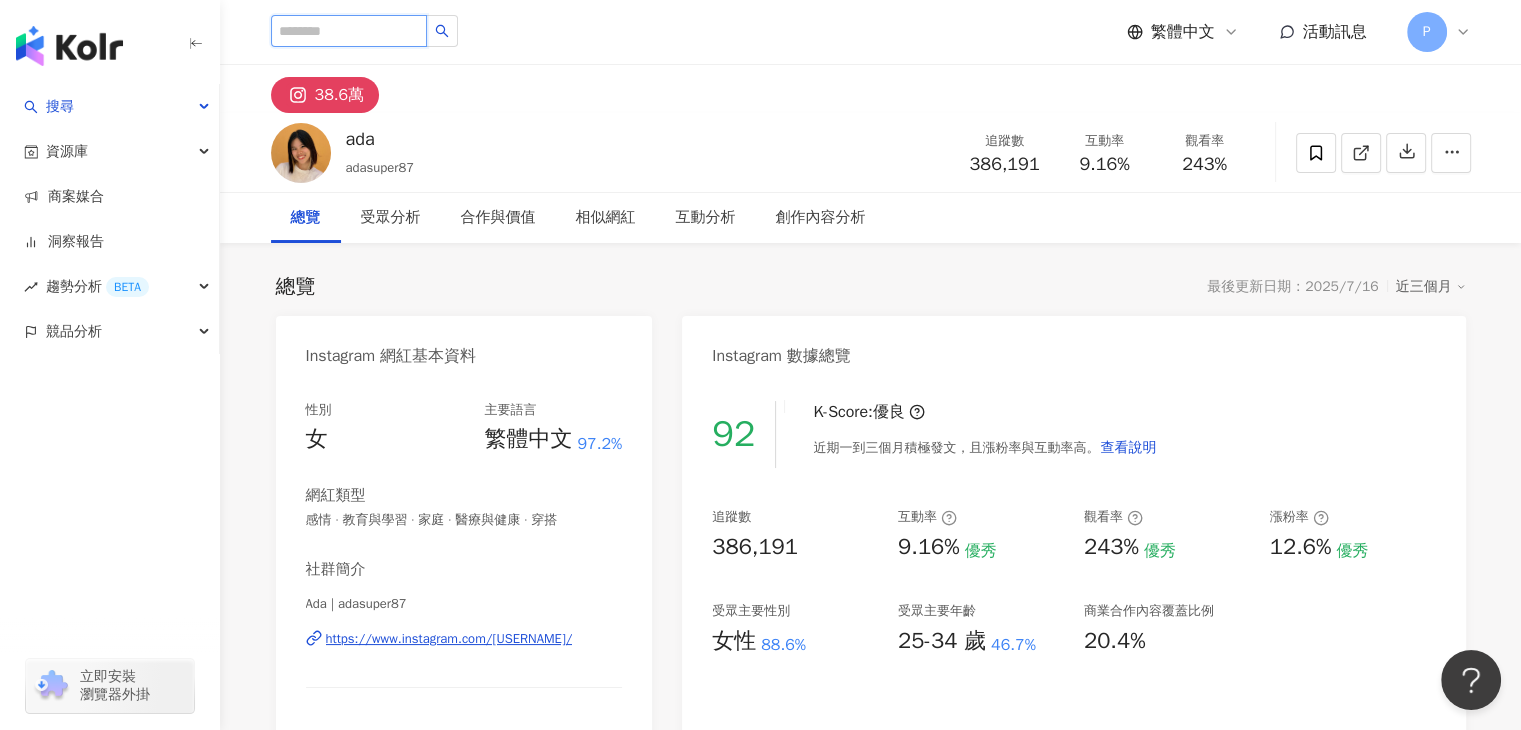 click at bounding box center [349, 31] 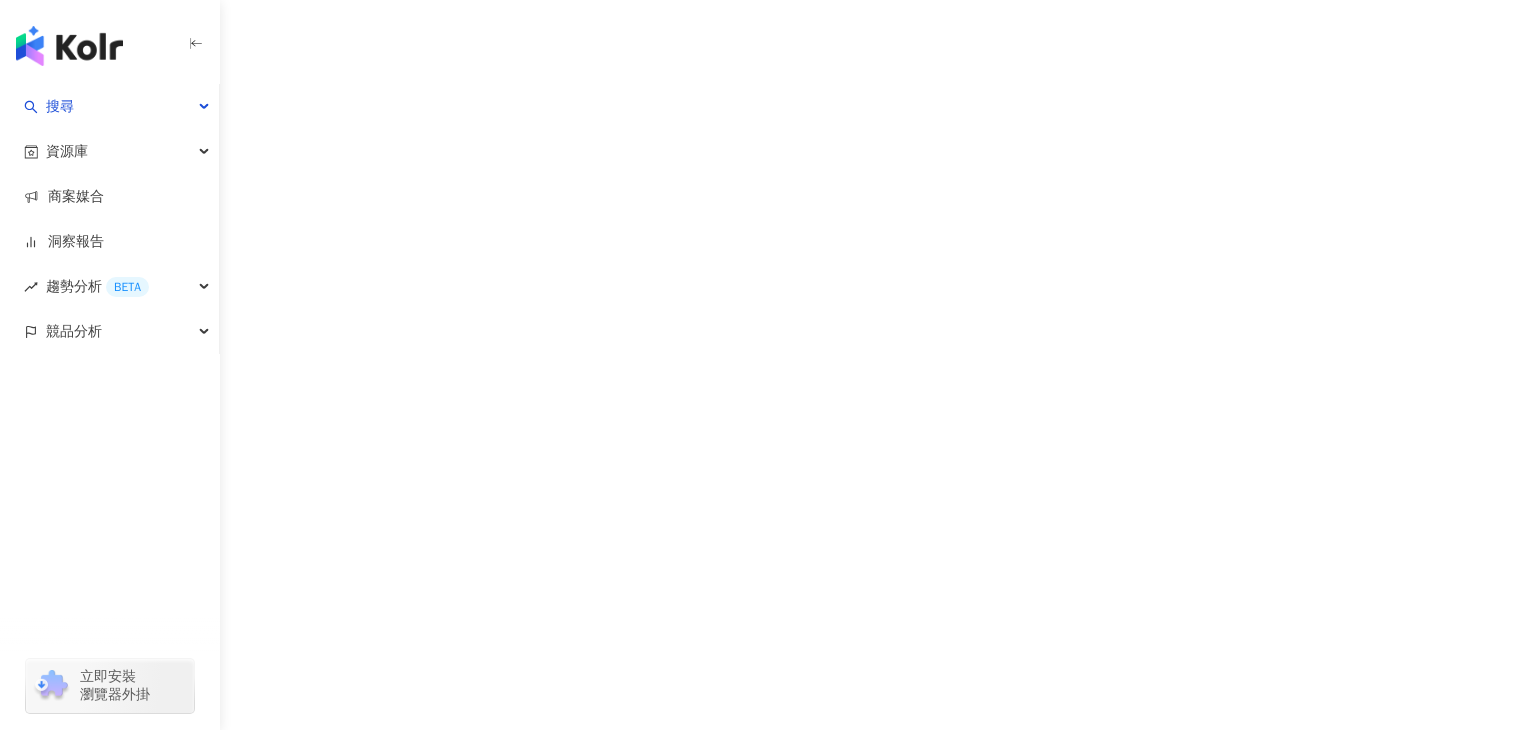 scroll, scrollTop: 0, scrollLeft: 0, axis: both 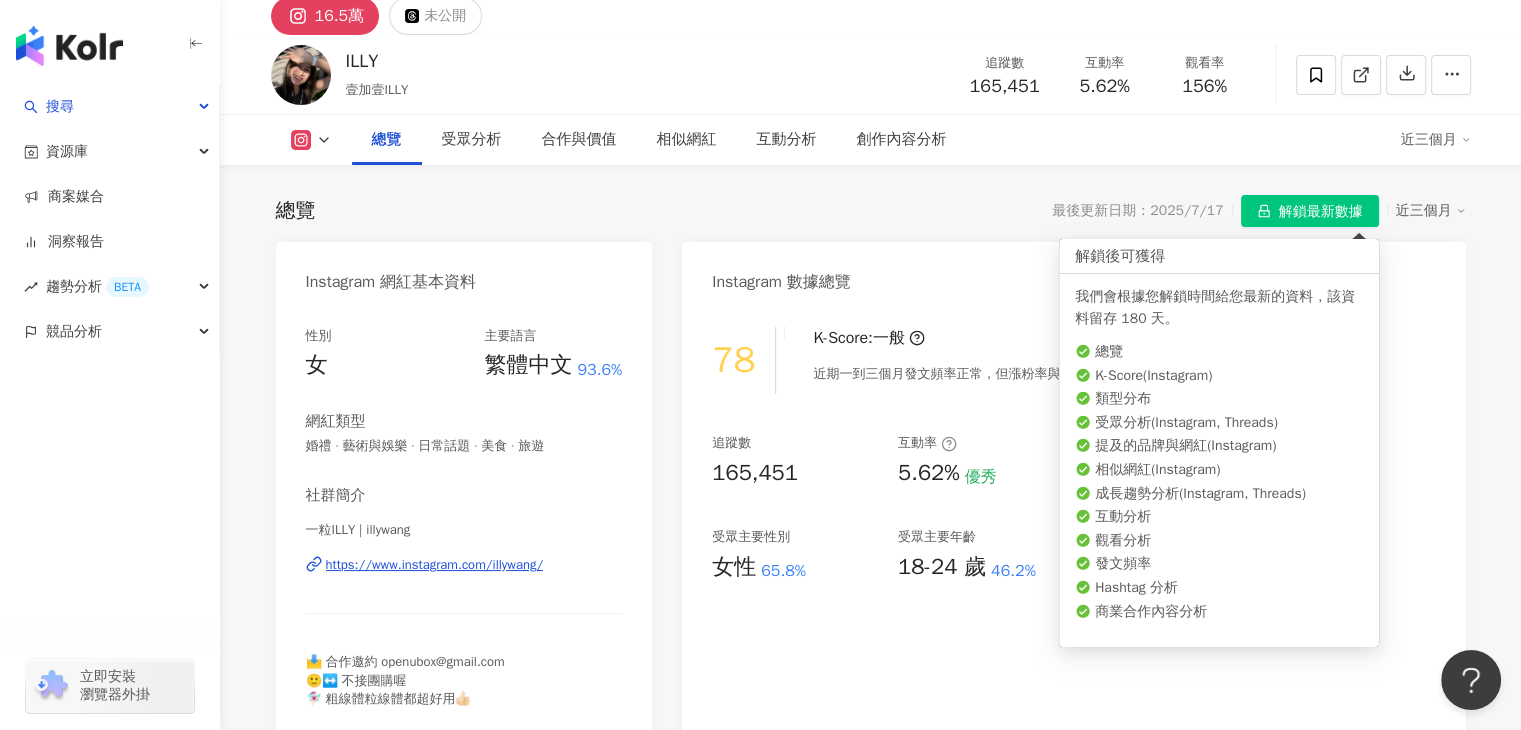 click on "解鎖最新數據" at bounding box center [1321, 212] 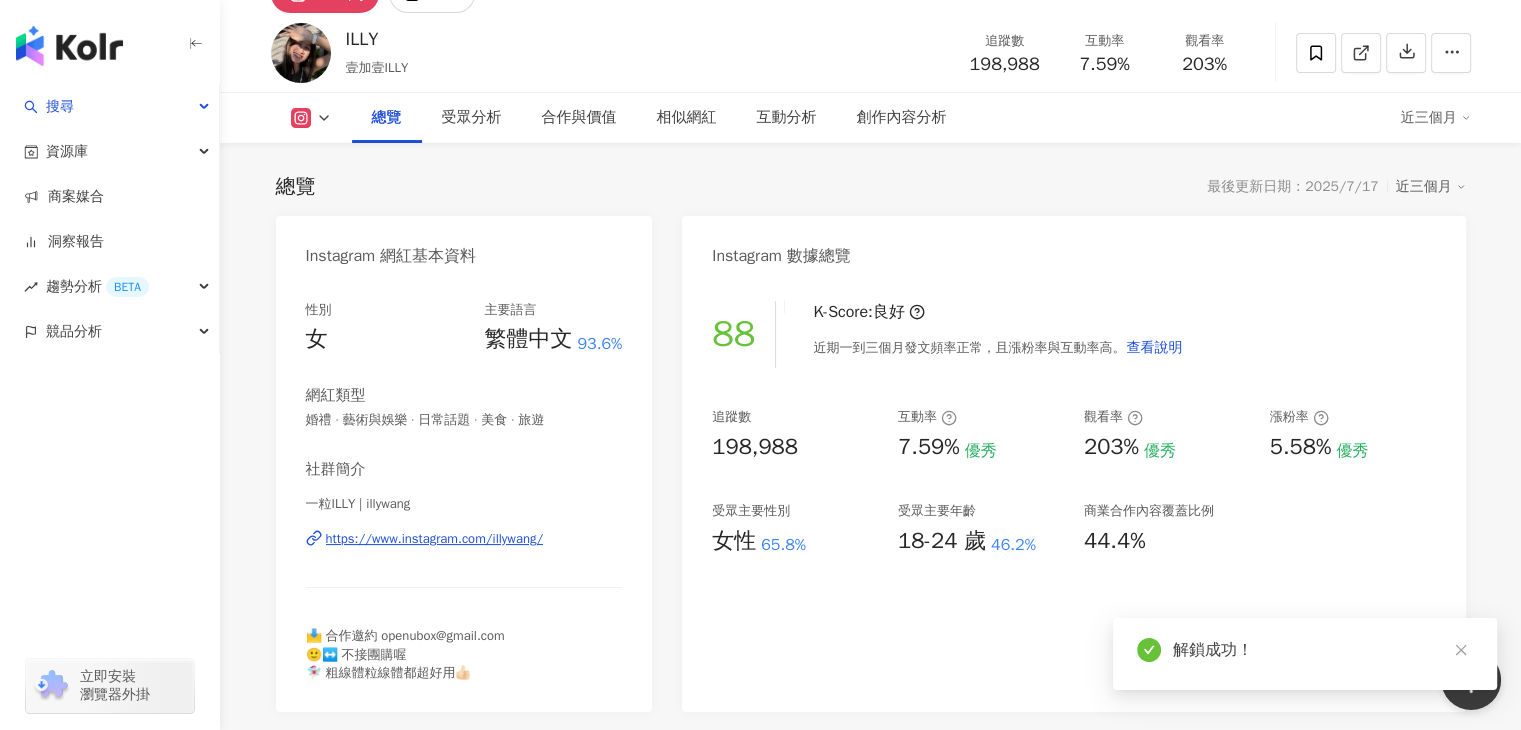 scroll, scrollTop: 78, scrollLeft: 0, axis: vertical 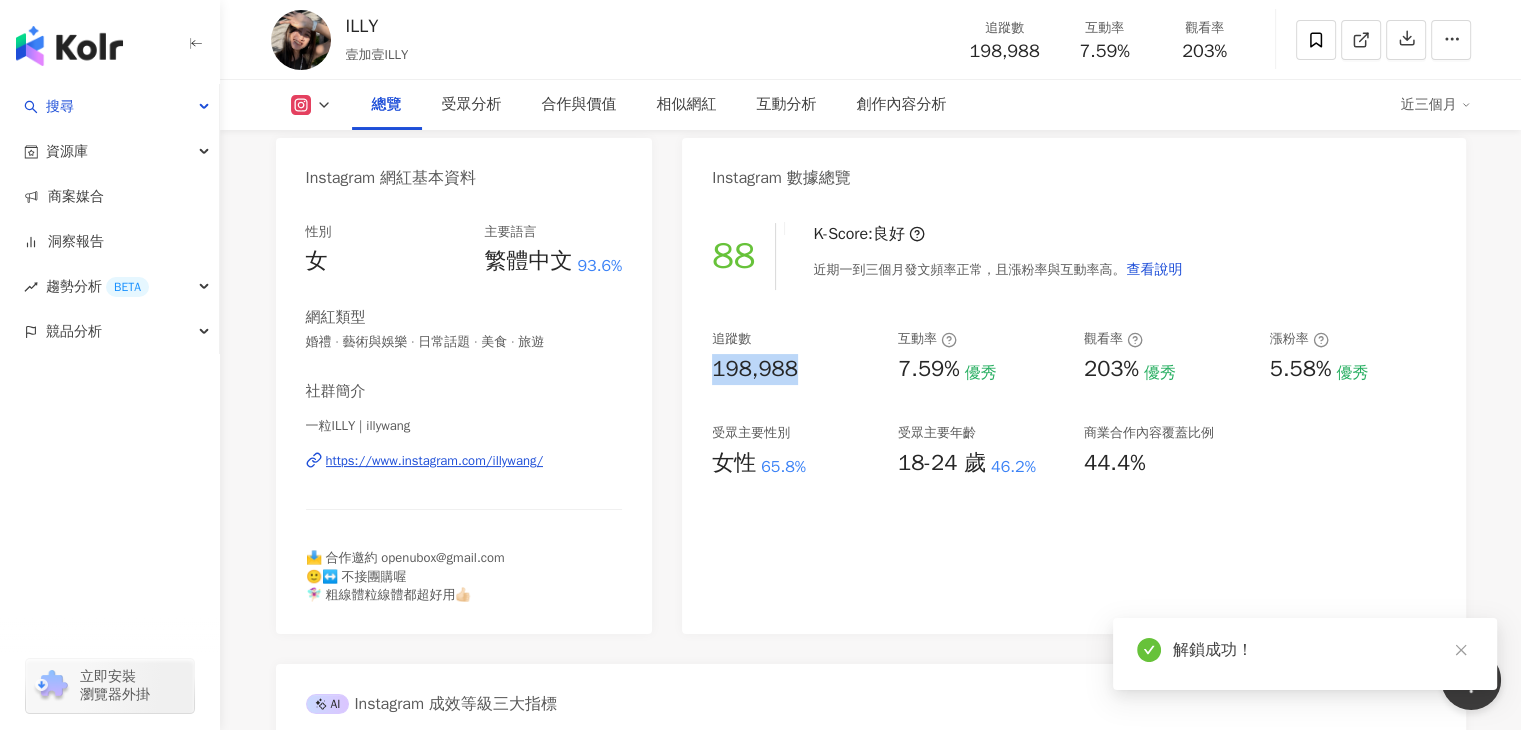 drag, startPoint x: 796, startPoint y: 373, endPoint x: 713, endPoint y: 370, distance: 83.0542 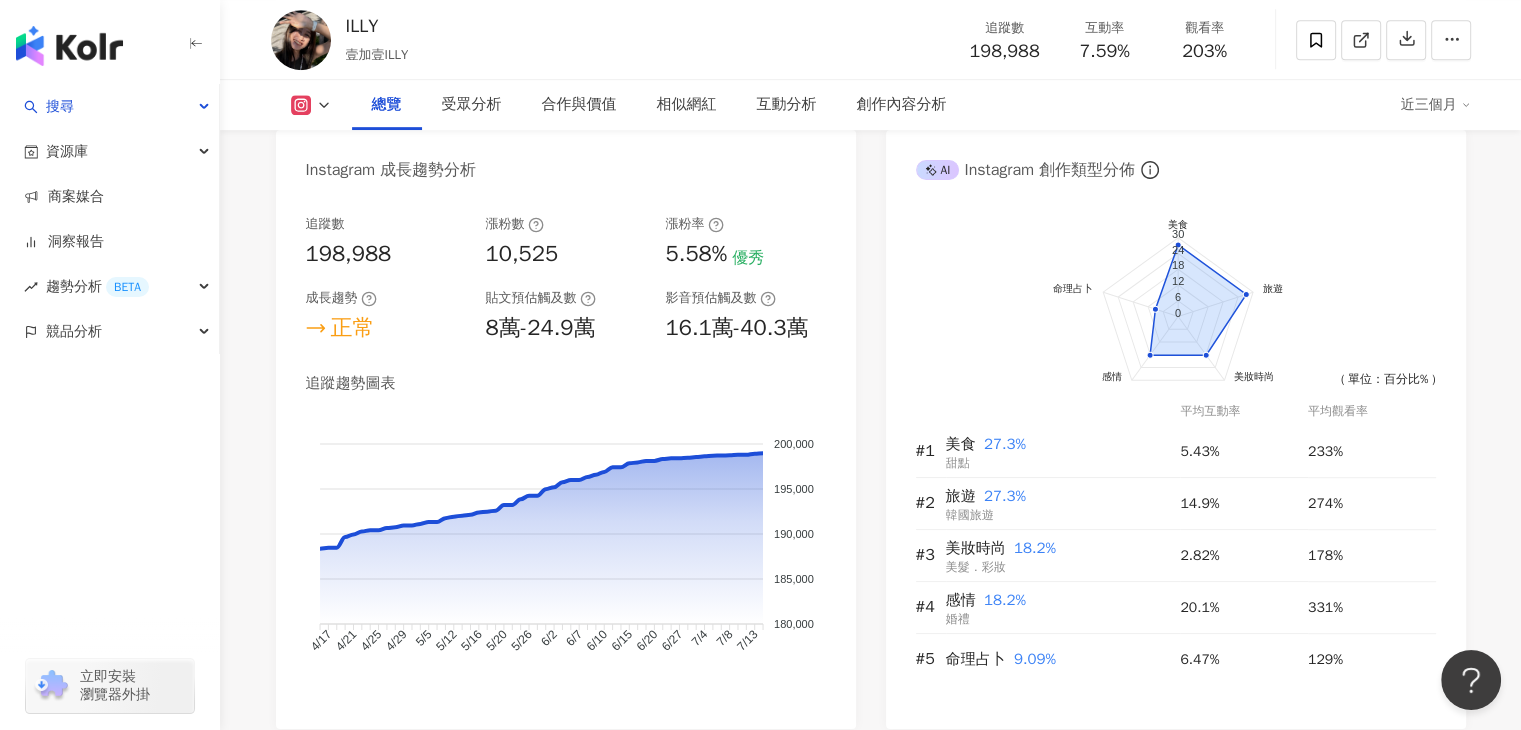 scroll, scrollTop: 1078, scrollLeft: 0, axis: vertical 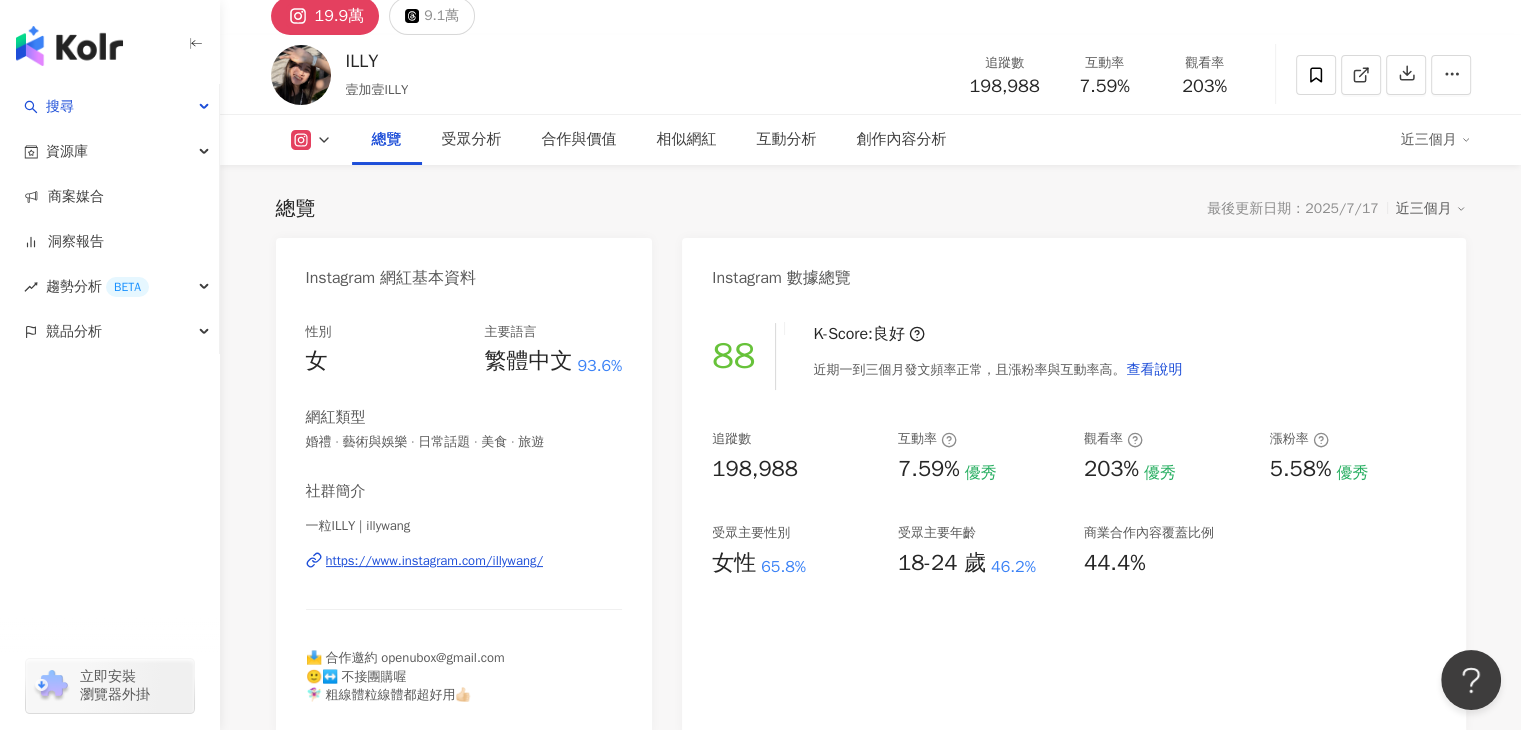 click on "總覽 最後更新日期：2025/7/17 近三個月 Instagram 網紅基本資料 性別   女 主要語言   繁體中文 93.6% 網紅類型 婚禮 · 藝術與娛樂 · 日常話題 · 美食 · 旅遊 社群簡介 一粒ILLY | illywang https://www.instagram.com/illywang/ 📩 合作邀約 openubox@gmail.com
🙂‍↔️ 不接團購喔
🧚🏻‍♀️ 粗線體粒線體都超好用👍🏻 Instagram 數據總覽 88 K-Score :   良好 近期一到三個月發文頻率正常，且漲粉率與互動率高。 查看說明 追蹤數   198,988 互動率   7.59% 優秀 觀看率   203% 優秀 漲粉率   5.58% 優秀 受眾主要性別   女性 65.8% 受眾主要年齡   18-24 歲 46.2% 商業合作內容覆蓋比例   44.4% AI Instagram 成效等級三大指標 互動率 7.59% 優秀 同等級網紅的互動率中位數為  0.71% 觀看率 203% 優秀 同等級網紅的觀看率中位數為  1.38% 漲粉率 5.58% 優秀 同等級網紅的漲粉率中位數為  0.24% 成效等級 ： 優秀 良好 普通 不佳" at bounding box center [871, 947] 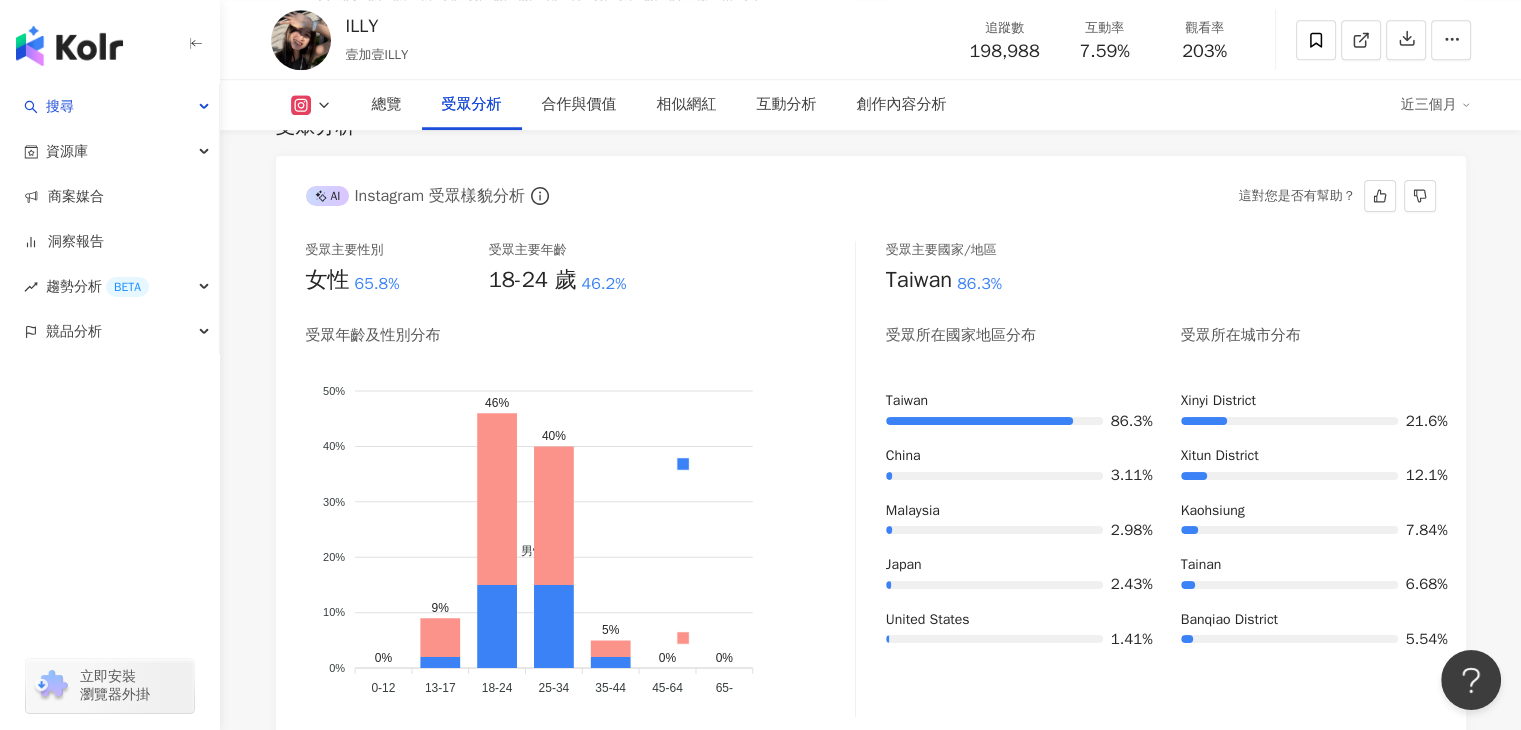 scroll, scrollTop: 1678, scrollLeft: 0, axis: vertical 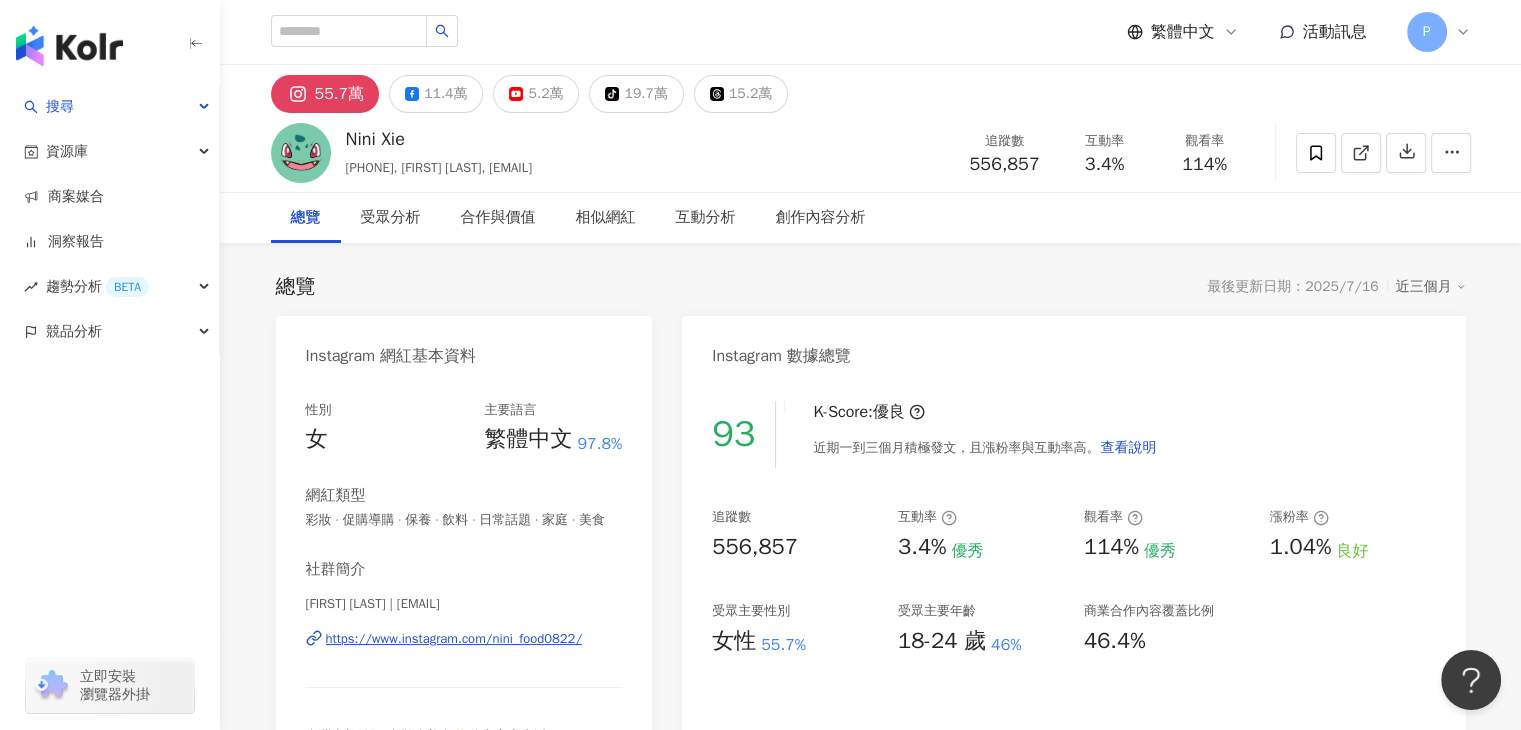 drag, startPoint x: 793, startPoint y: 543, endPoint x: 760, endPoint y: 501, distance: 53.413483 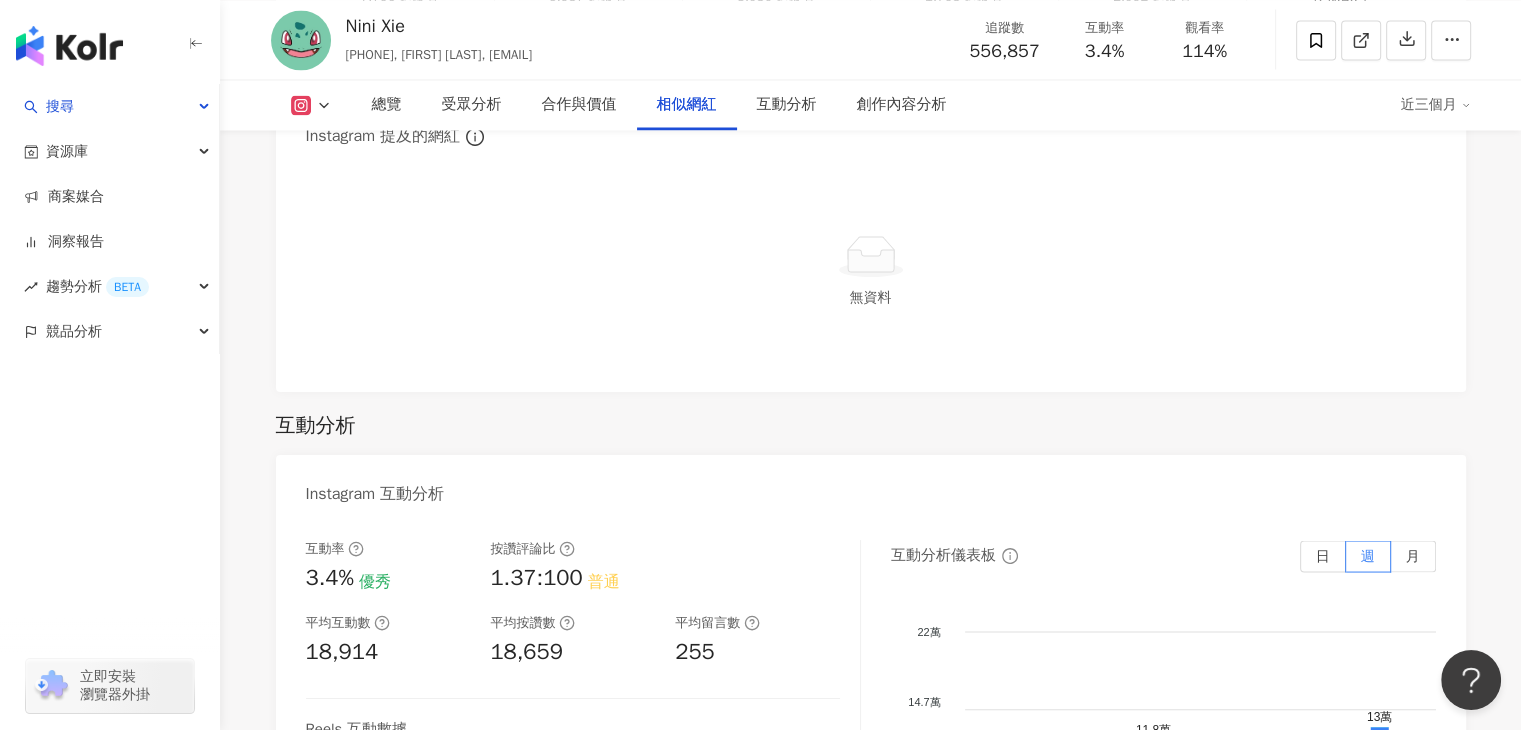 scroll, scrollTop: 3500, scrollLeft: 0, axis: vertical 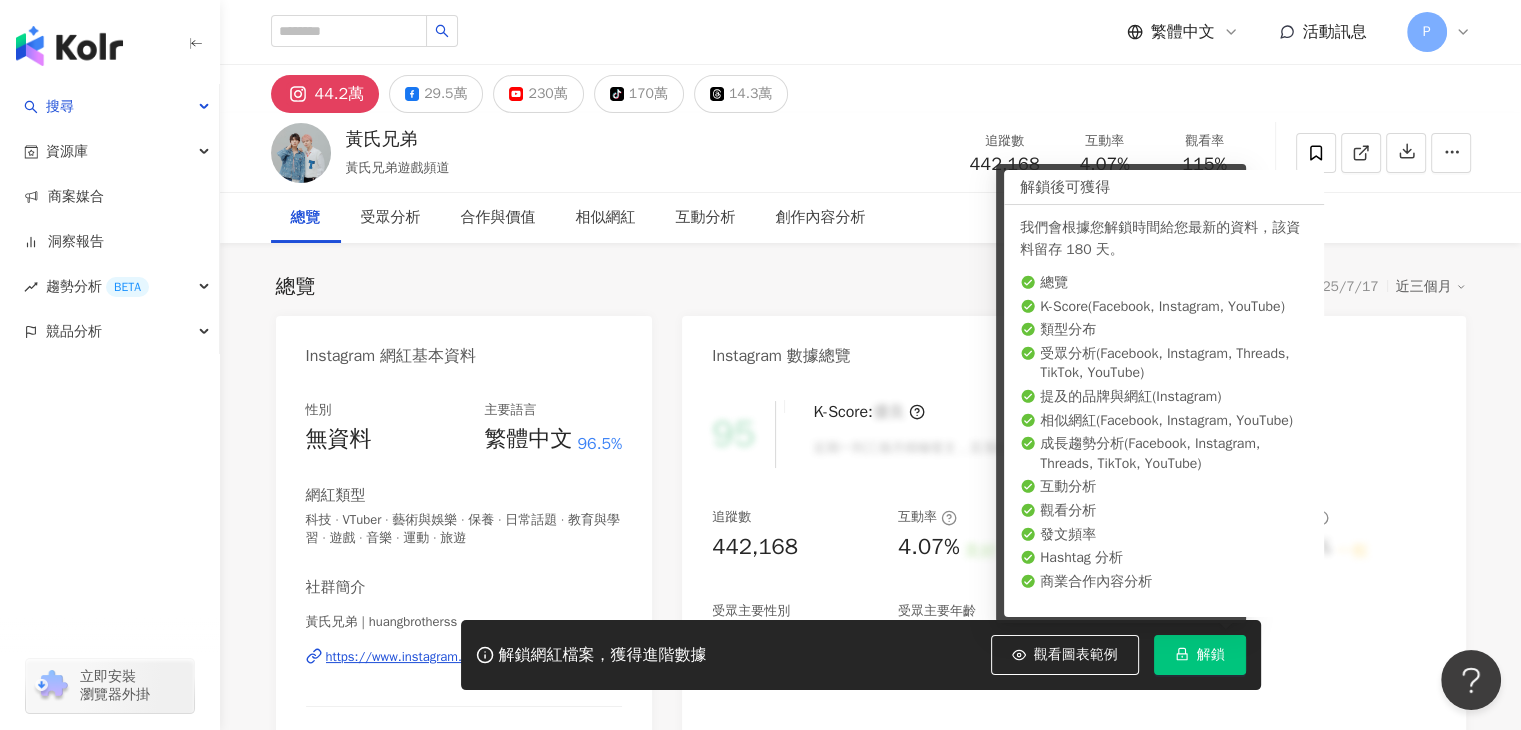 click on "解鎖" at bounding box center (1200, 655) 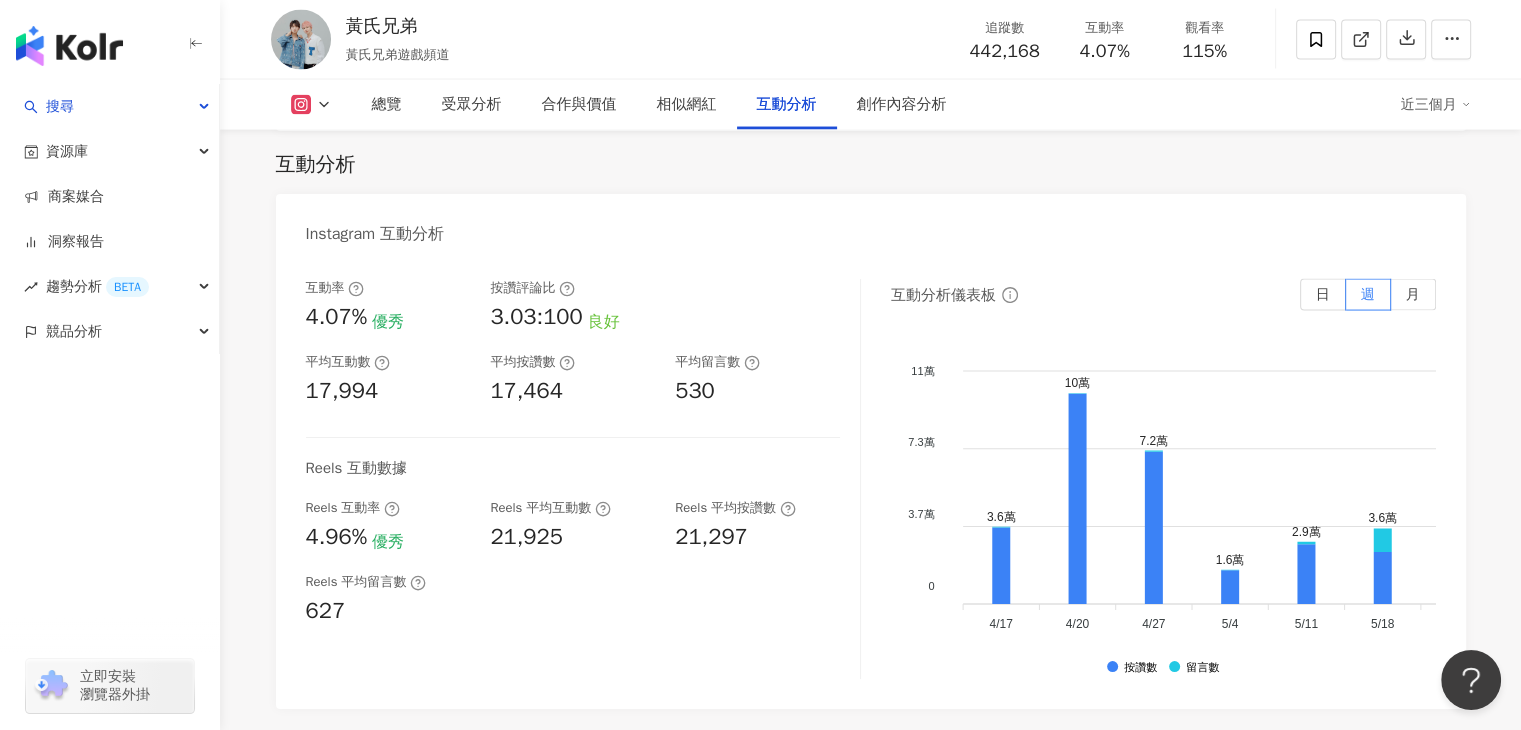 scroll, scrollTop: 4300, scrollLeft: 0, axis: vertical 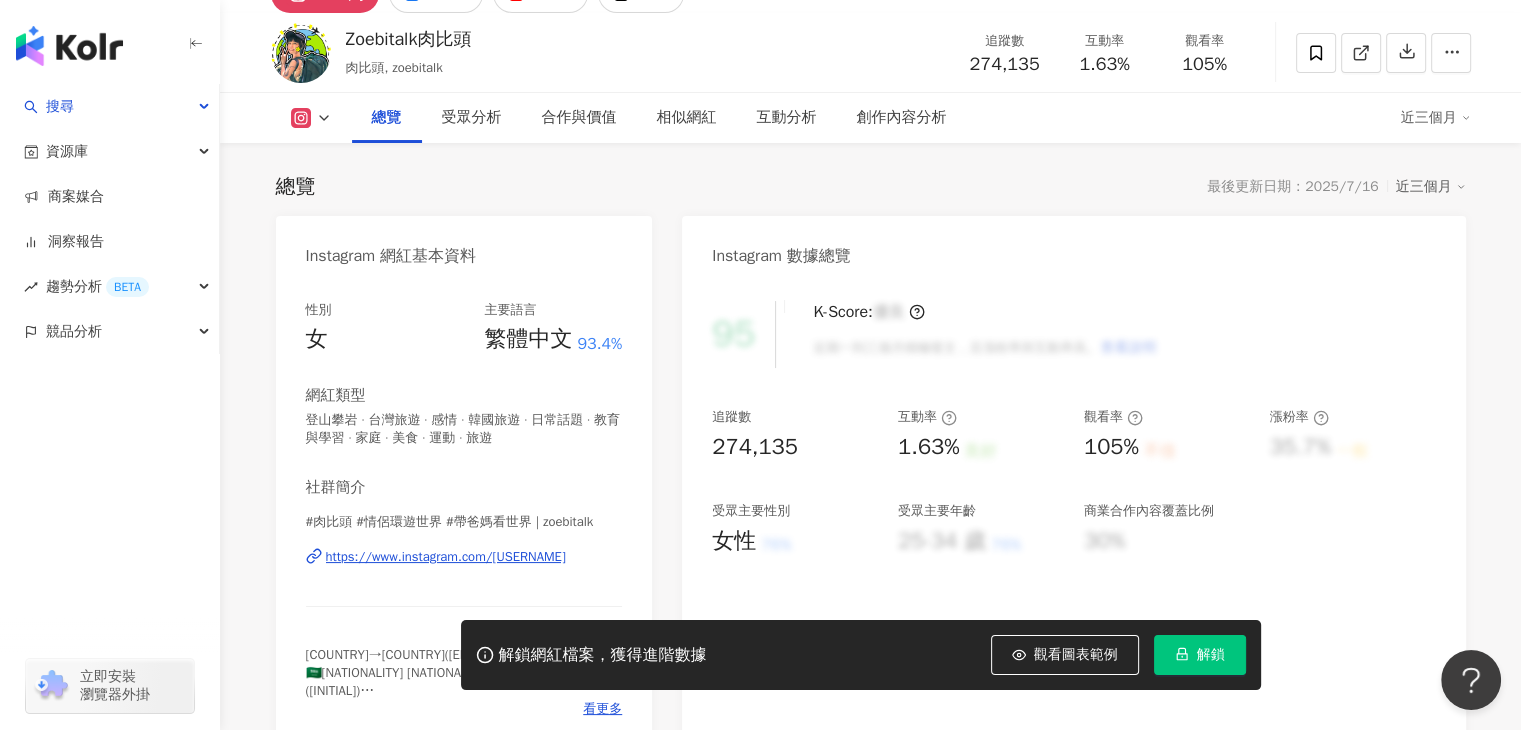 click on "解鎖" at bounding box center [1211, 655] 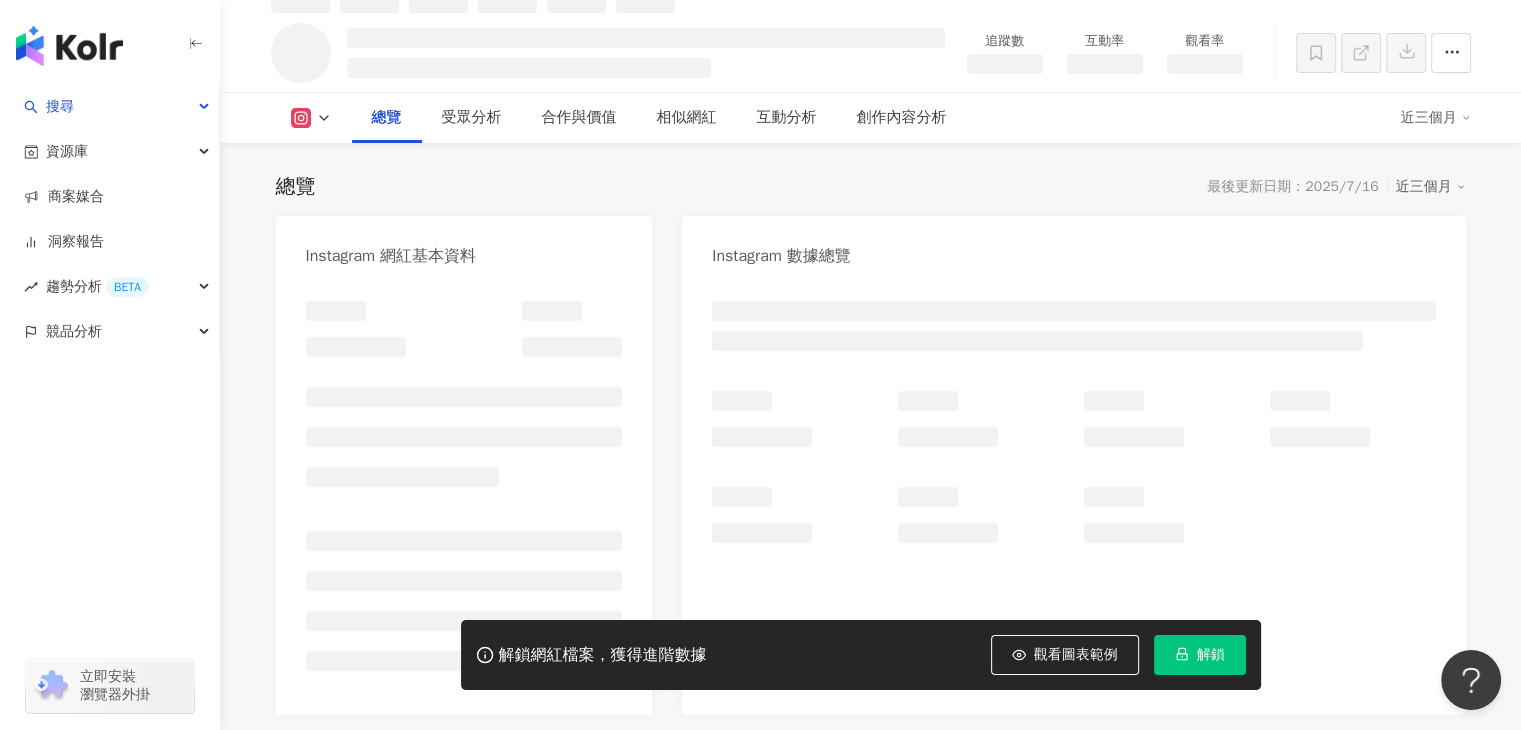 scroll, scrollTop: 121, scrollLeft: 0, axis: vertical 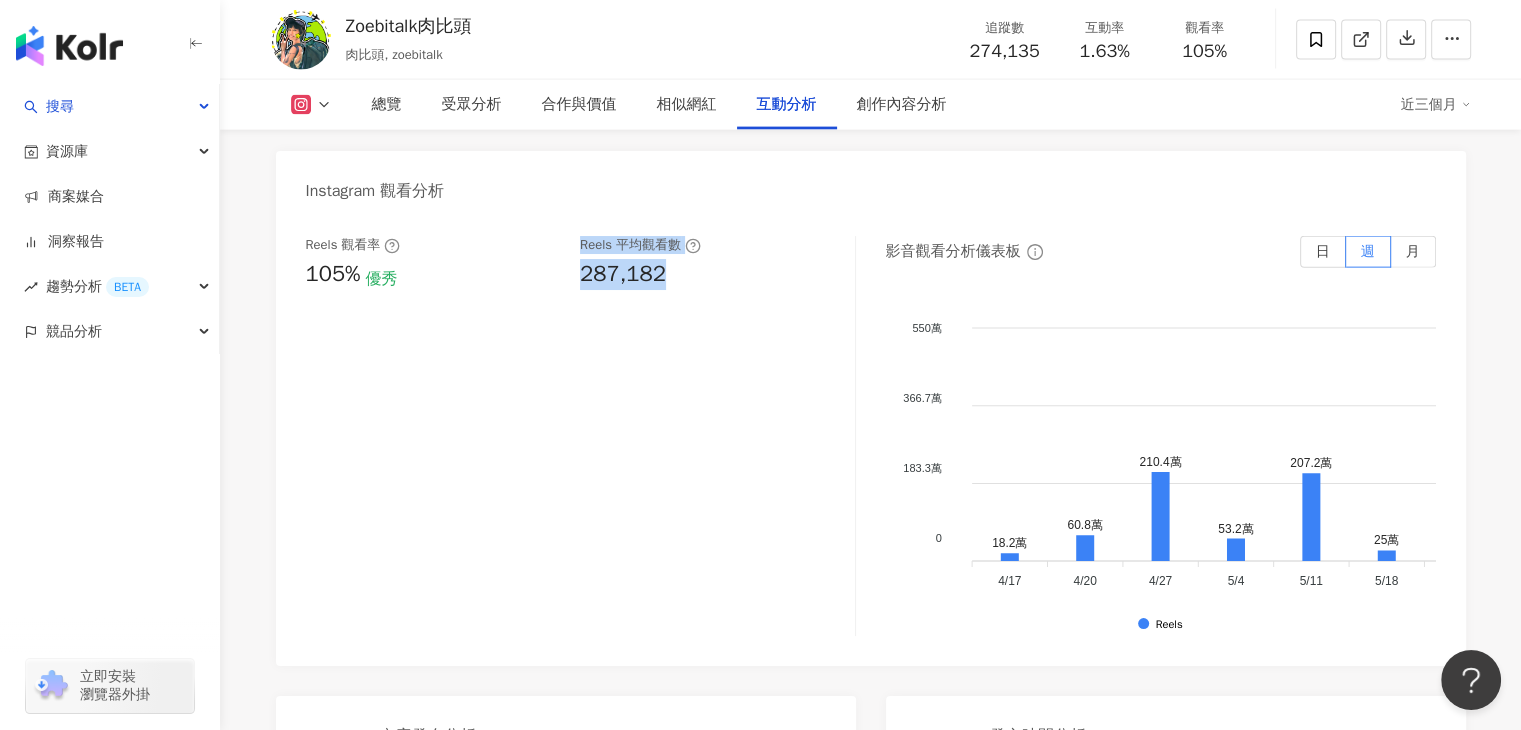 drag, startPoint x: 674, startPoint y: 267, endPoint x: 564, endPoint y: 262, distance: 110.11358 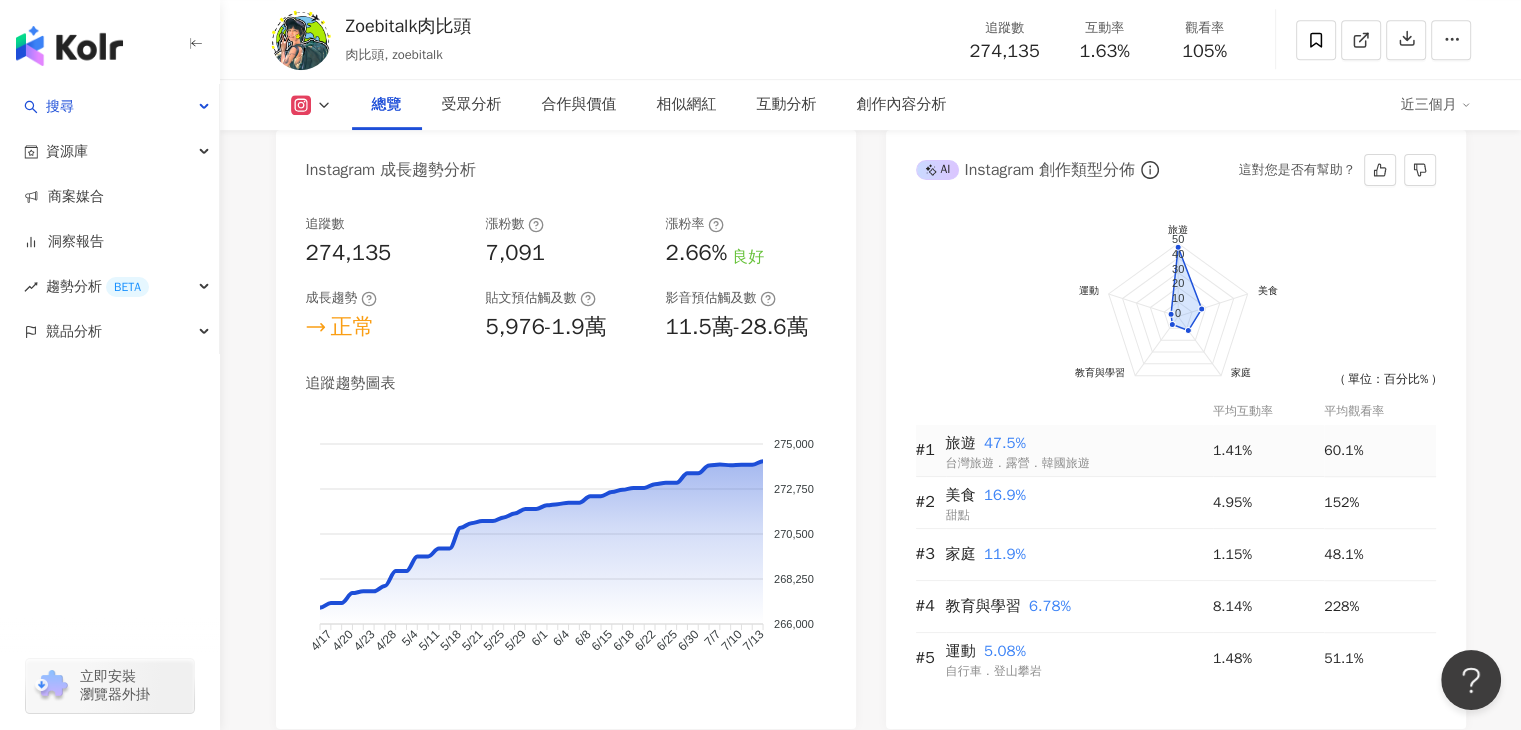 scroll, scrollTop: 1121, scrollLeft: 0, axis: vertical 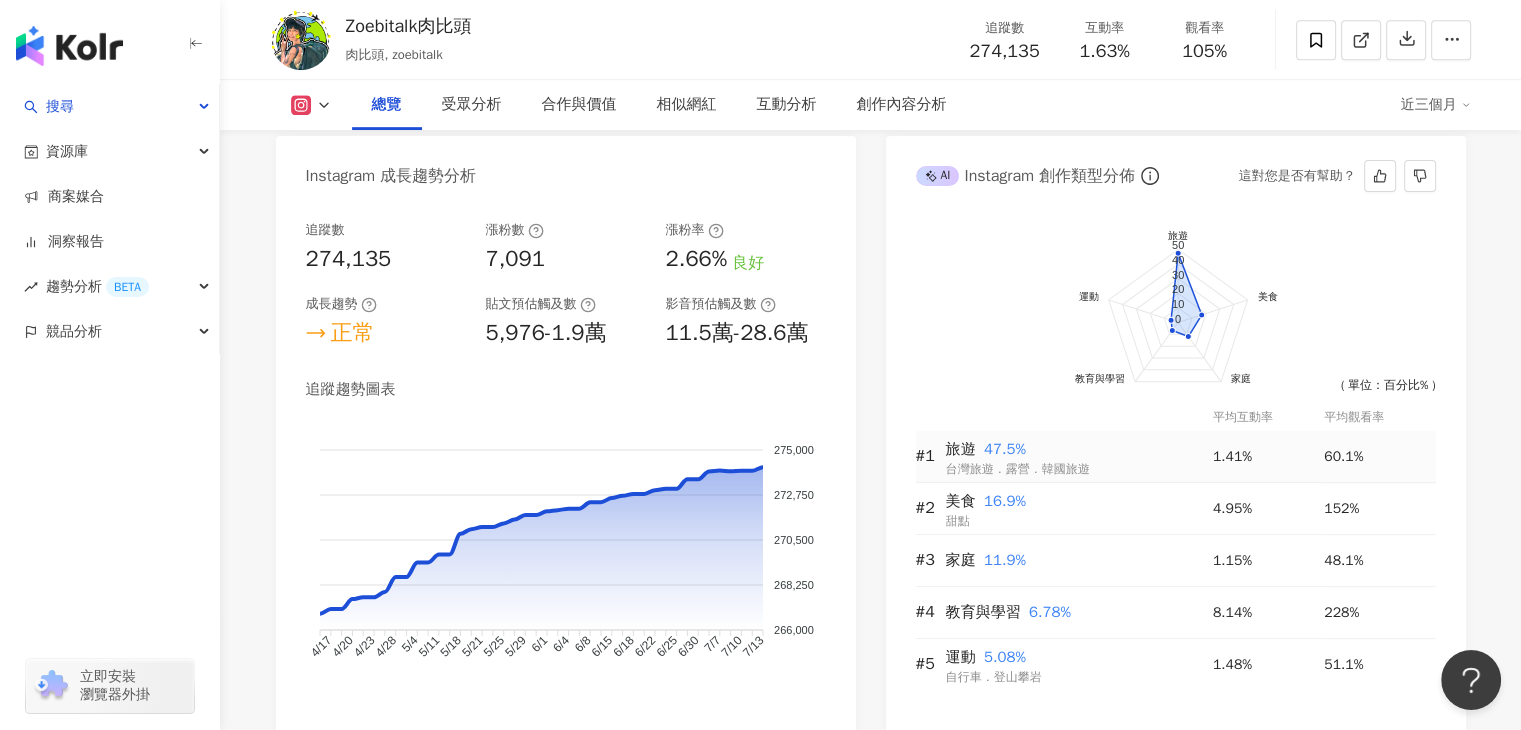 click on "旅遊" at bounding box center (961, 449) 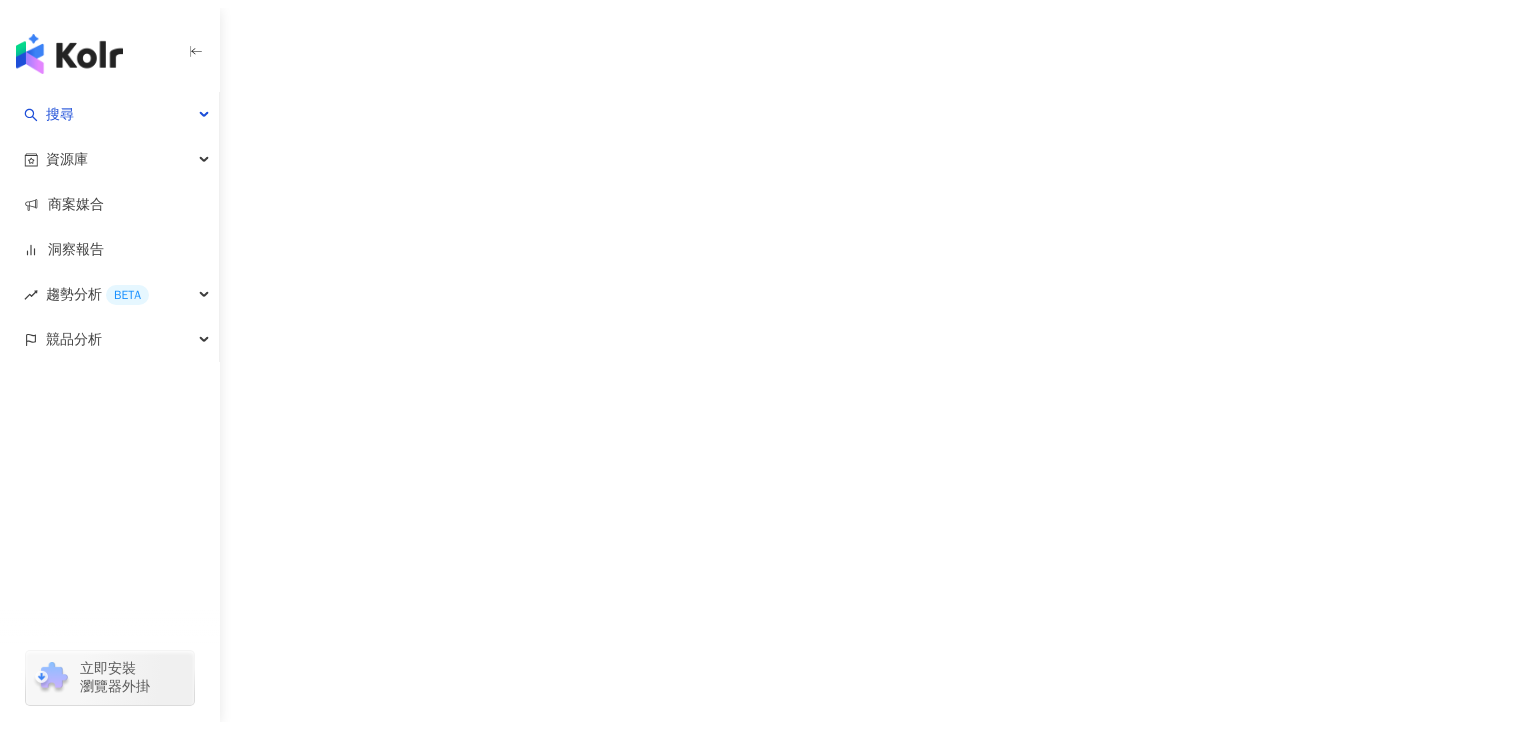 scroll, scrollTop: 0, scrollLeft: 0, axis: both 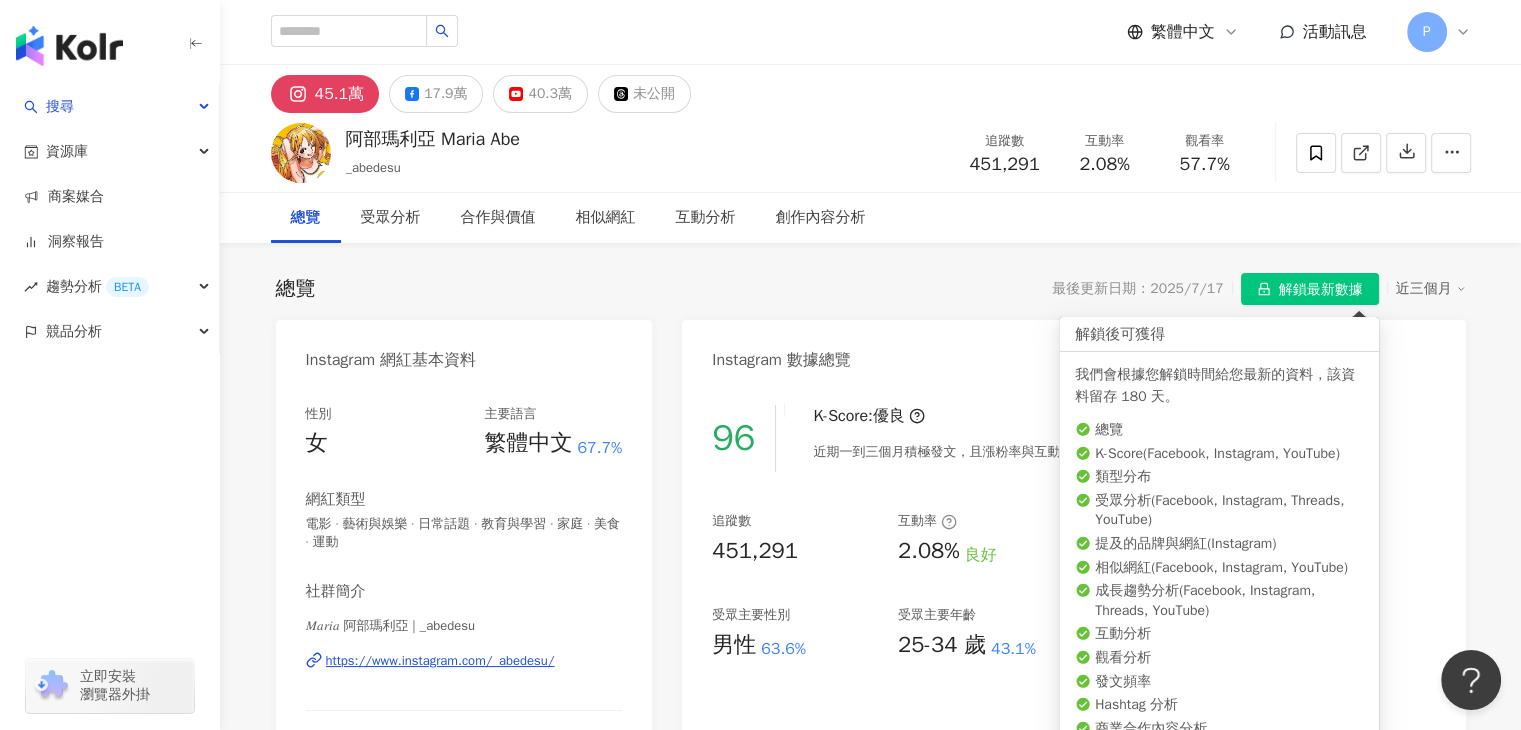 click on "解鎖最新數據" at bounding box center (1321, 290) 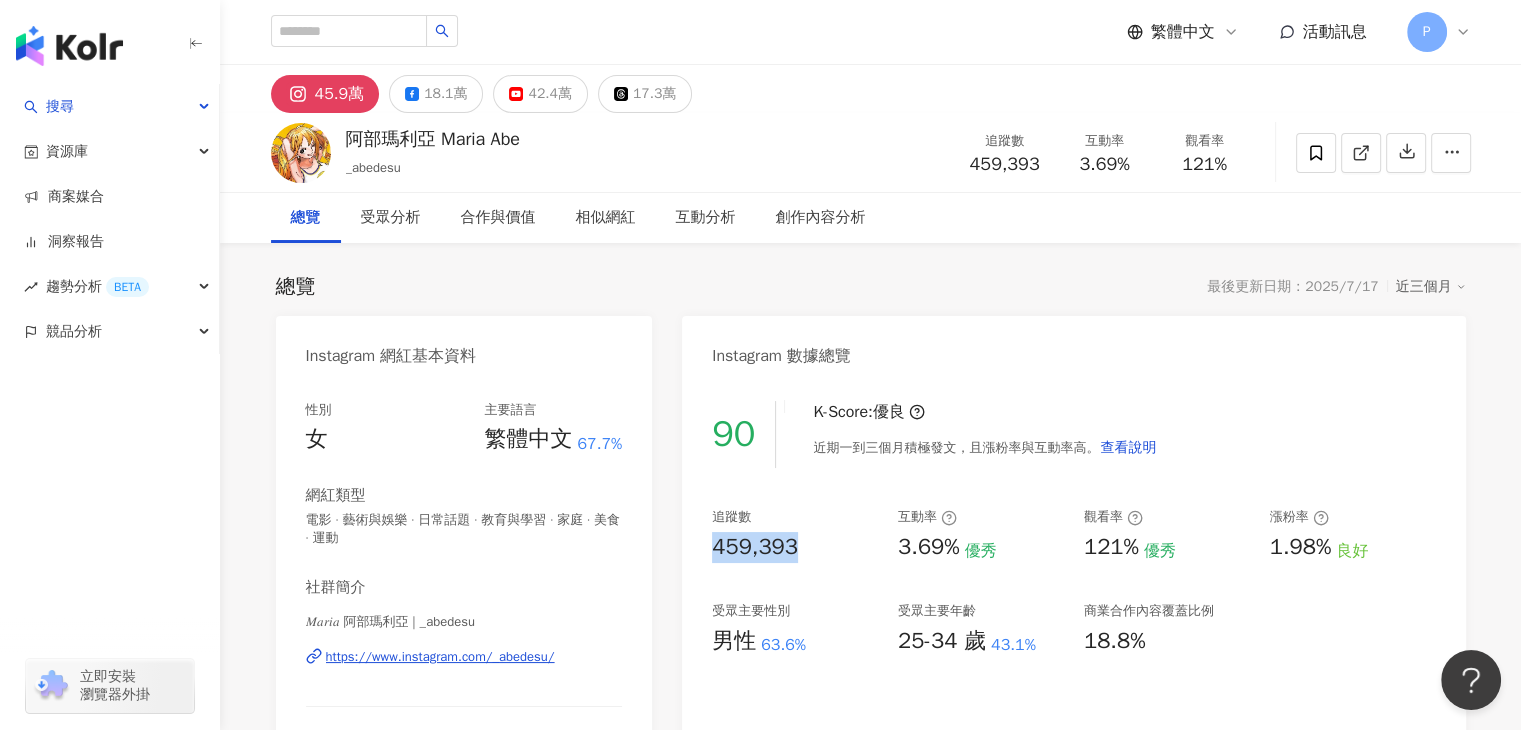 drag, startPoint x: 820, startPoint y: 553, endPoint x: 714, endPoint y: 557, distance: 106.07545 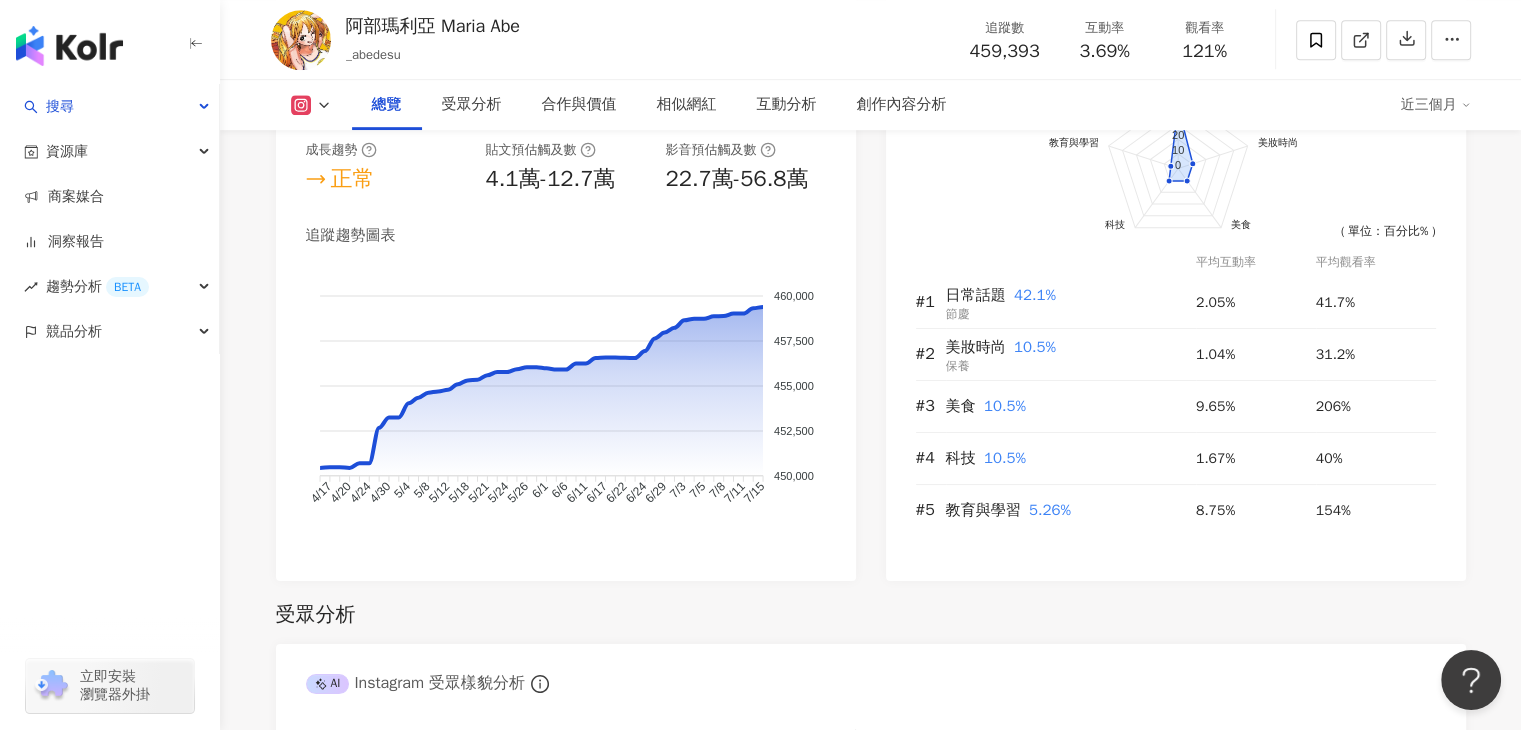 scroll, scrollTop: 1200, scrollLeft: 0, axis: vertical 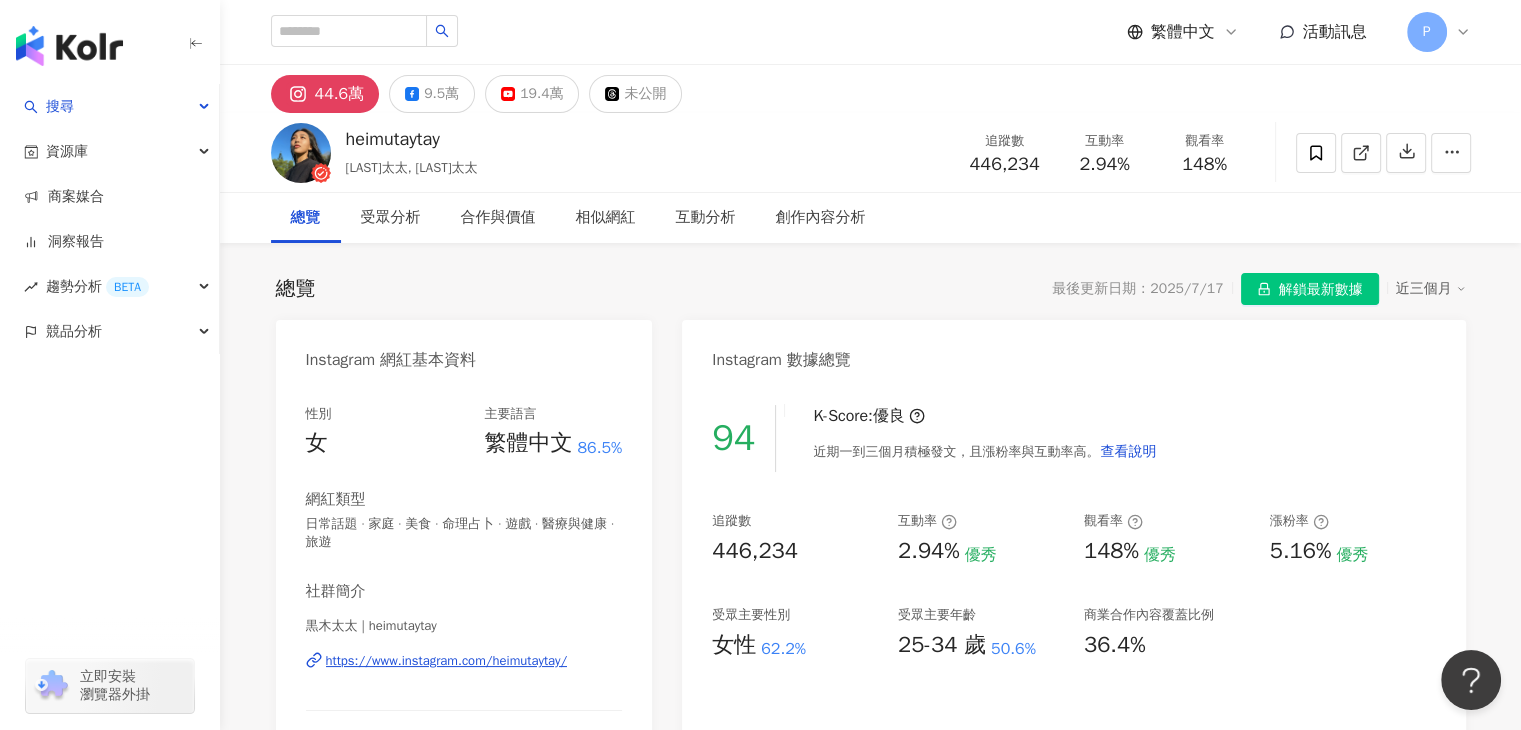 click on "解鎖最新數據" at bounding box center (1321, 290) 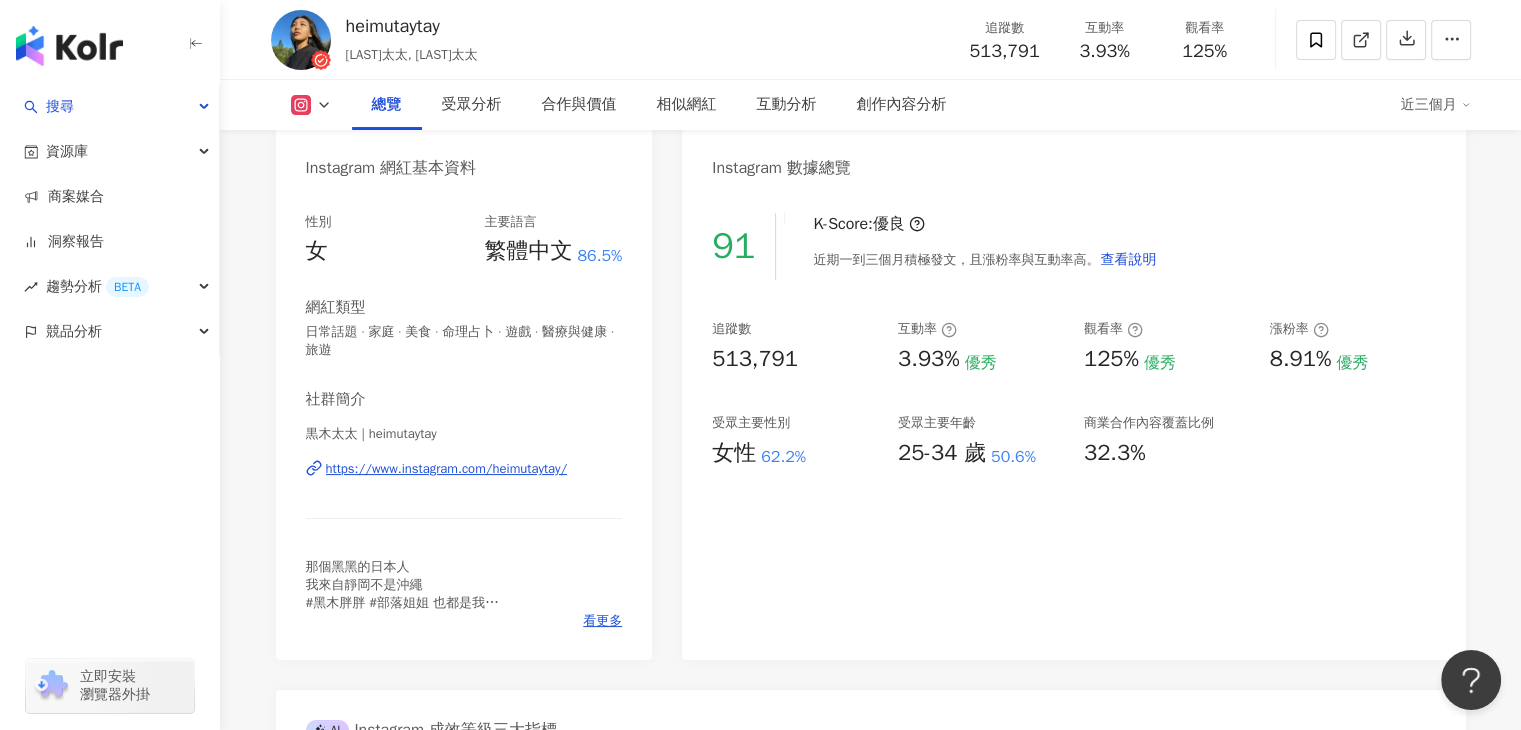 scroll, scrollTop: 200, scrollLeft: 0, axis: vertical 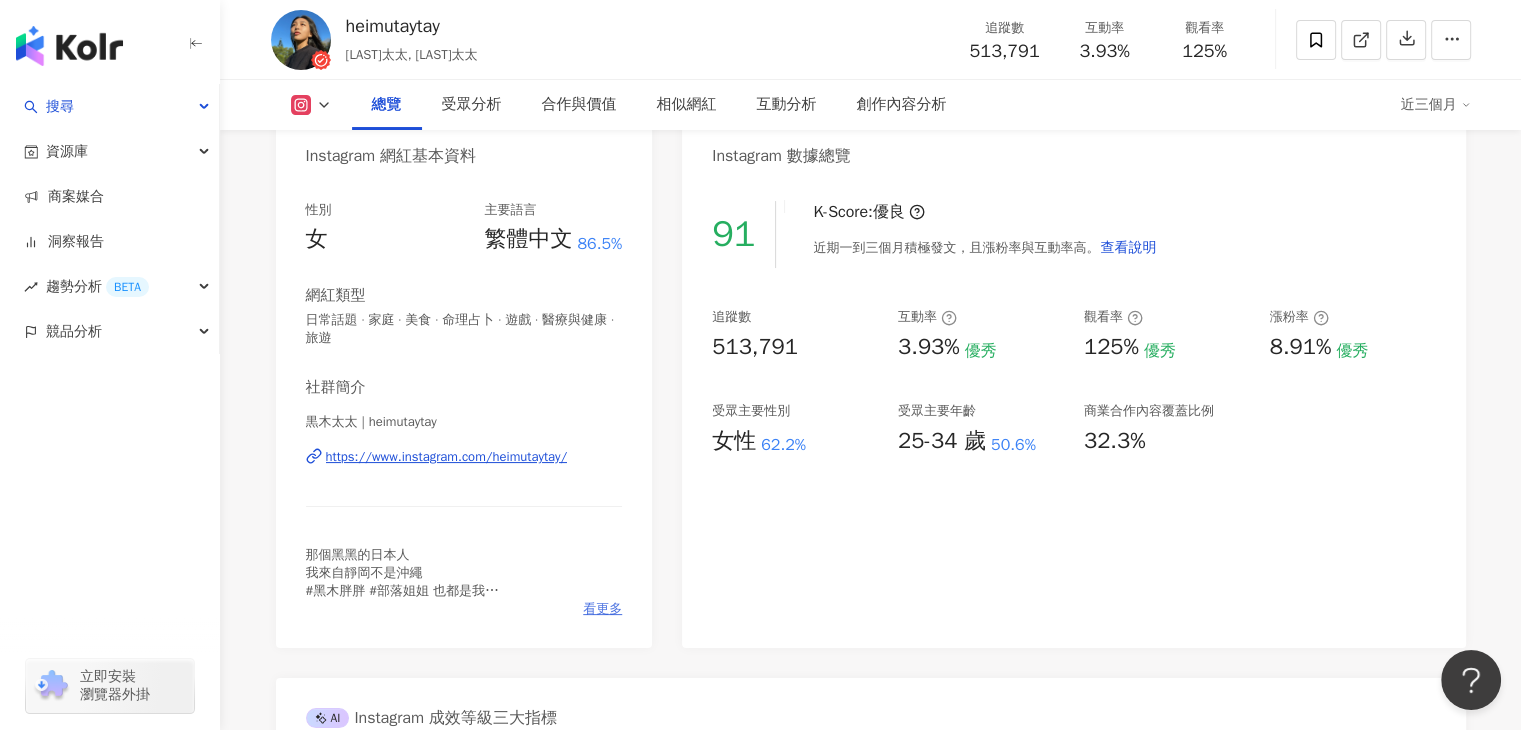 click on "看更多" at bounding box center [602, 609] 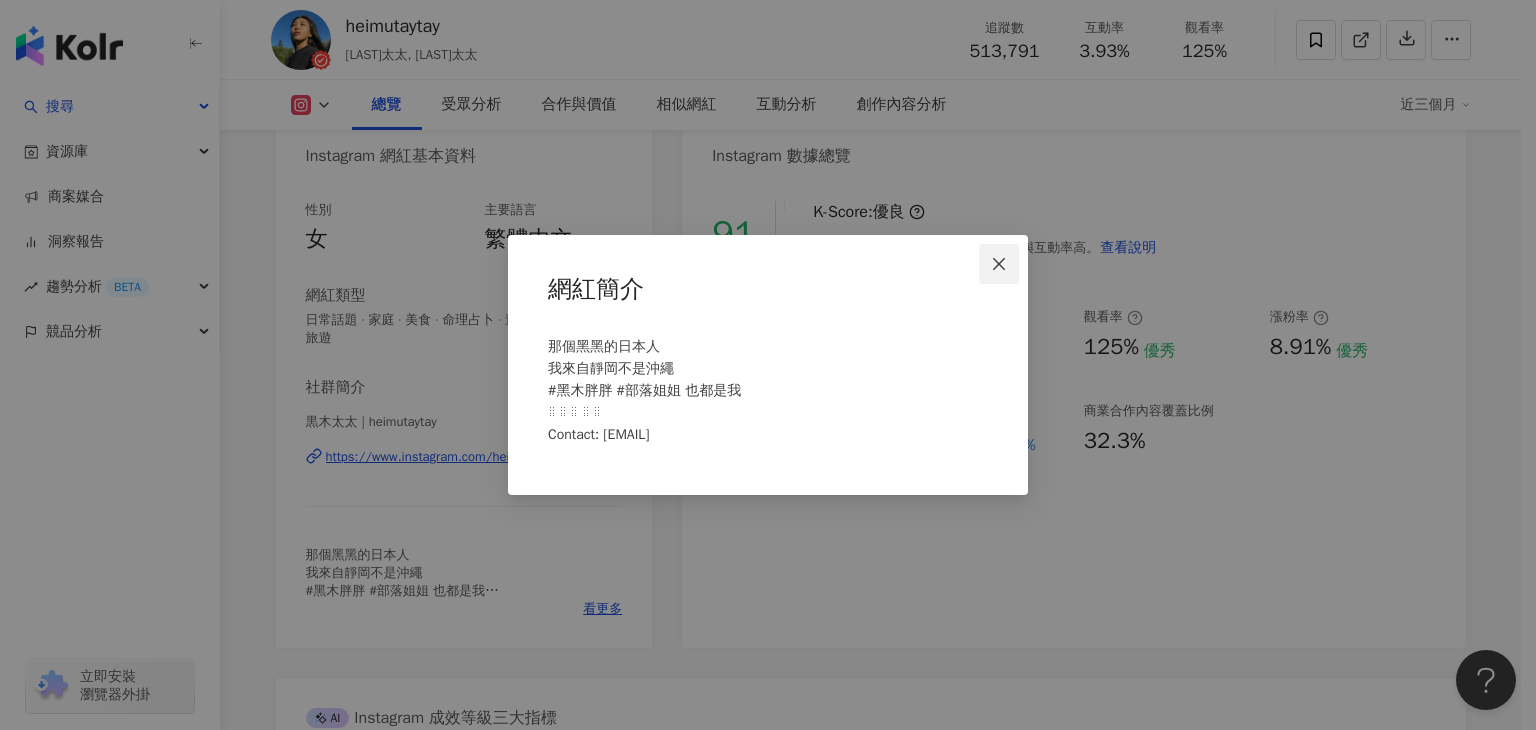 click at bounding box center [999, 264] 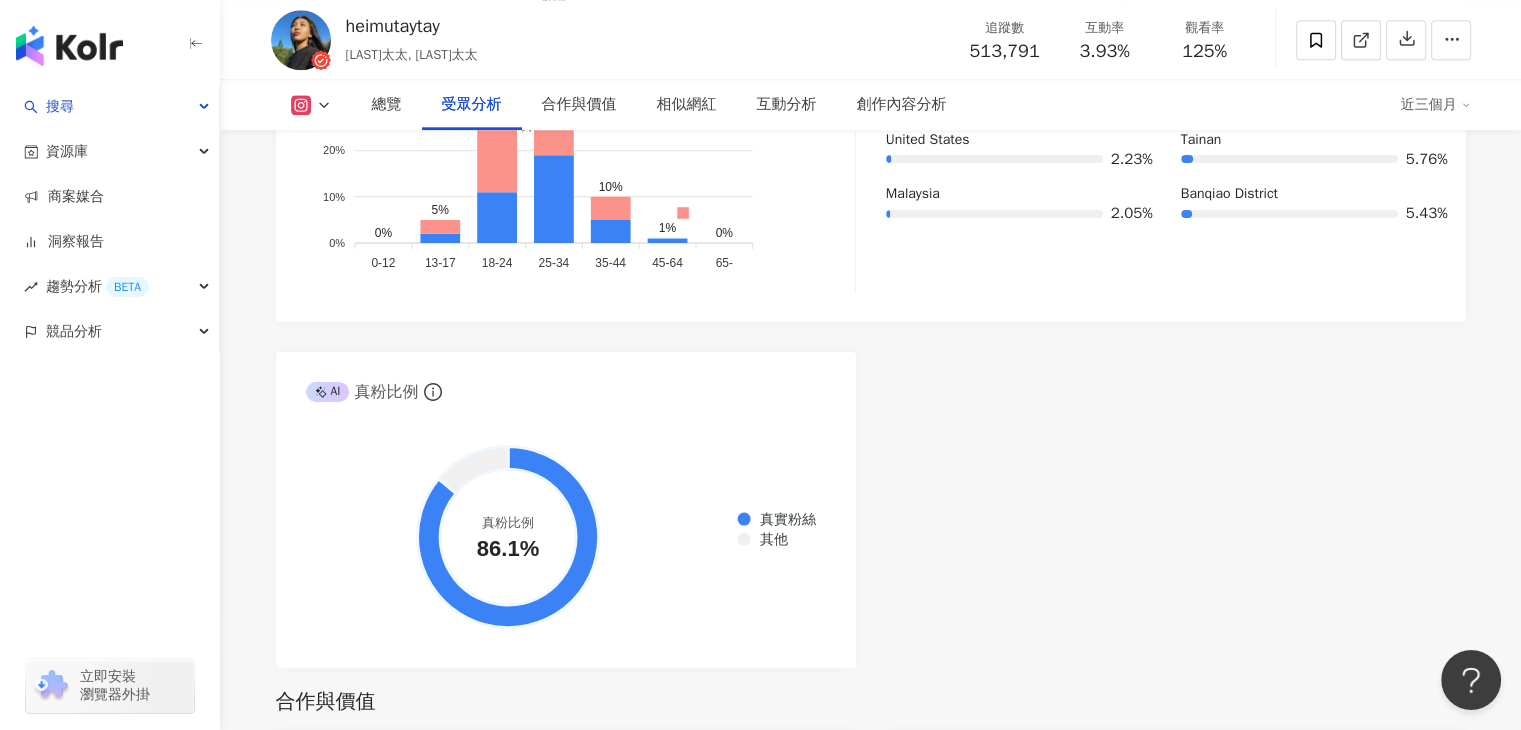 scroll, scrollTop: 2200, scrollLeft: 0, axis: vertical 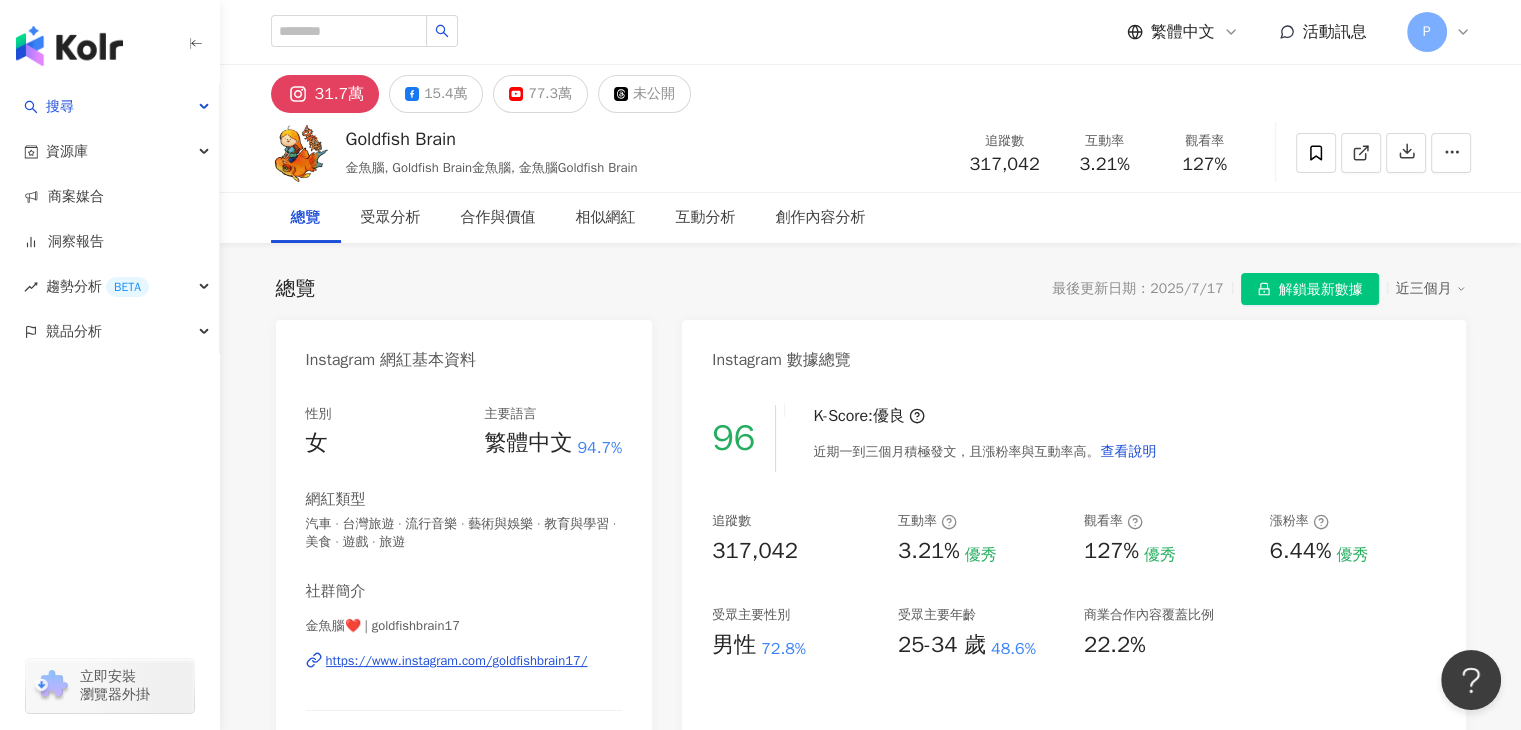 click on "解鎖最新數據" at bounding box center (1321, 290) 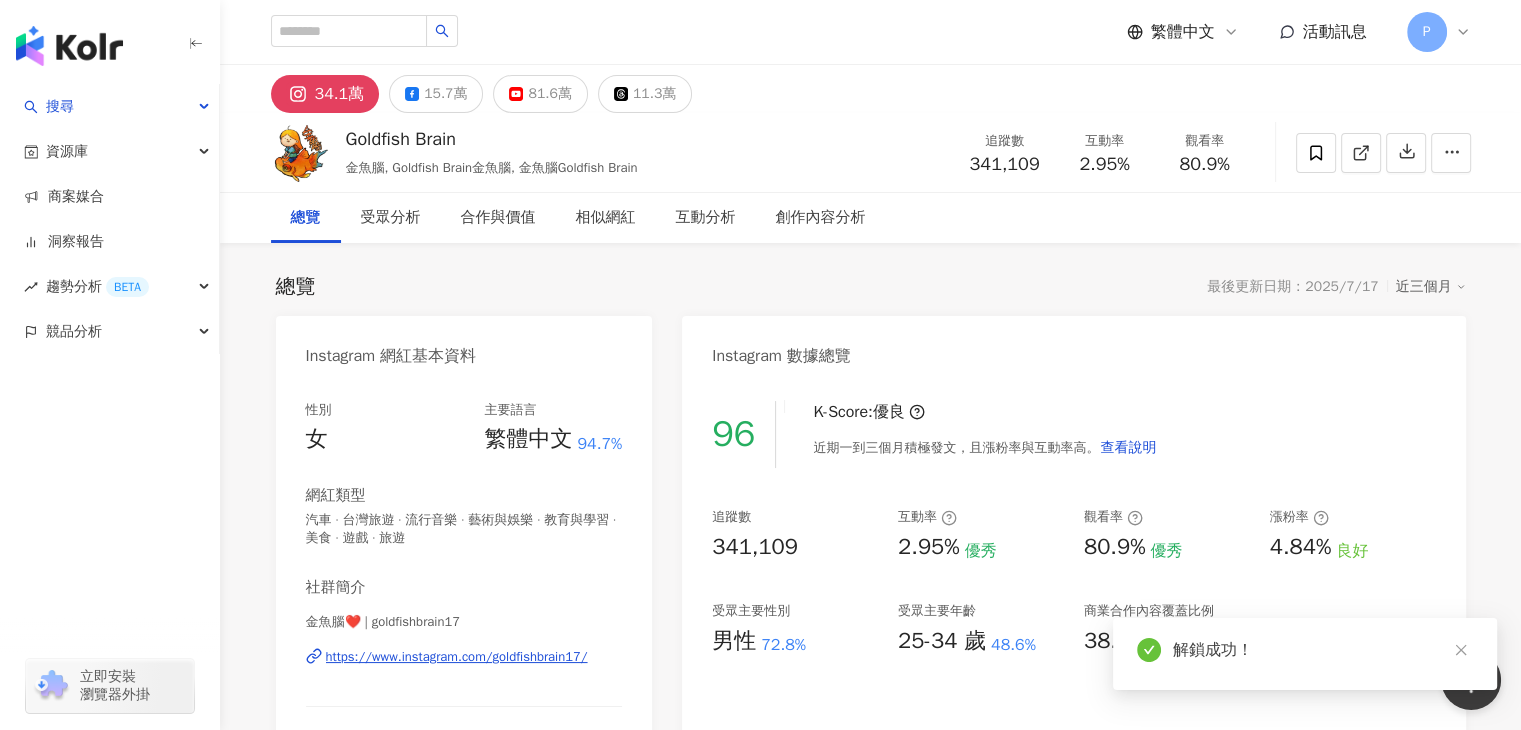 scroll, scrollTop: 300, scrollLeft: 0, axis: vertical 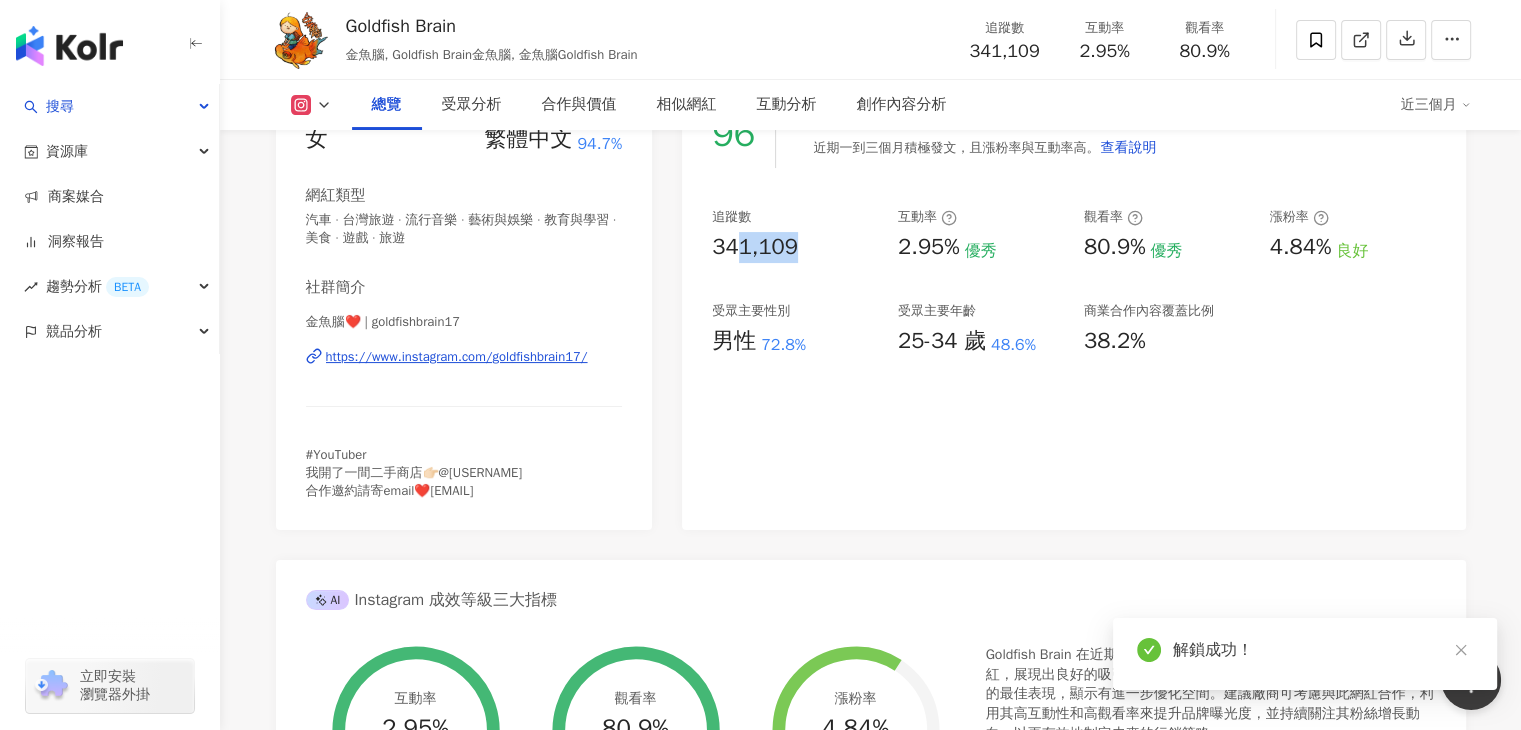 drag, startPoint x: 735, startPoint y: 246, endPoint x: 728, endPoint y: 263, distance: 18.384777 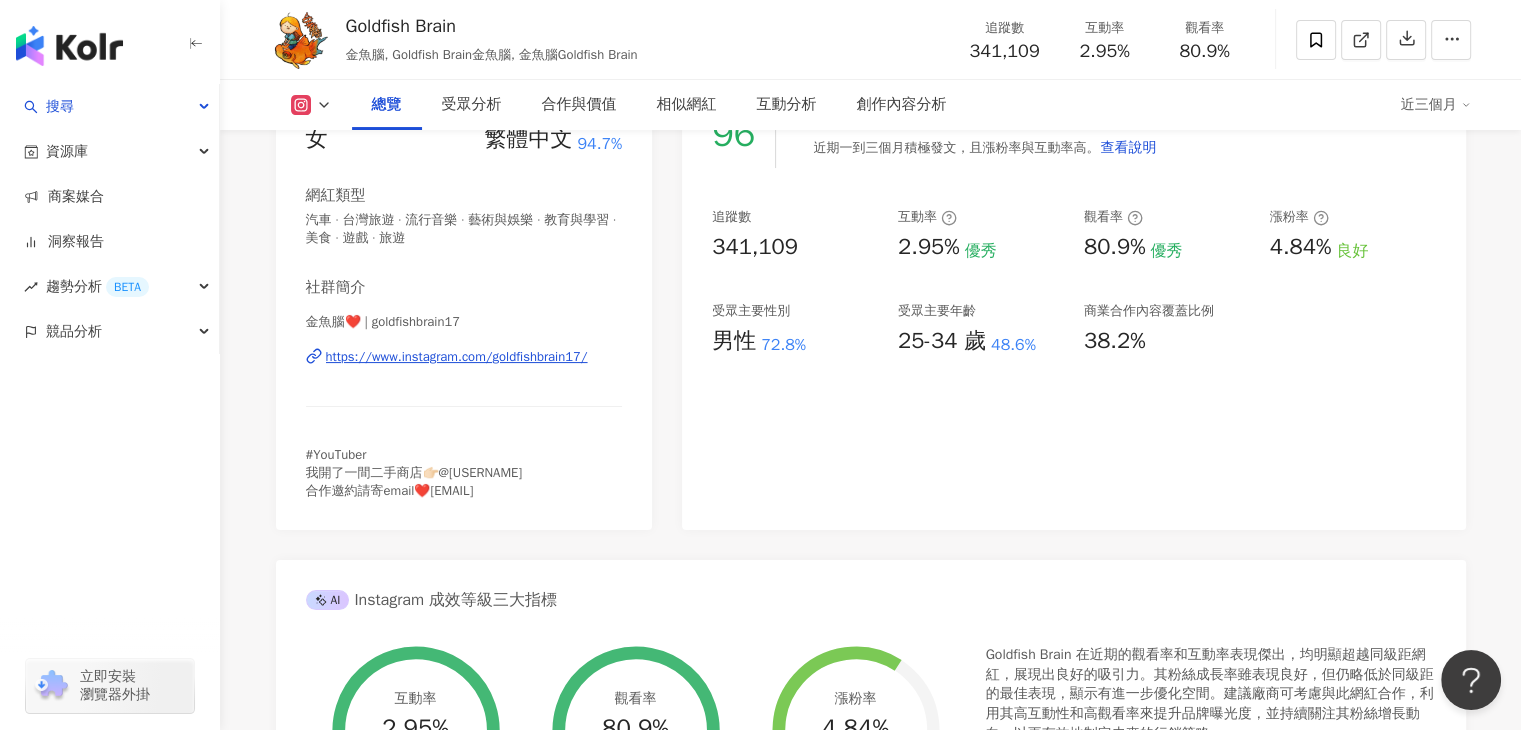 click on "96 K-Score :   優良 近期一到三個月積極發文，且漲粉率與互動率高。 查看說明 追蹤數   341,109 互動率   2.95% 優秀 觀看率   80.9% 優秀 漲粉率   4.84% 良好 受眾主要性別   男性 72.8% 受眾主要年齡   25-34 歲 48.6% 商業合作內容覆蓋比例   38.2%" at bounding box center [1073, 305] 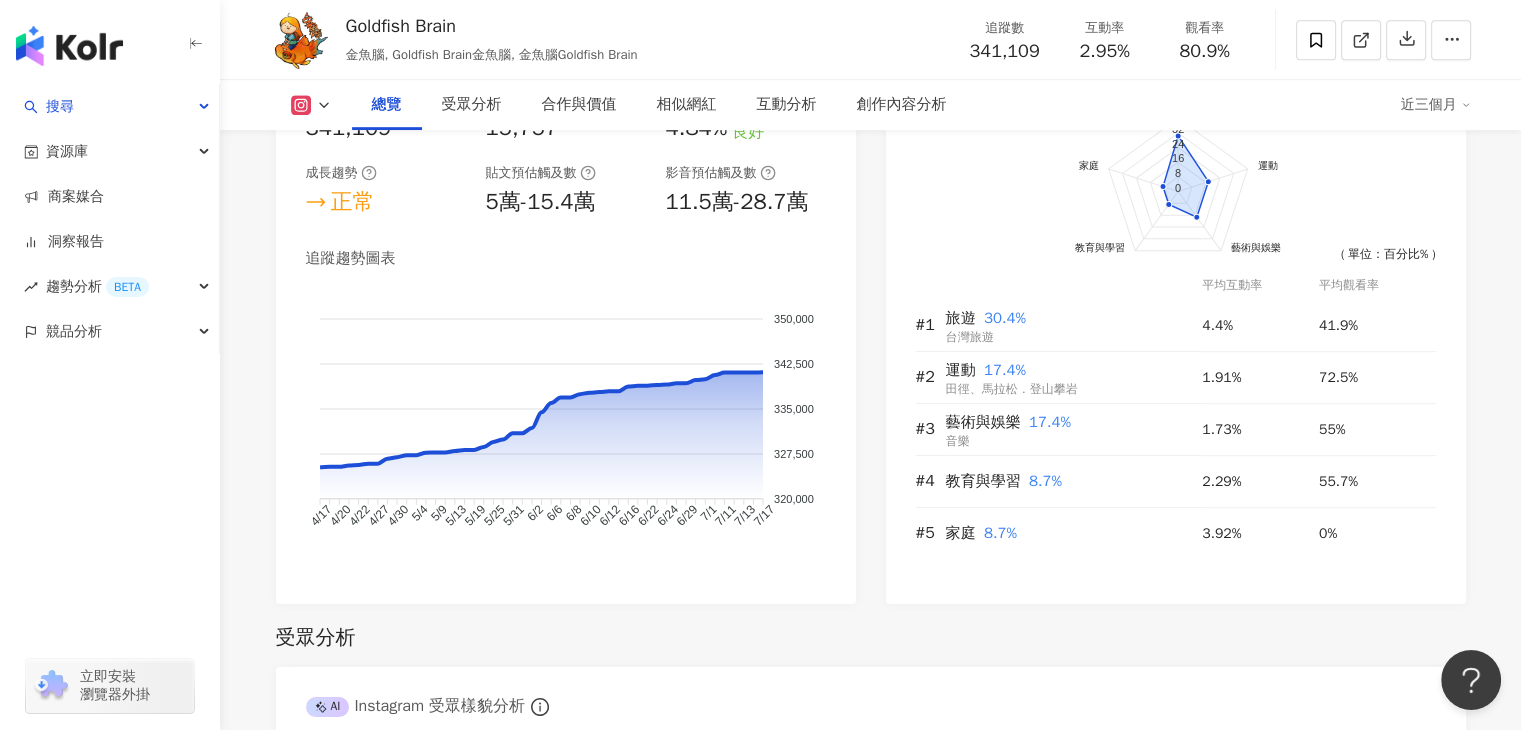scroll, scrollTop: 1200, scrollLeft: 0, axis: vertical 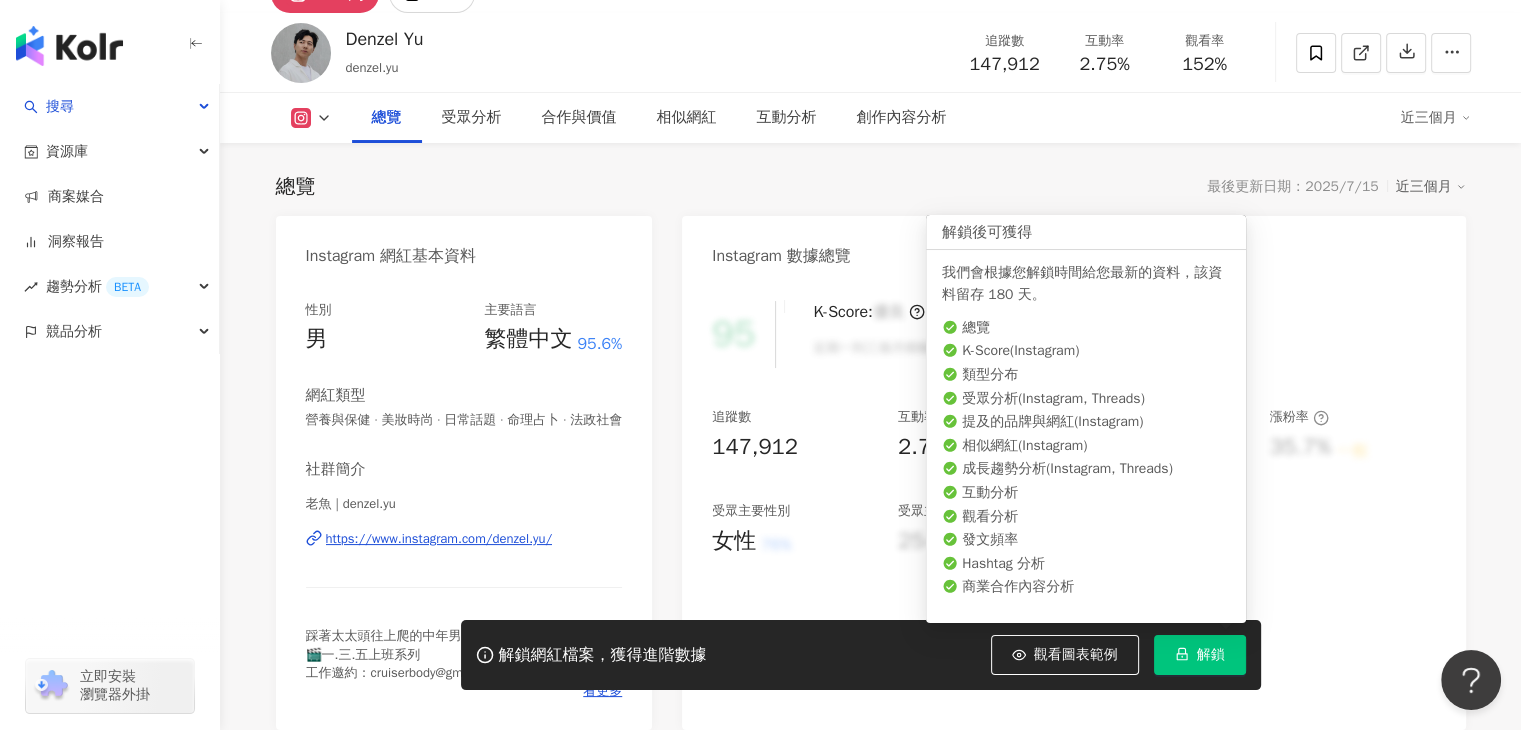 click on "解鎖" at bounding box center (1211, 655) 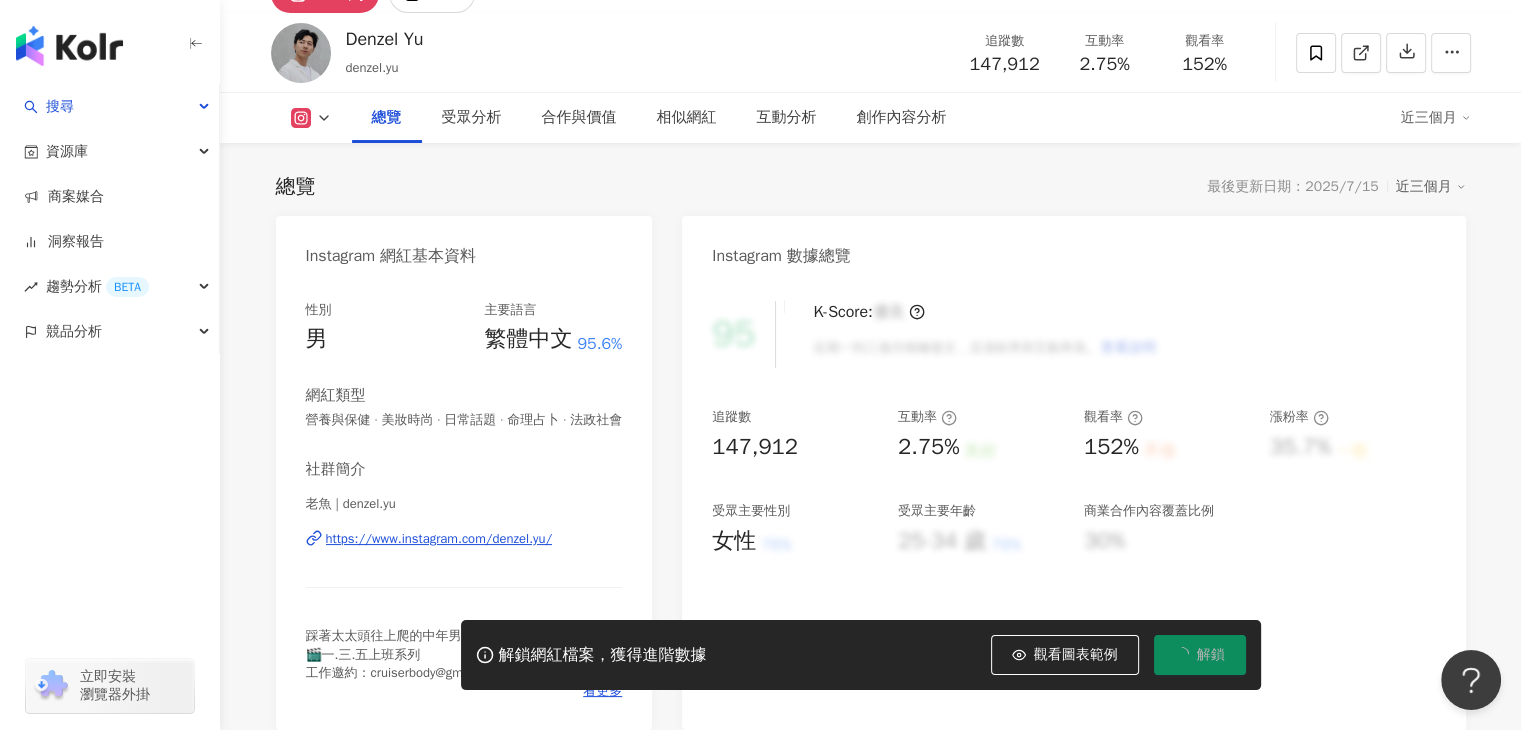 type 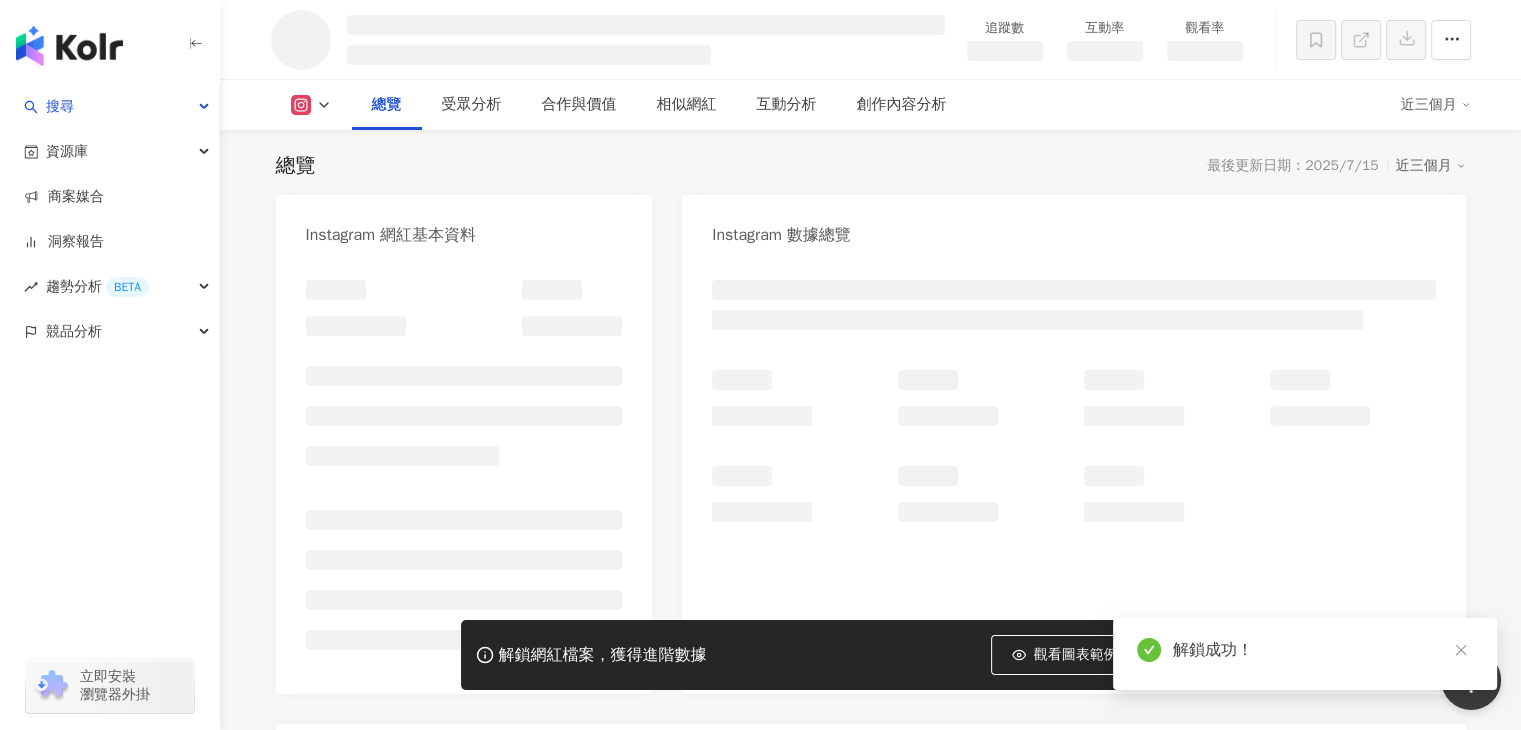 scroll, scrollTop: 221, scrollLeft: 0, axis: vertical 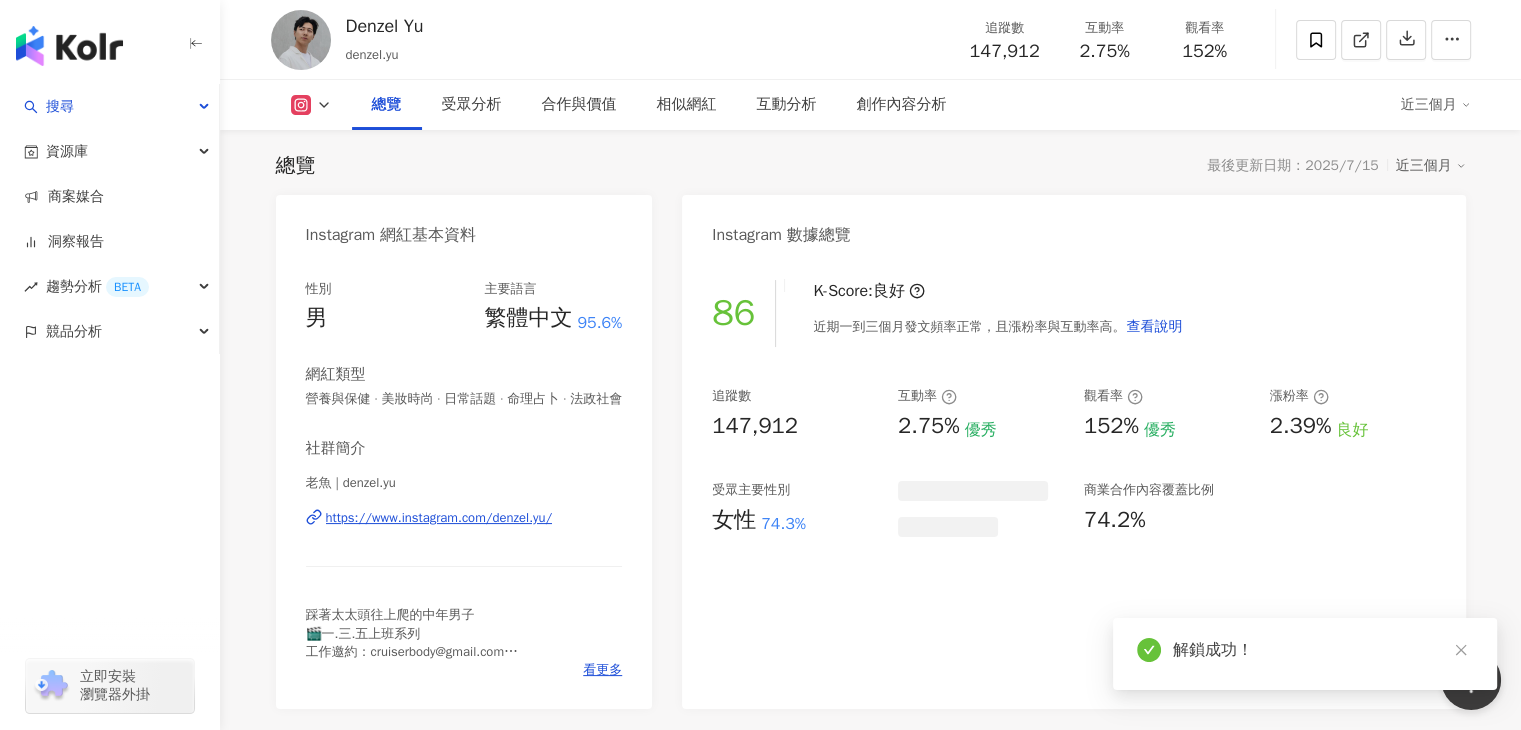 click on "追蹤數   147,912" at bounding box center (795, 414) 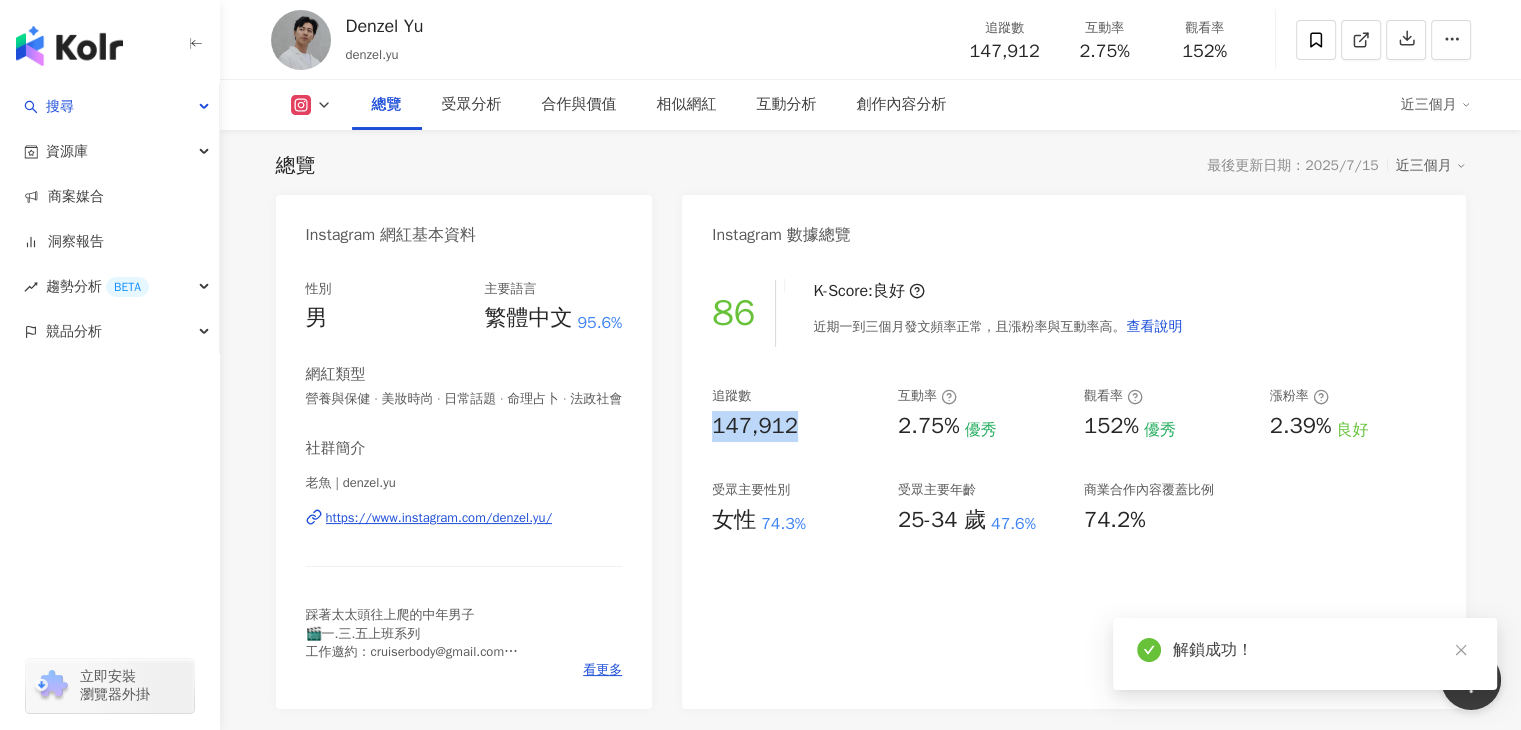 click on "https://www.instagram.com/denzel.yu/" at bounding box center (439, 518) 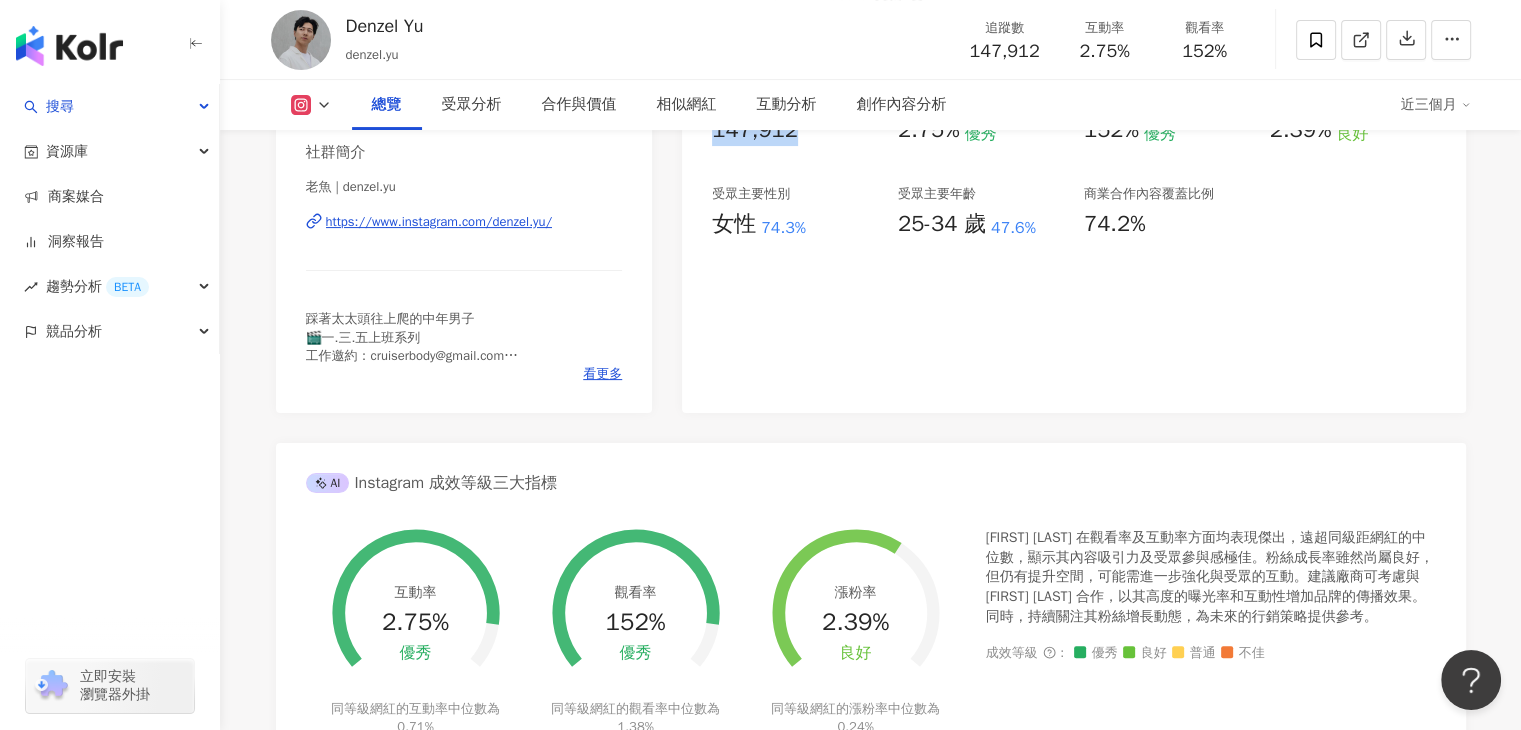 scroll, scrollTop: 421, scrollLeft: 0, axis: vertical 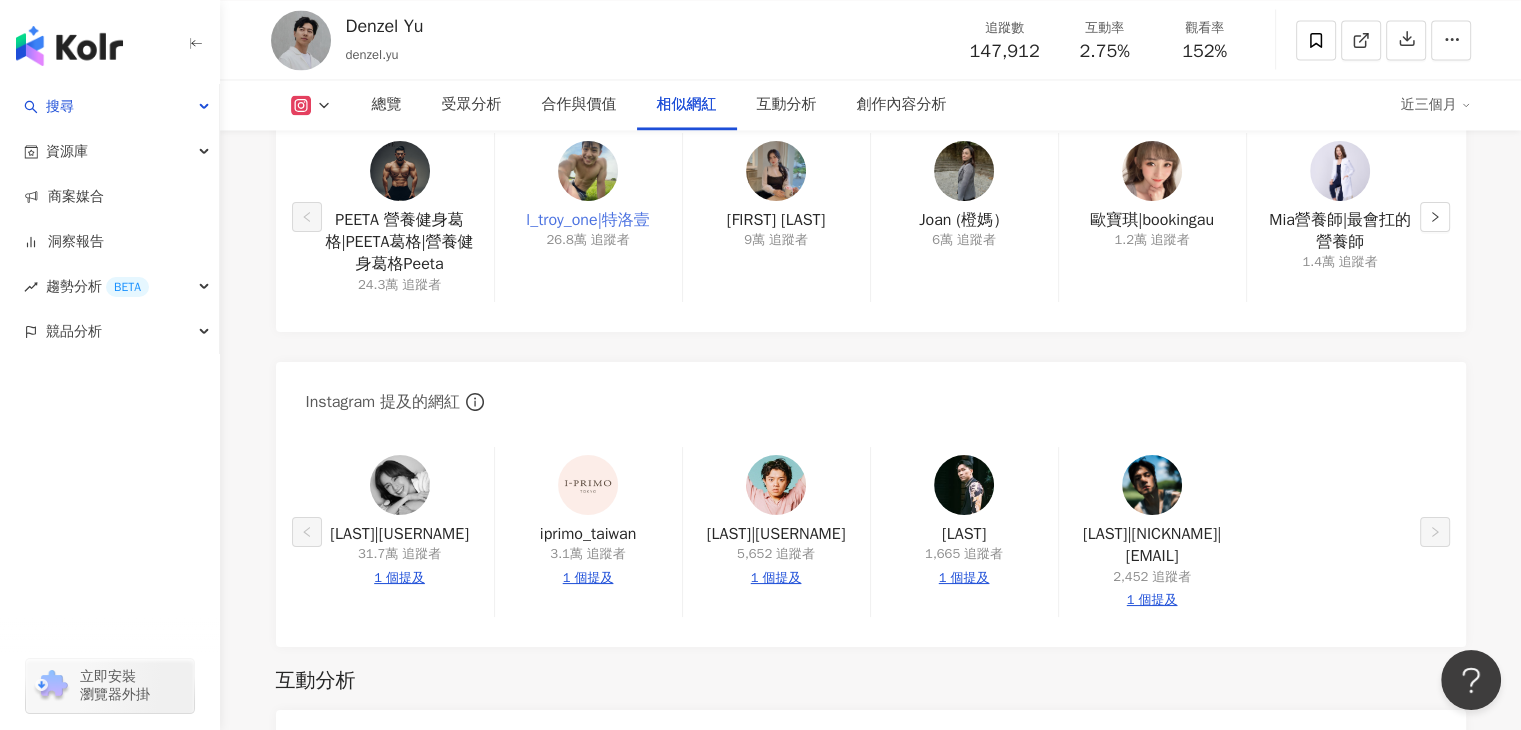 click on "l_troy_one|特洛壹" at bounding box center (587, 220) 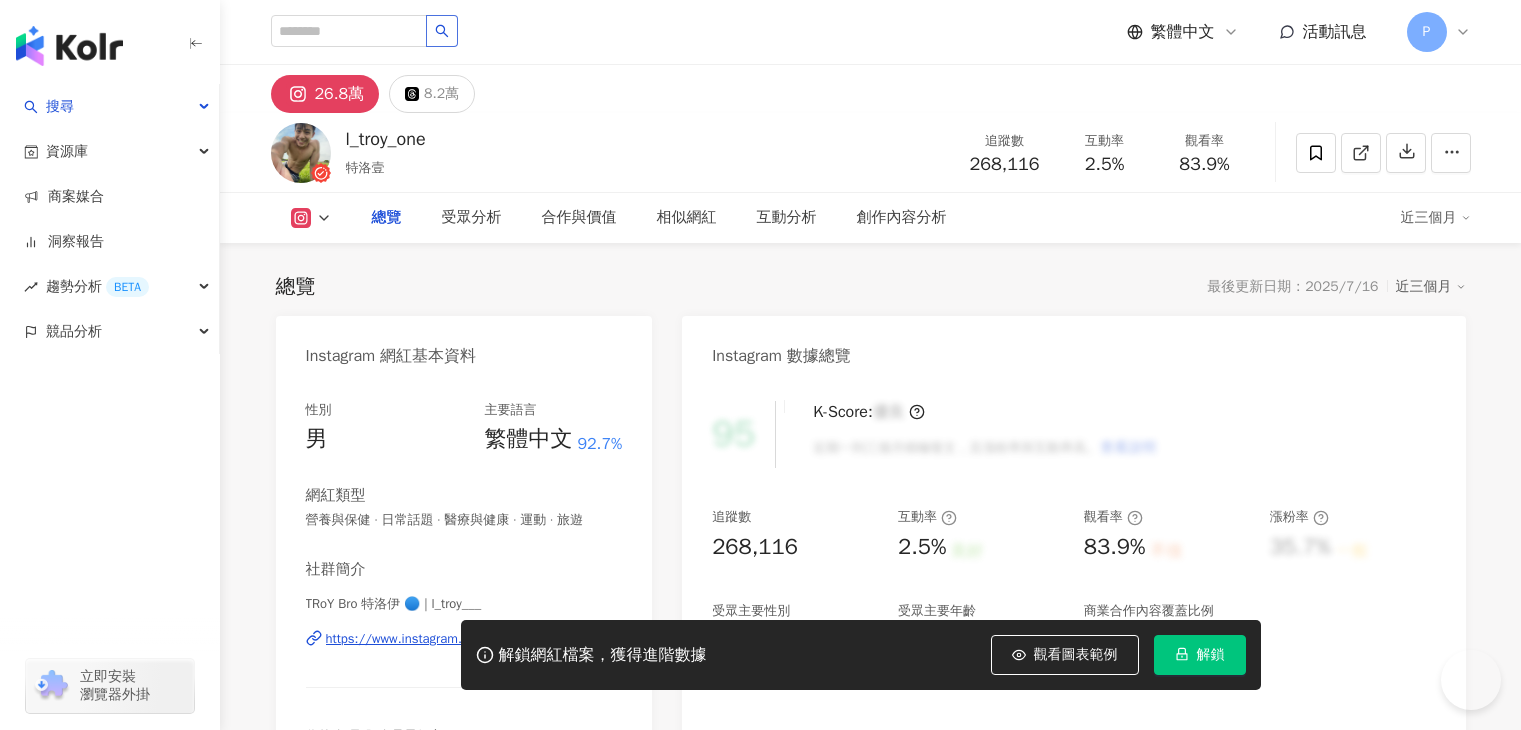 scroll, scrollTop: 0, scrollLeft: 0, axis: both 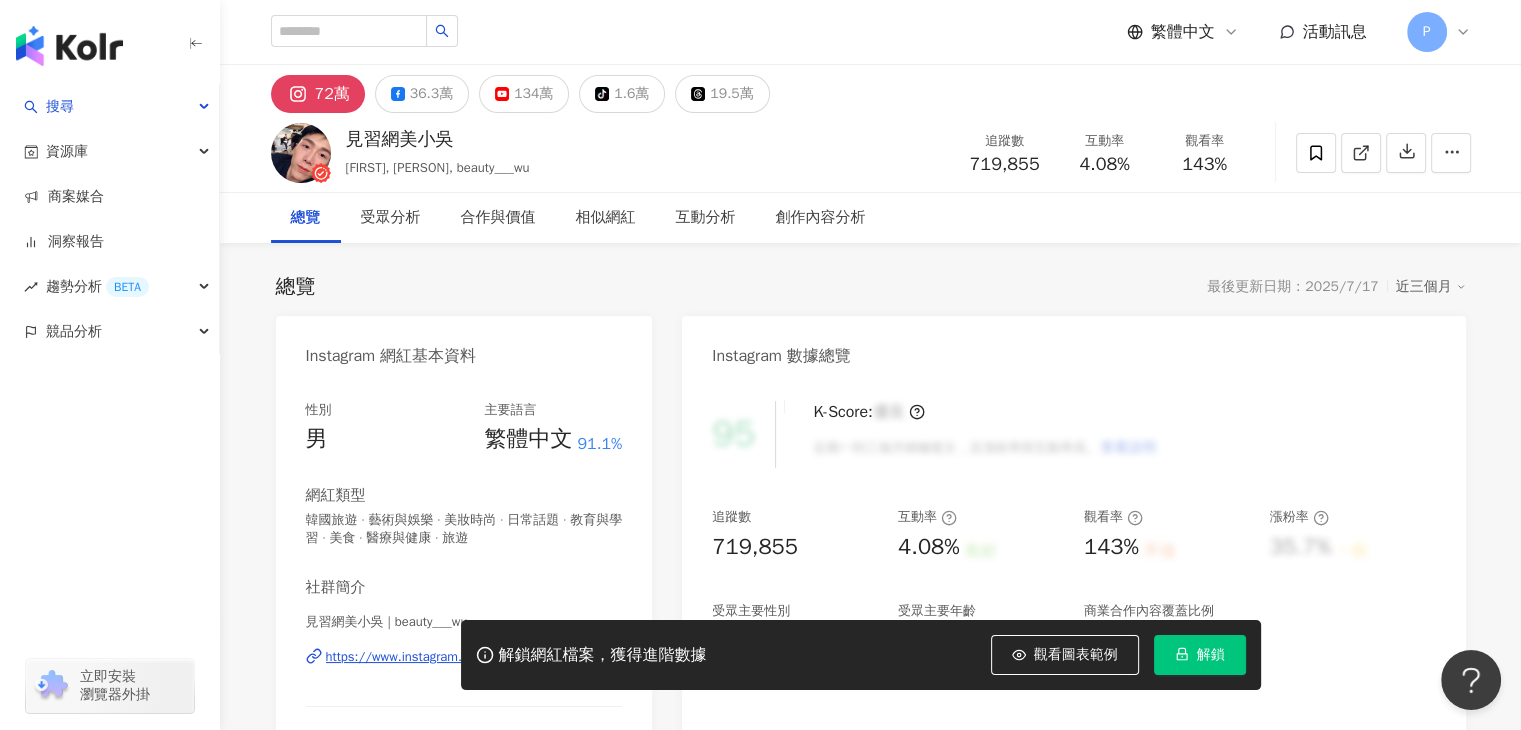 click on "解鎖" at bounding box center (1200, 655) 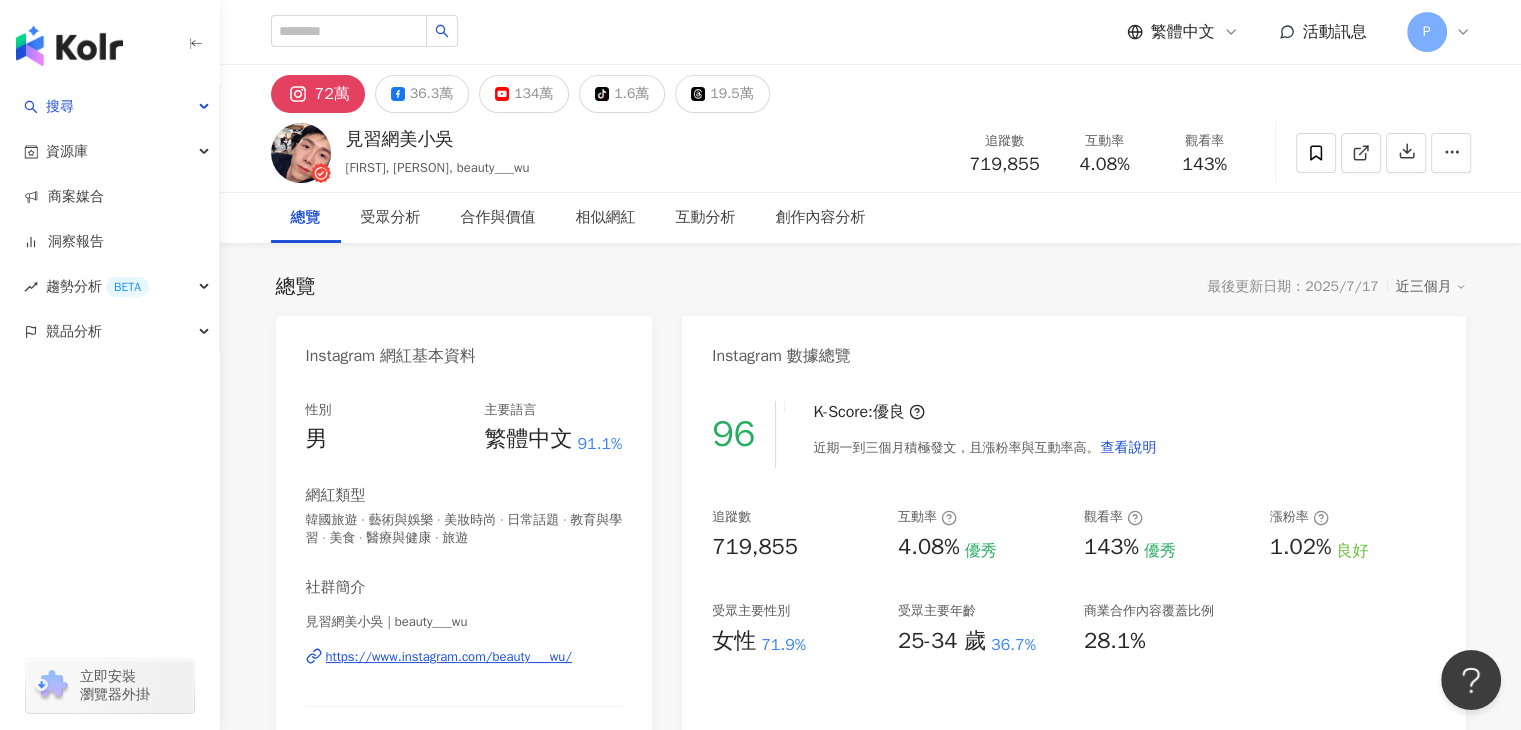 drag, startPoint x: 742, startPoint y: 551, endPoint x: 724, endPoint y: 553, distance: 18.110771 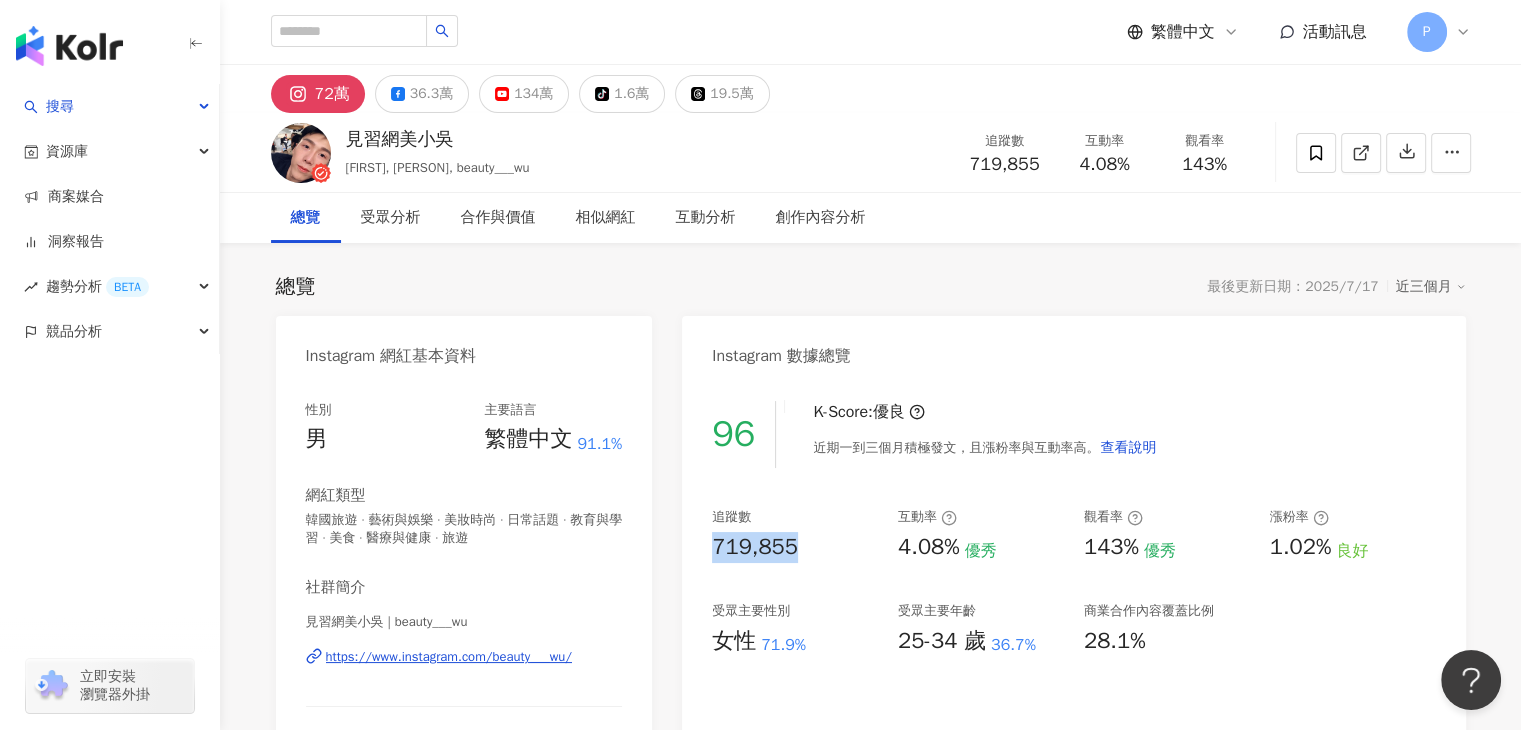drag, startPoint x: 712, startPoint y: 548, endPoint x: 800, endPoint y: 546, distance: 88.02273 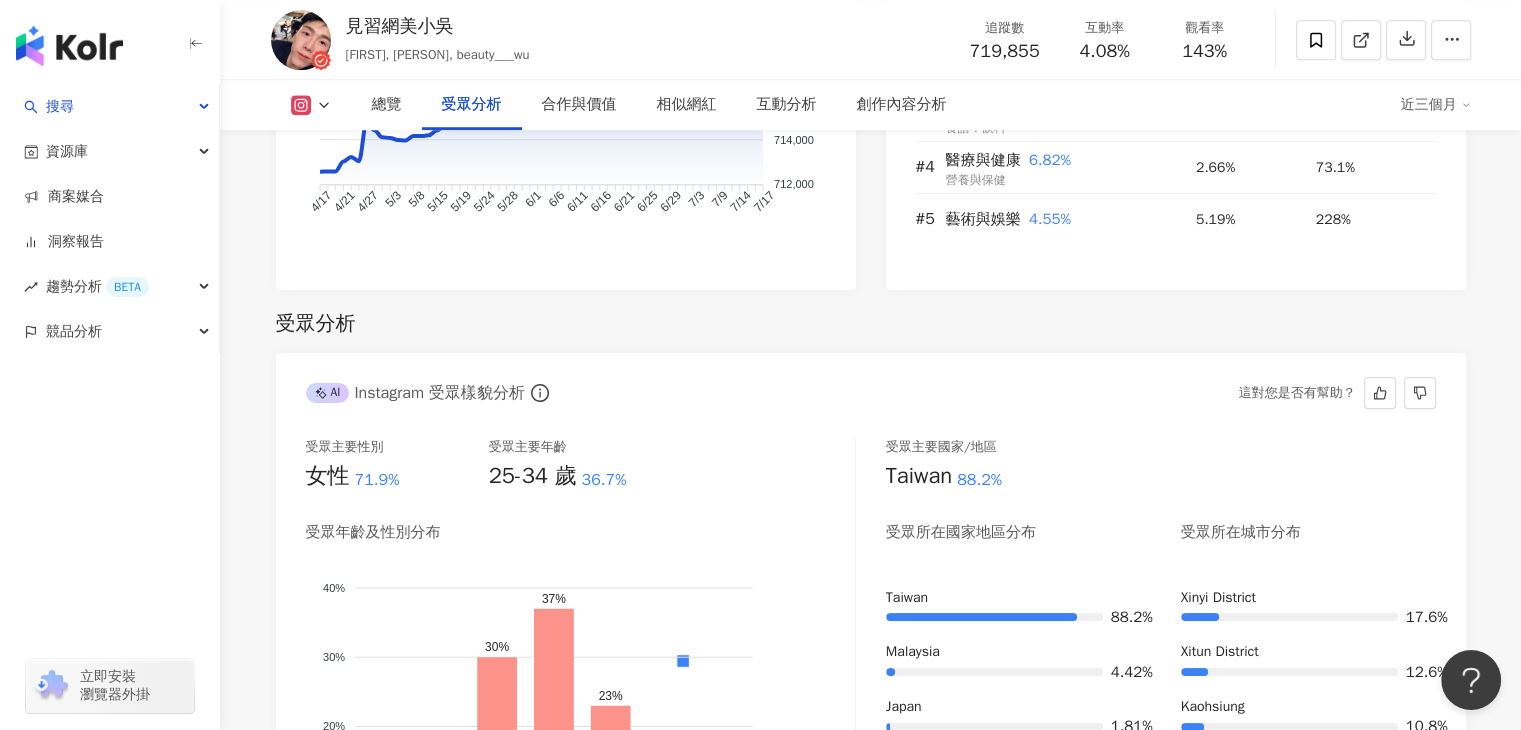 scroll, scrollTop: 1800, scrollLeft: 0, axis: vertical 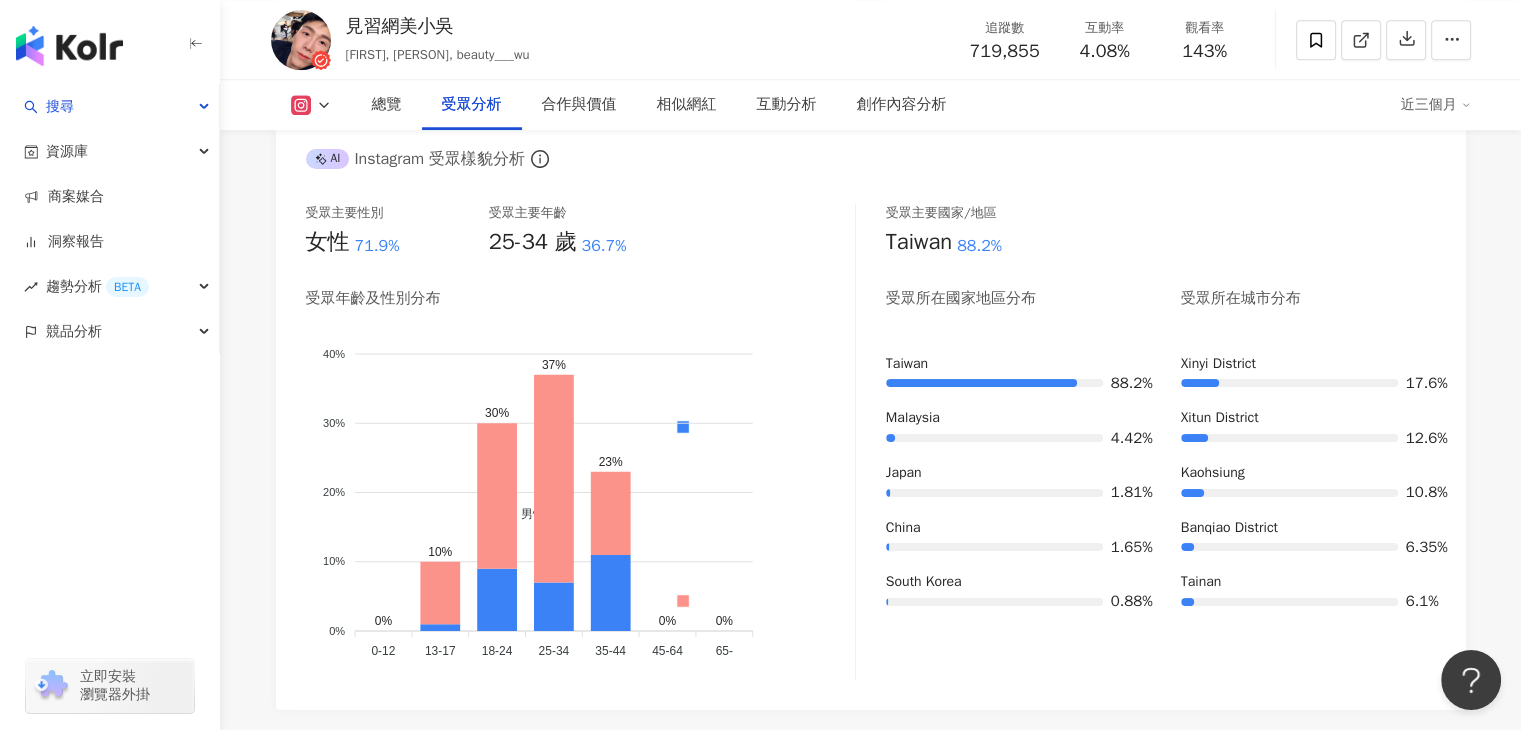 click on "見習網美小吳" at bounding box center (438, 26) 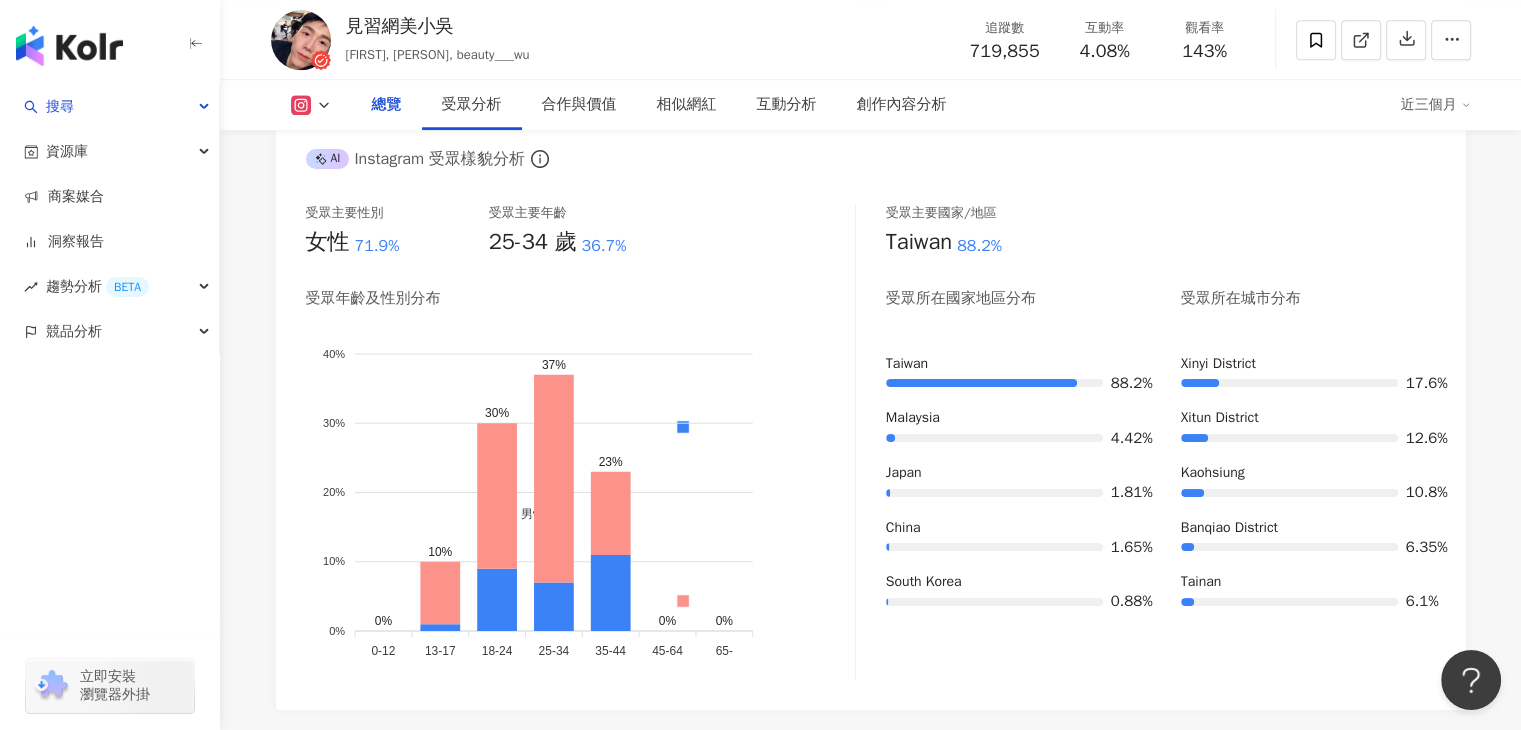 scroll, scrollTop: 0, scrollLeft: 0, axis: both 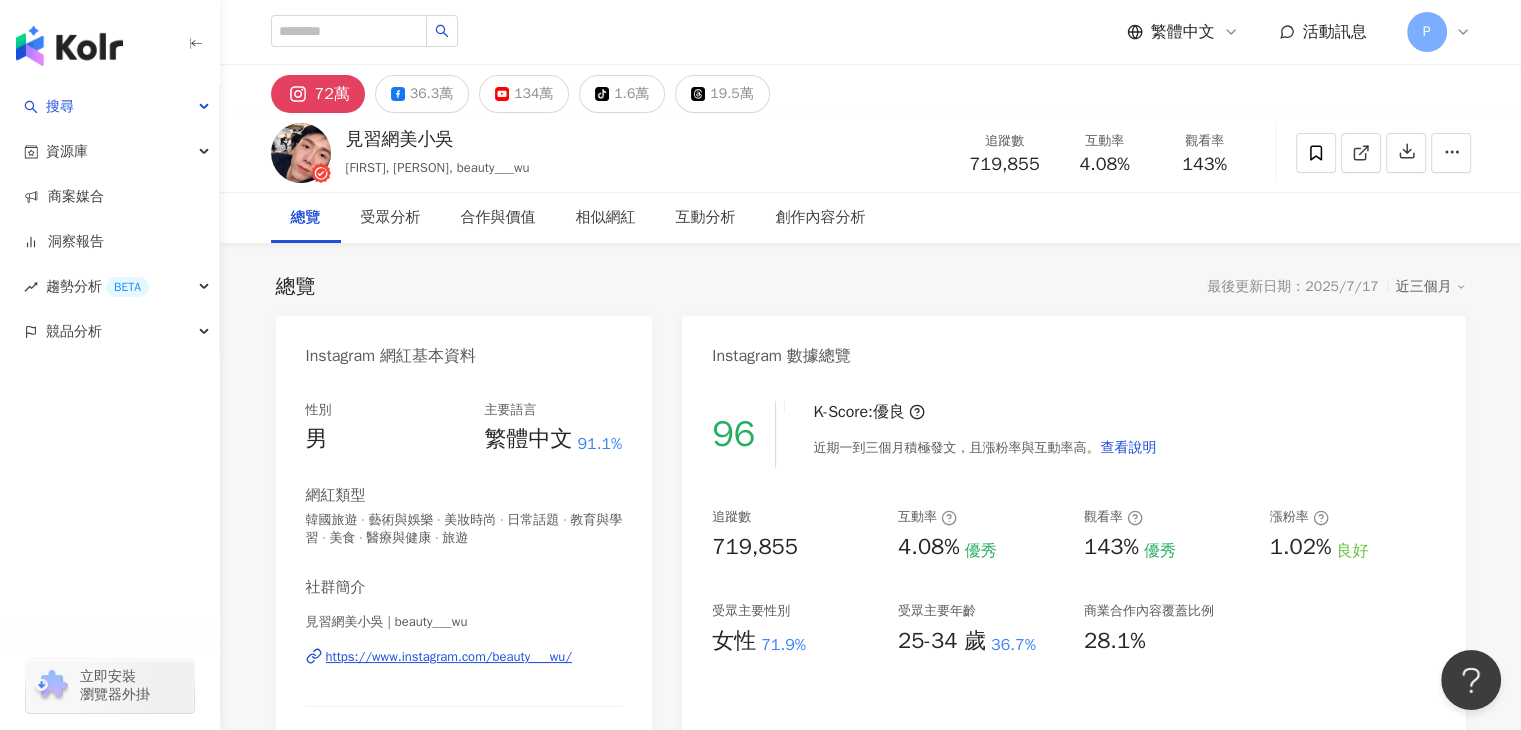 click on "https://www.instagram.com/beauty___wu/" at bounding box center (449, 657) 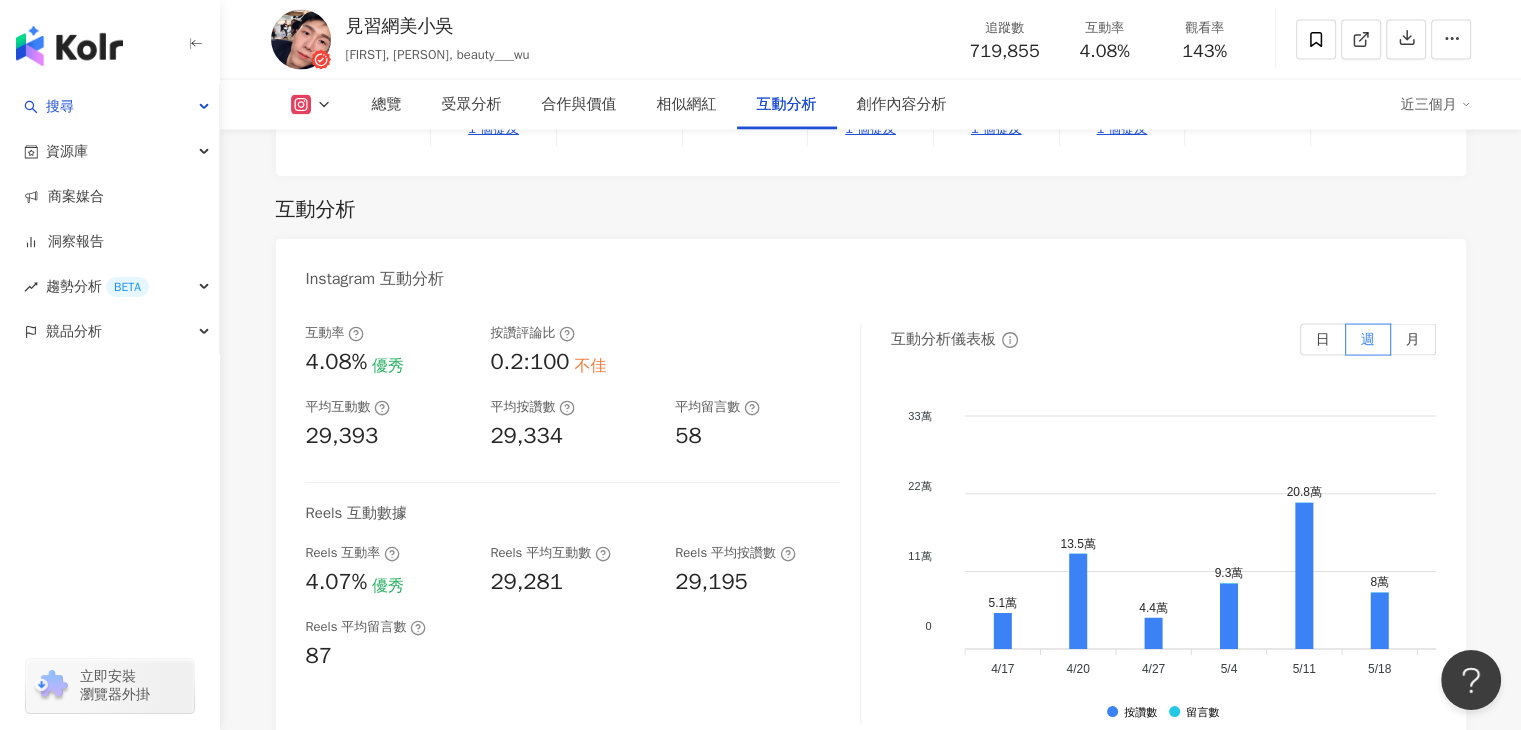 scroll, scrollTop: 4200, scrollLeft: 0, axis: vertical 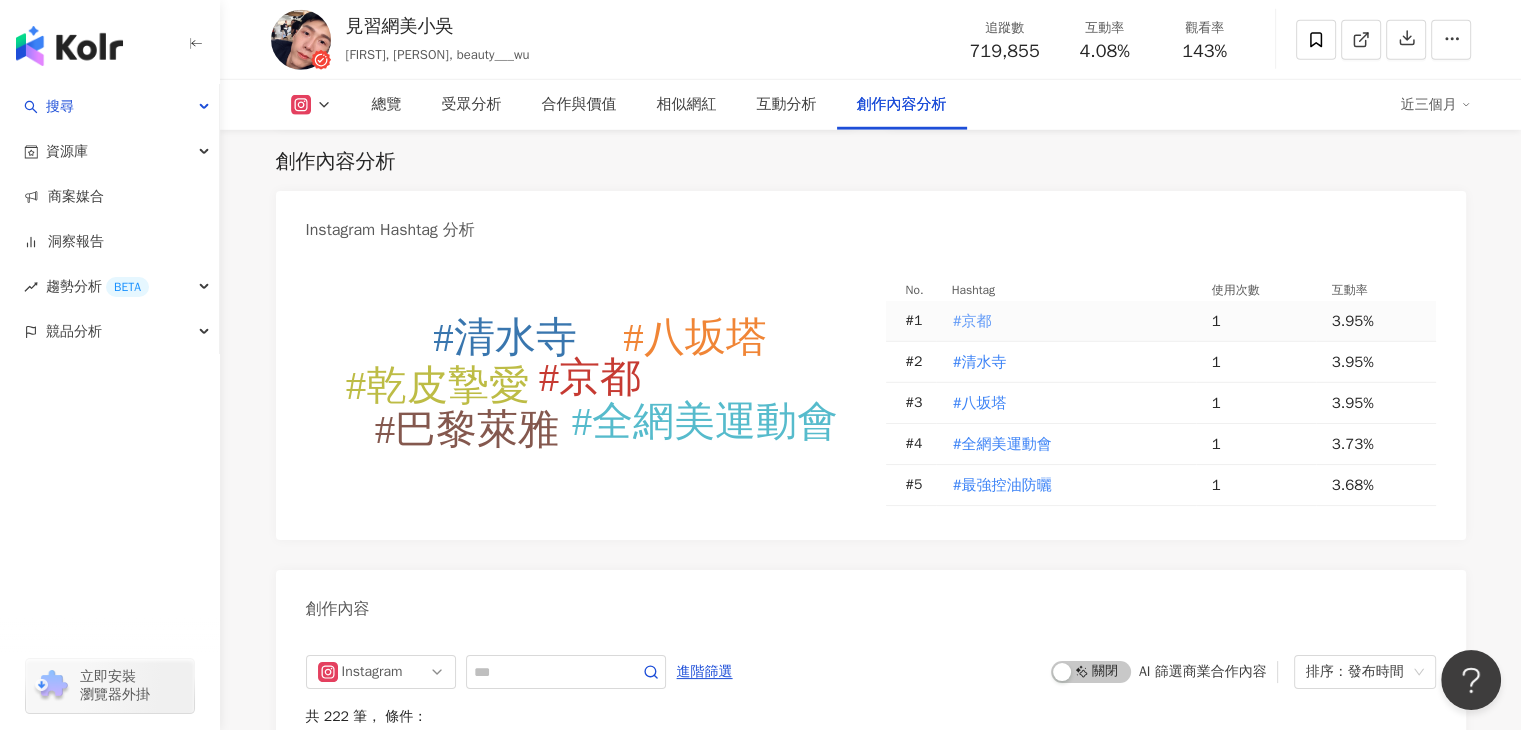 click on "#京都" at bounding box center (972, 321) 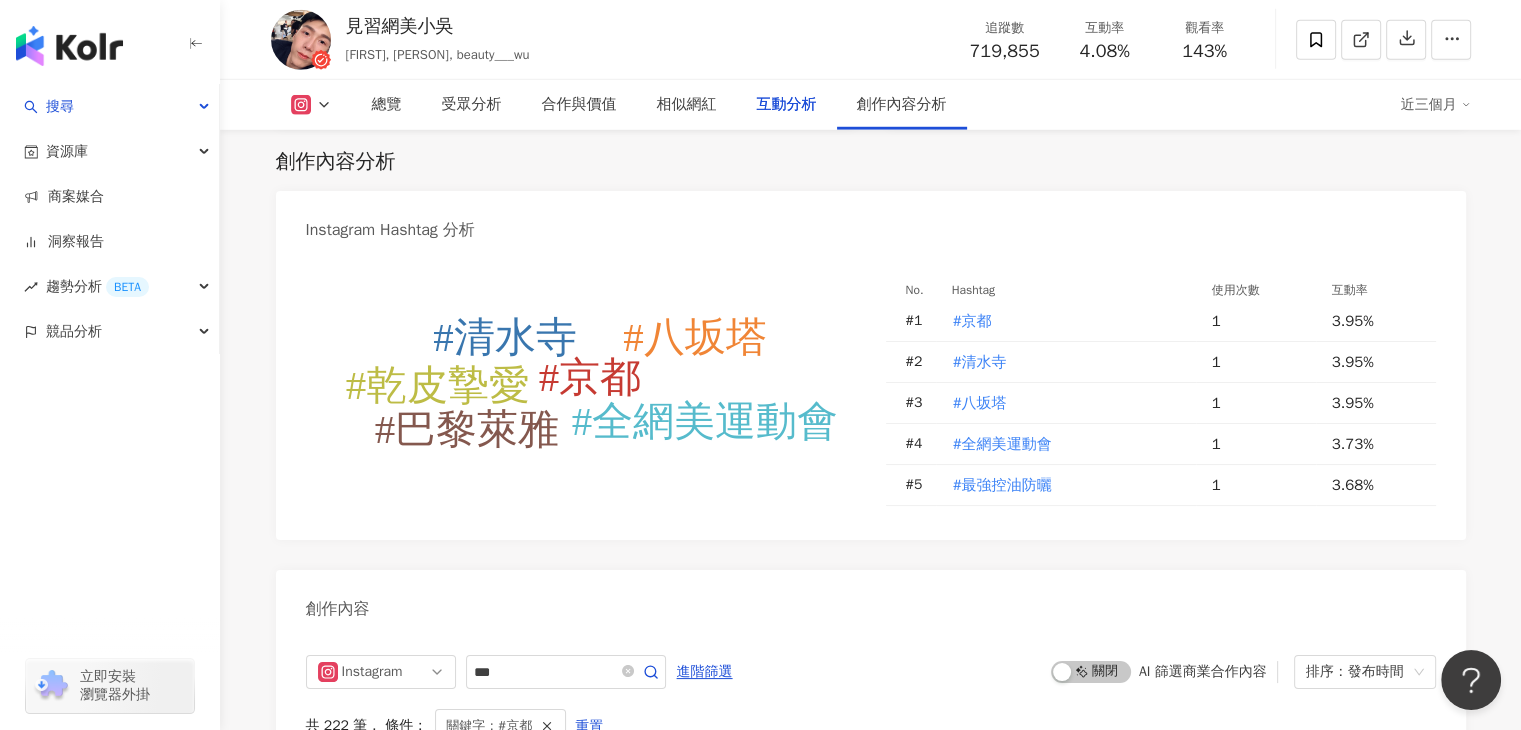 type on "***" 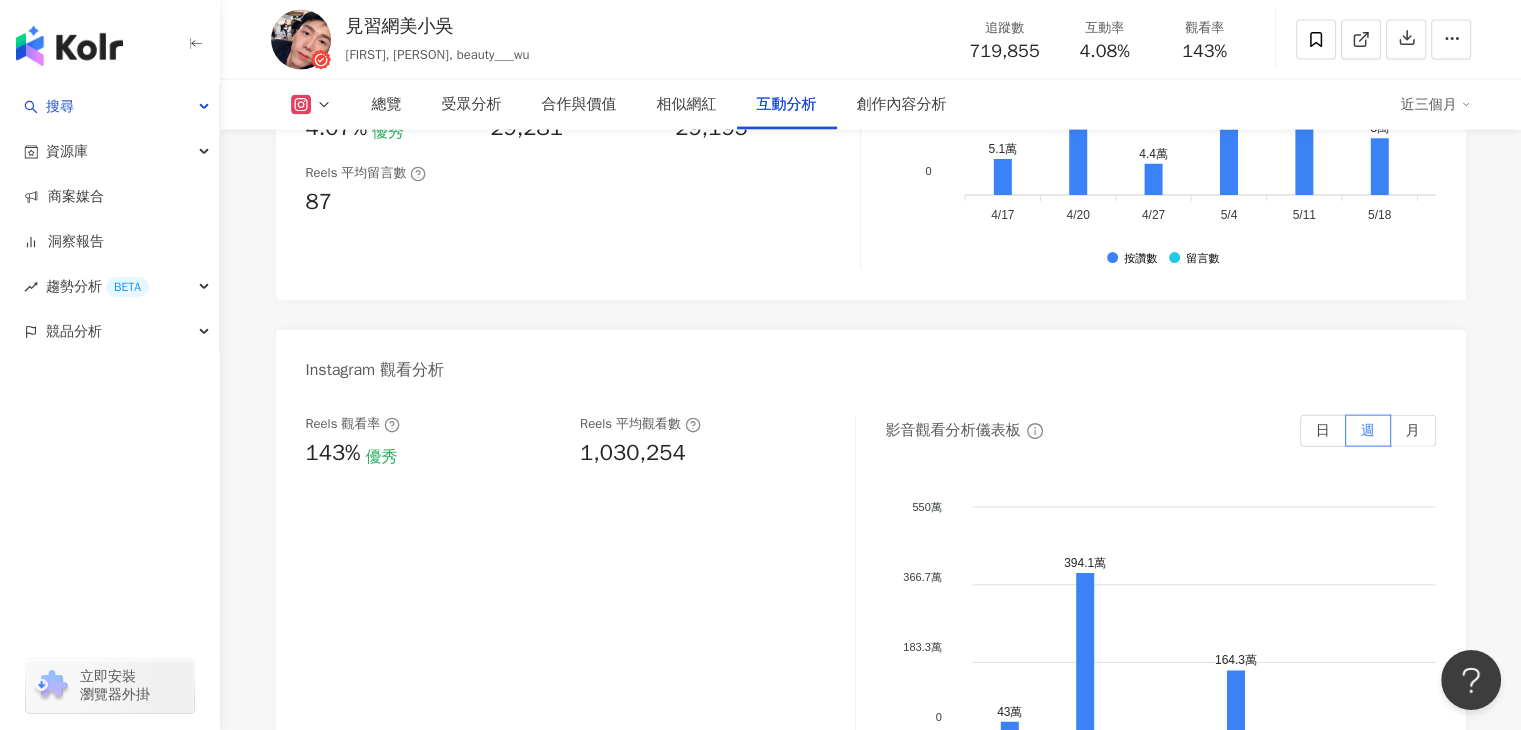 scroll, scrollTop: 4420, scrollLeft: 0, axis: vertical 